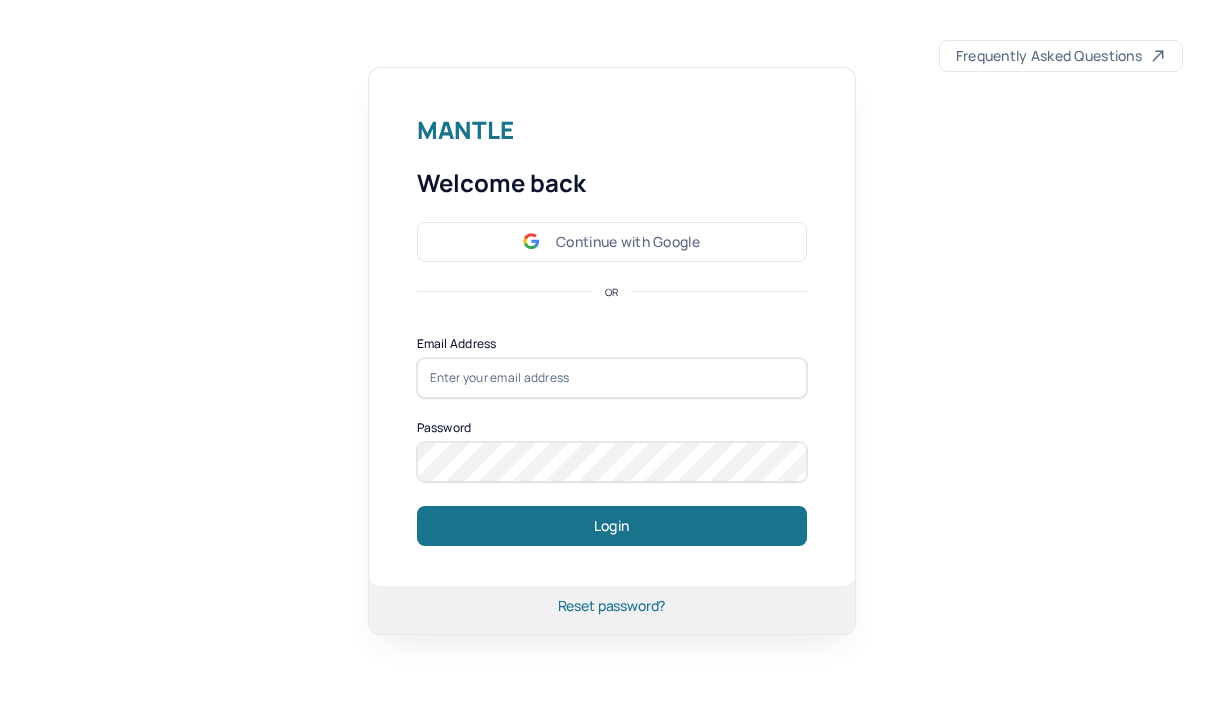 scroll, scrollTop: 0, scrollLeft: 0, axis: both 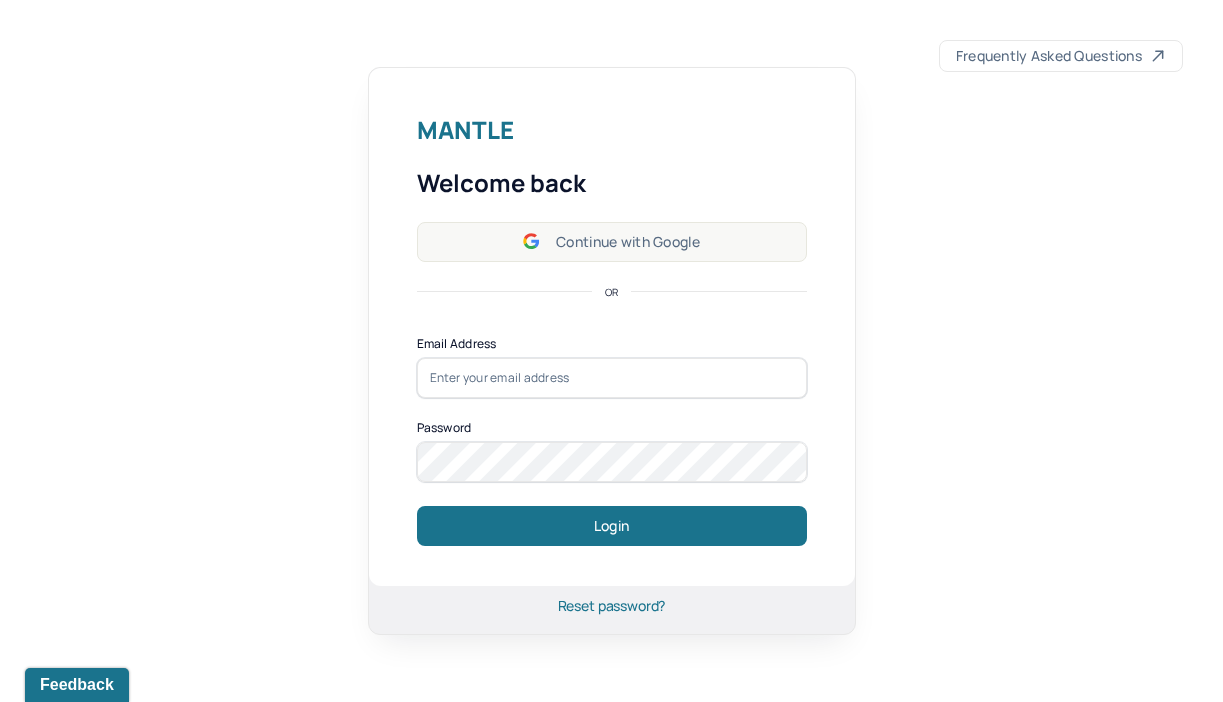 click on "Continue with Google" at bounding box center [612, 242] 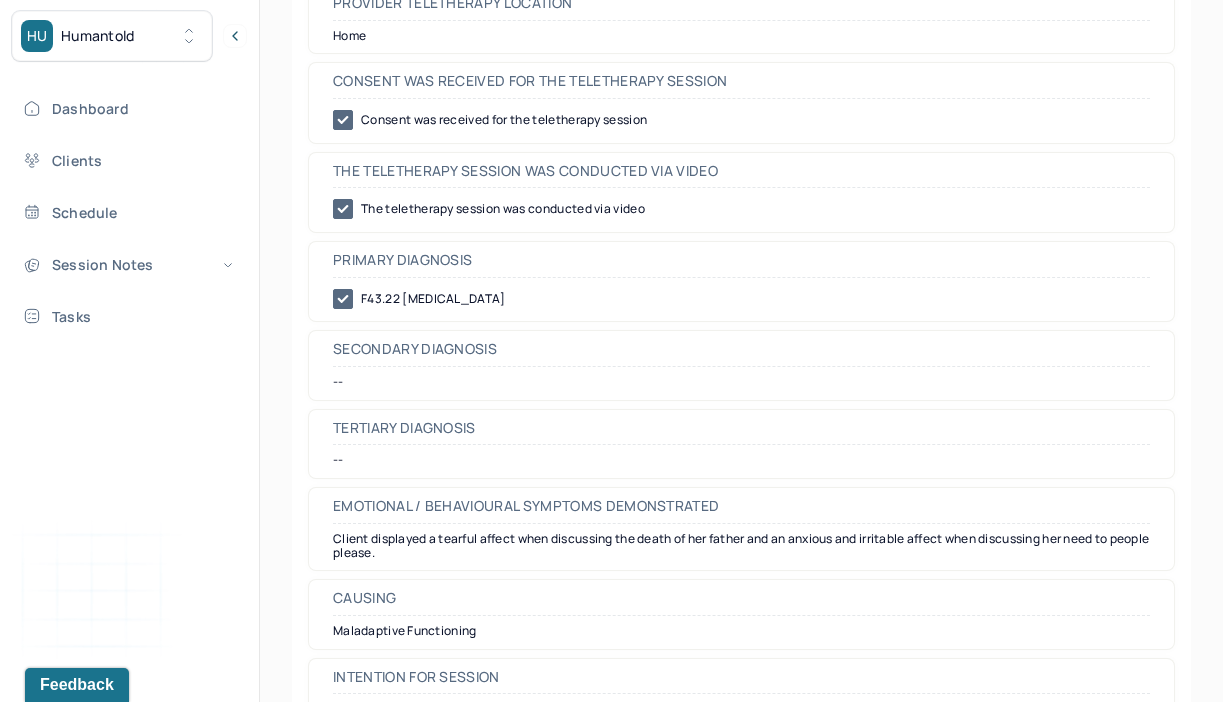 scroll, scrollTop: 0, scrollLeft: 0, axis: both 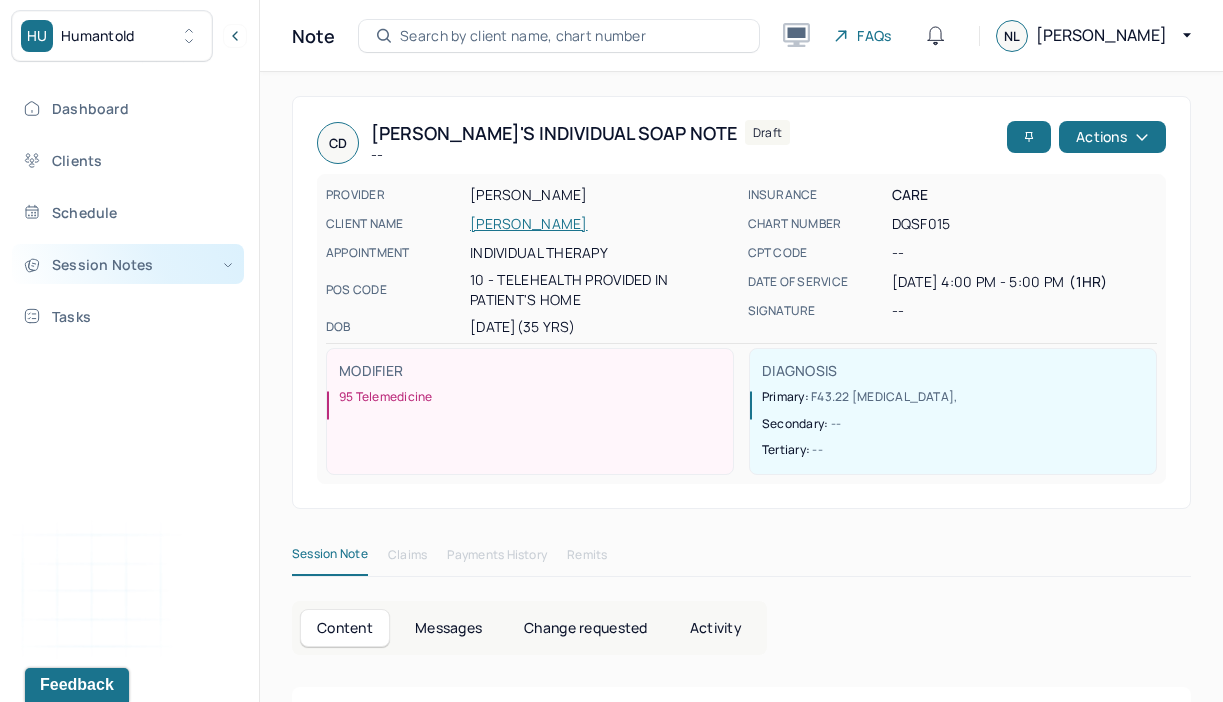 click on "Session Notes" at bounding box center [128, 264] 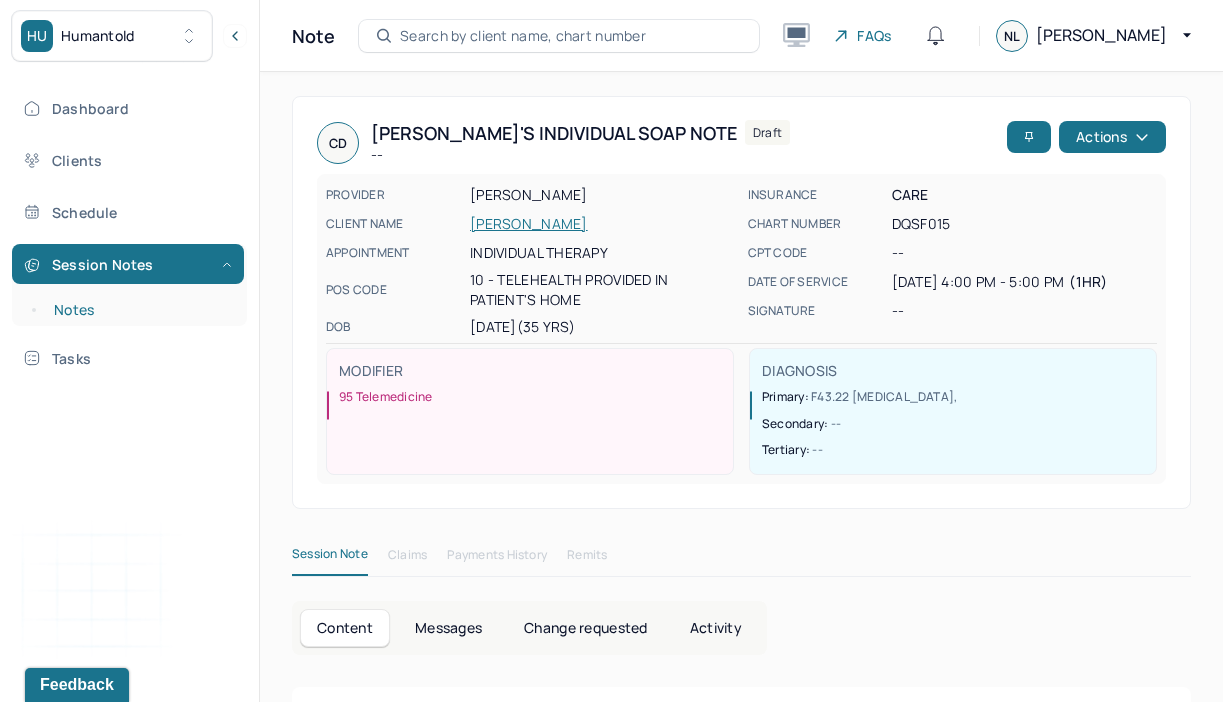 click on "Notes" at bounding box center [139, 310] 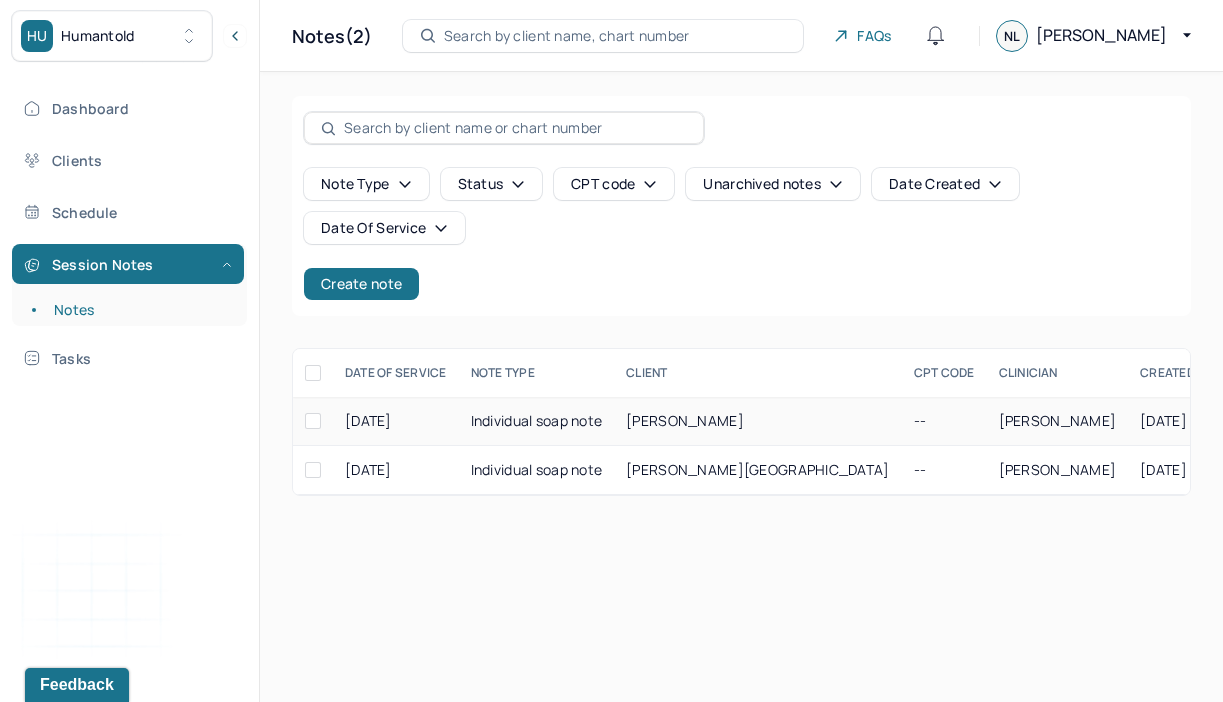 click on "Individual soap note" at bounding box center [537, 421] 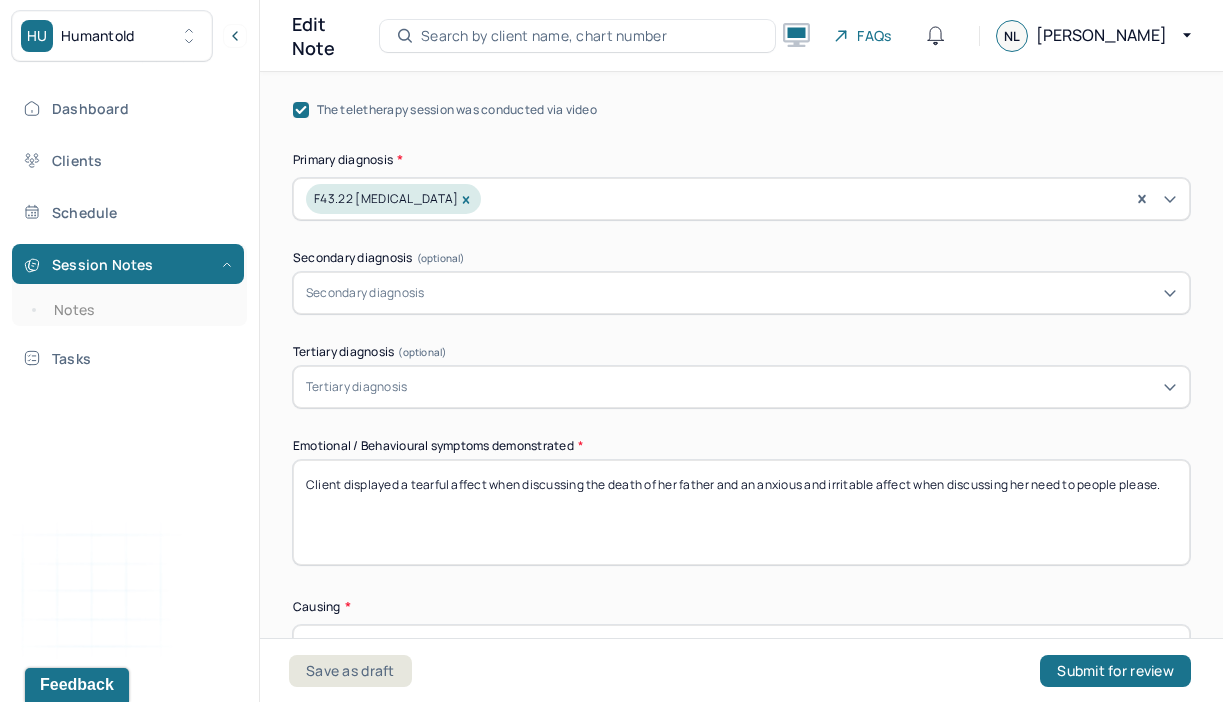 scroll, scrollTop: 731, scrollLeft: 0, axis: vertical 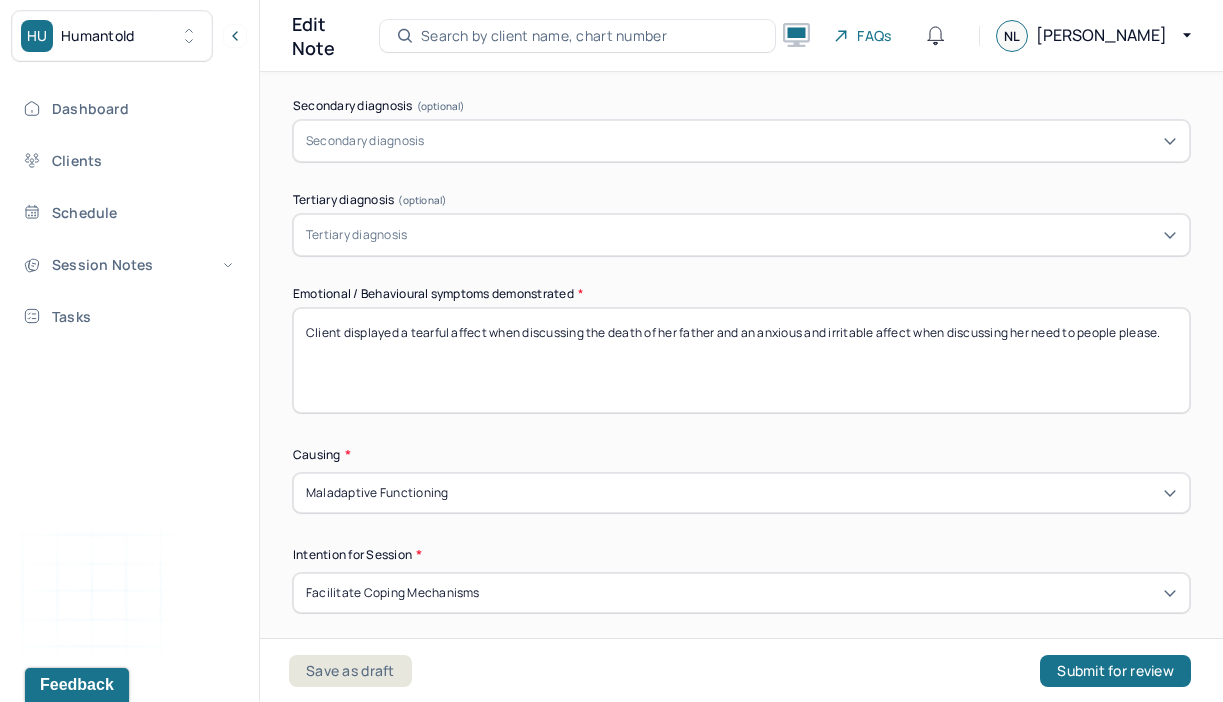 click on "Search by client name, chart number" at bounding box center [544, 36] 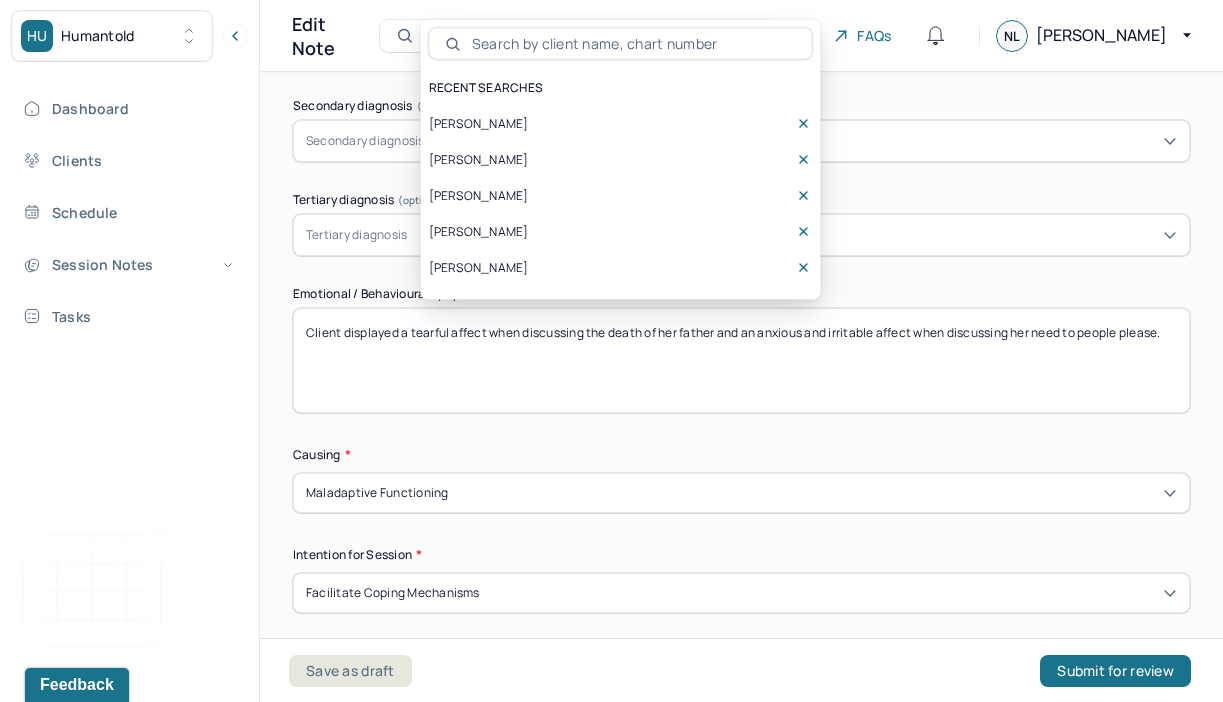 click on "Samuel Daly" at bounding box center (479, 124) 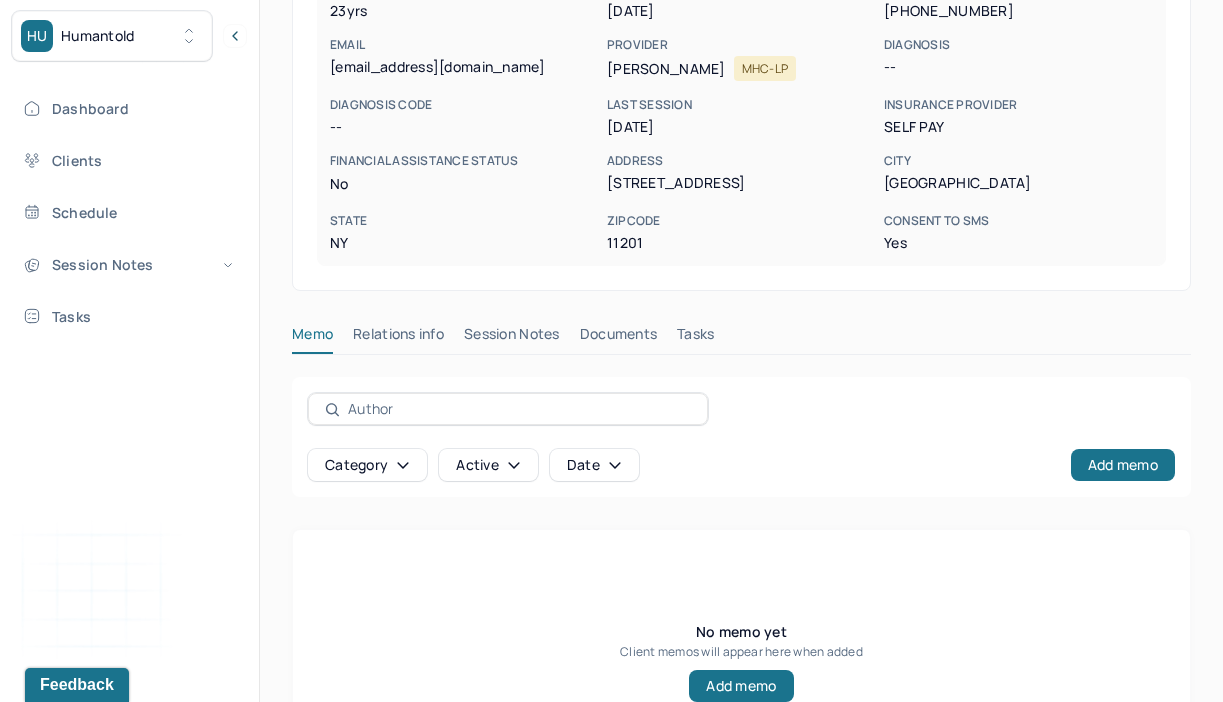 click on "Session Notes" at bounding box center (512, 338) 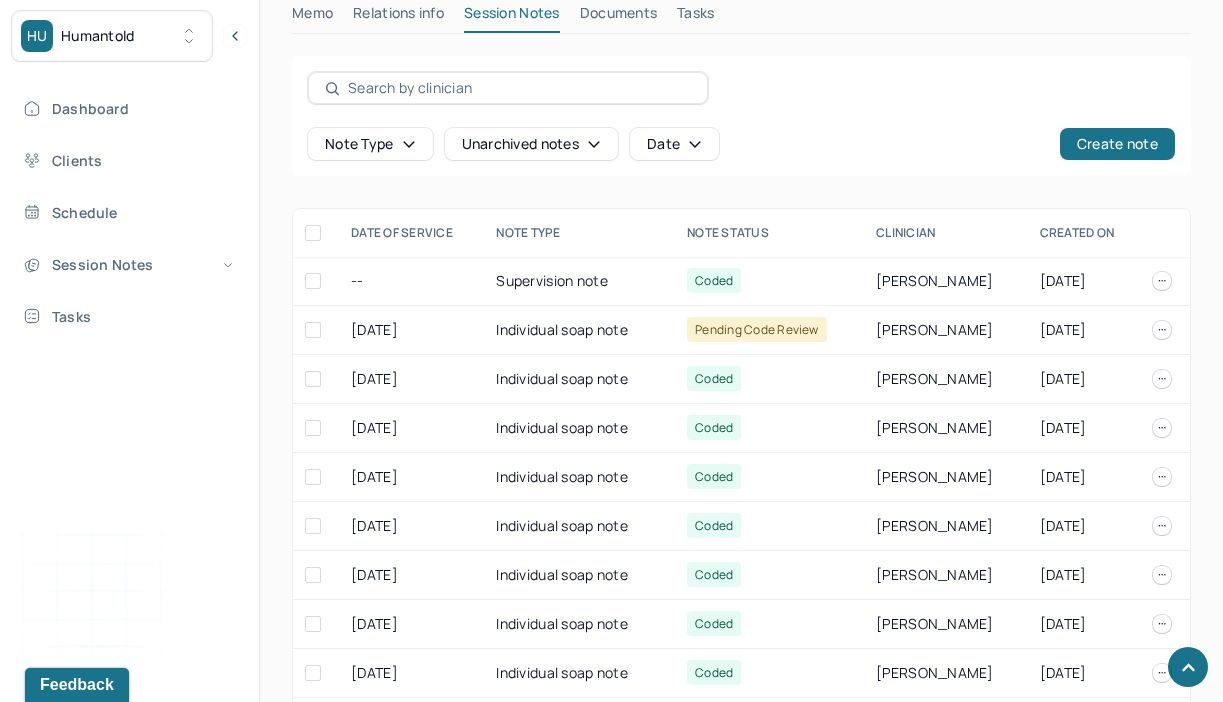 scroll, scrollTop: 628, scrollLeft: 0, axis: vertical 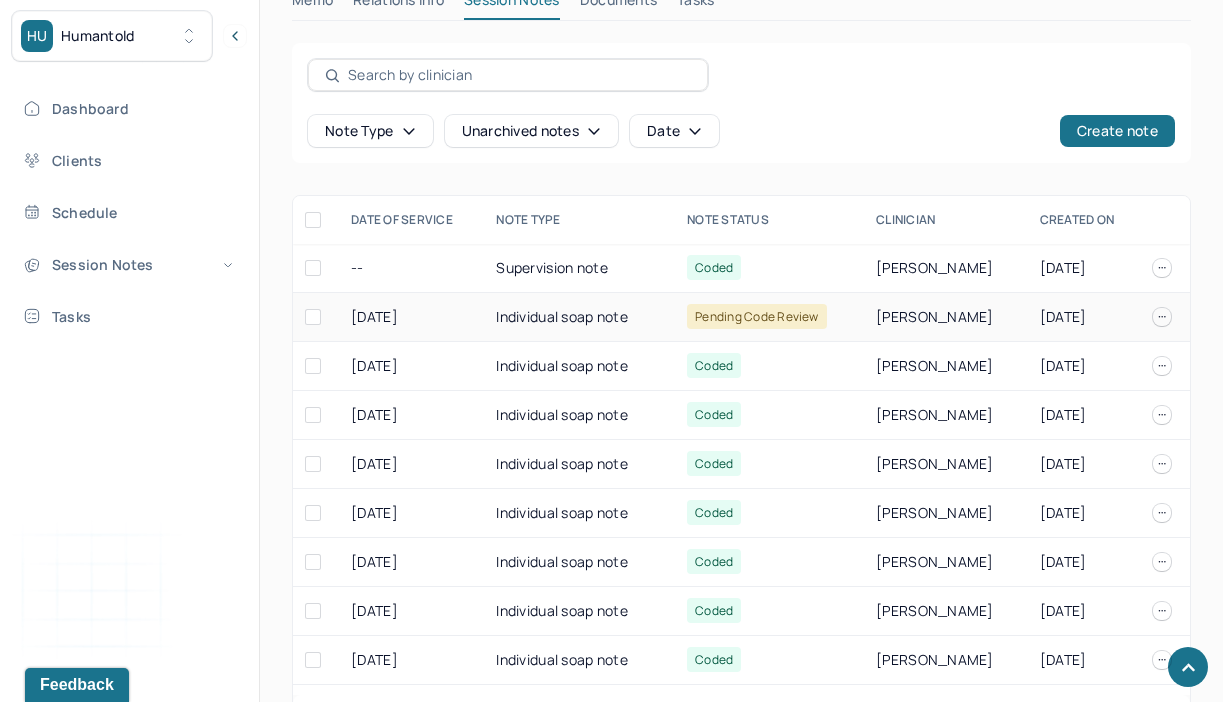 click on "Individual soap note" at bounding box center [579, 317] 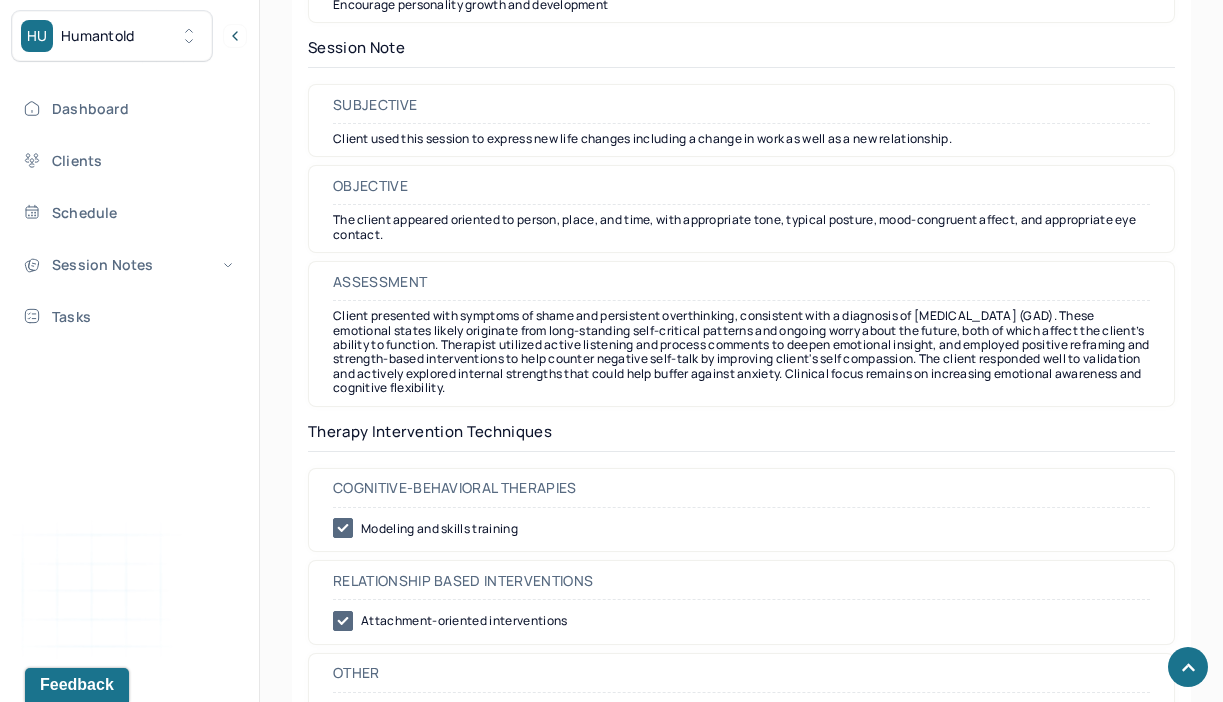 scroll, scrollTop: 1793, scrollLeft: 0, axis: vertical 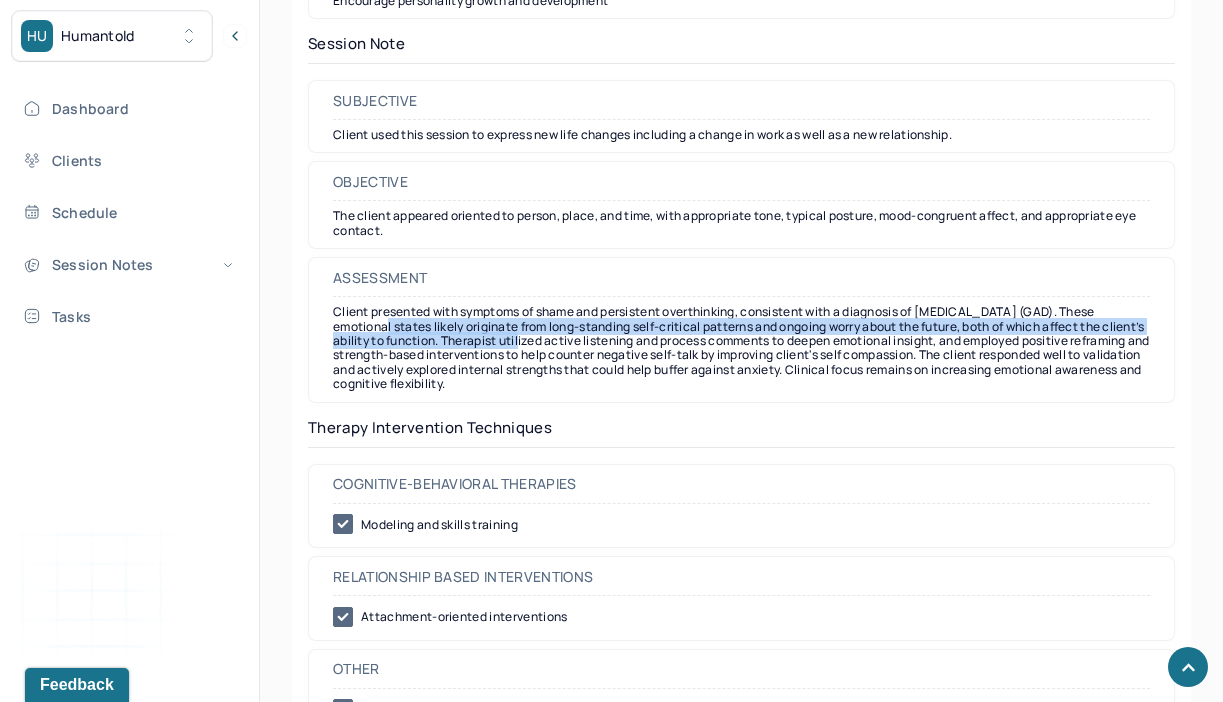 drag, startPoint x: 335, startPoint y: 333, endPoint x: 511, endPoint y: 350, distance: 176.81912 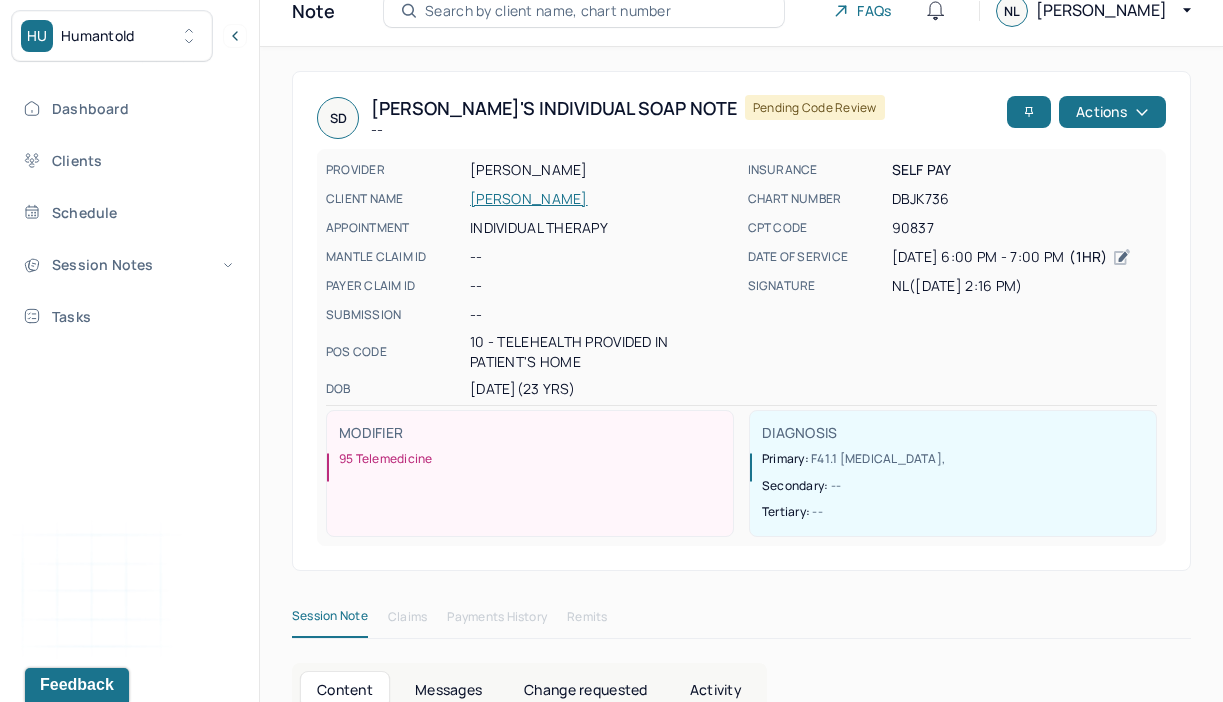 scroll, scrollTop: 0, scrollLeft: 0, axis: both 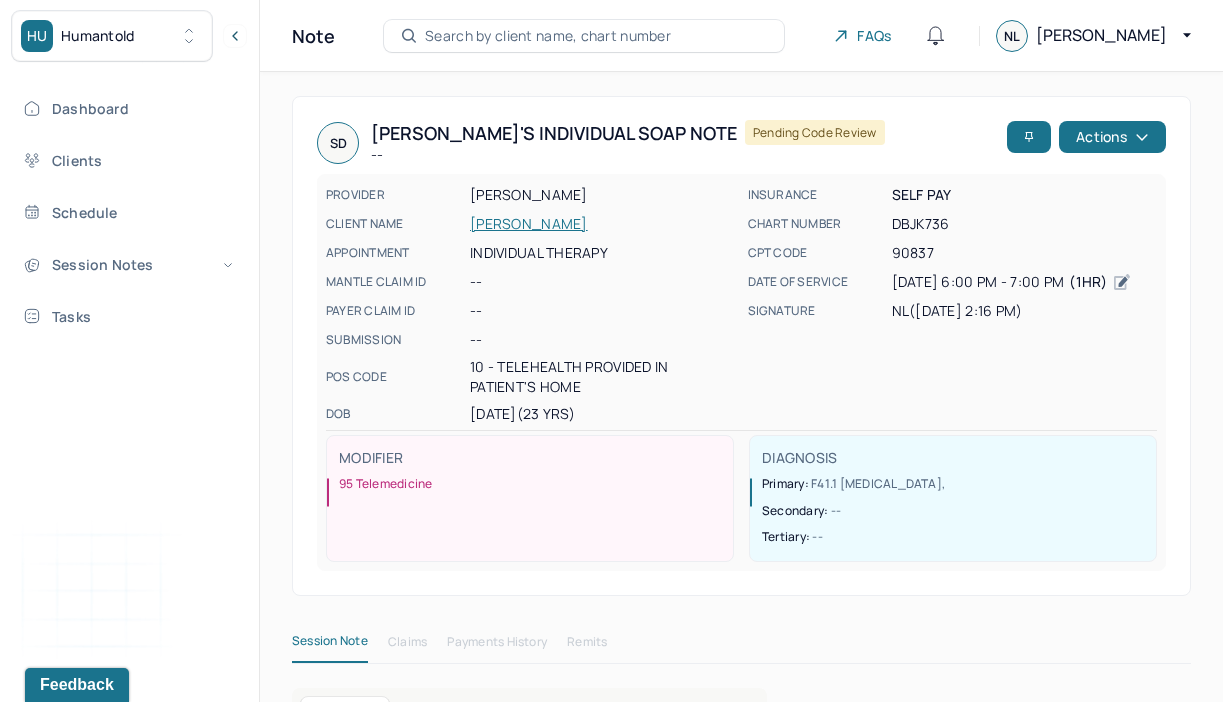 click on "Search by client name, chart number" at bounding box center [584, 36] 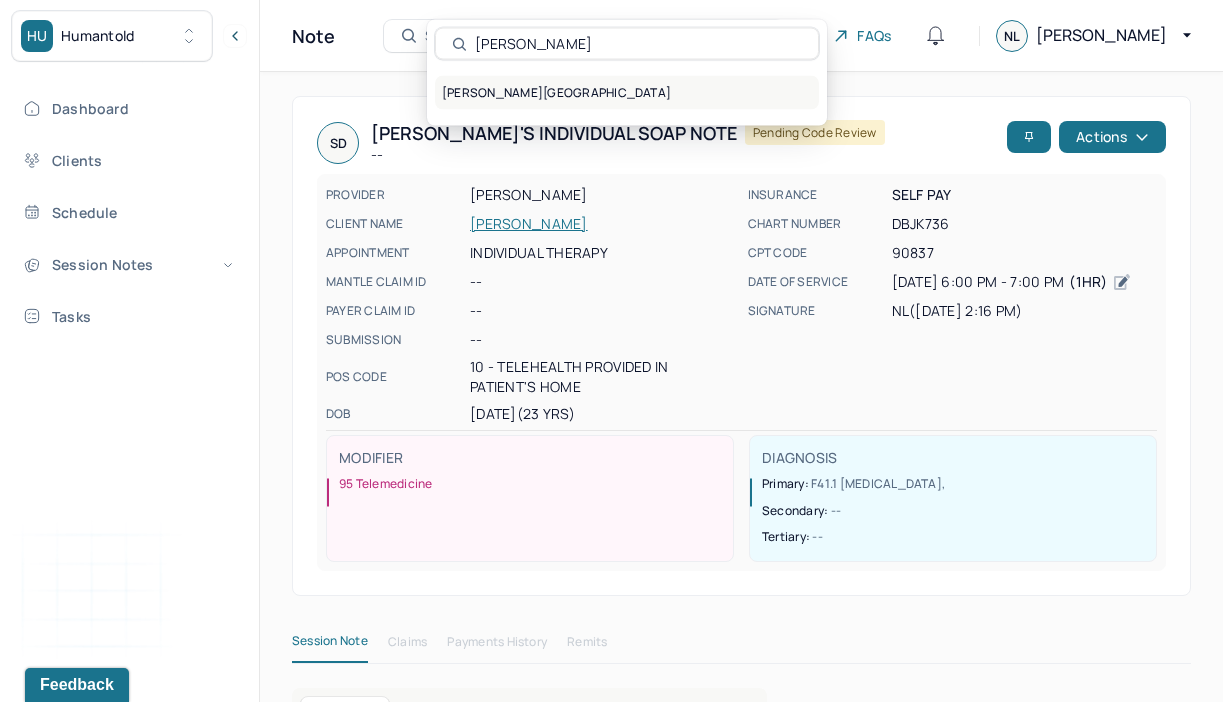 type on "genaro" 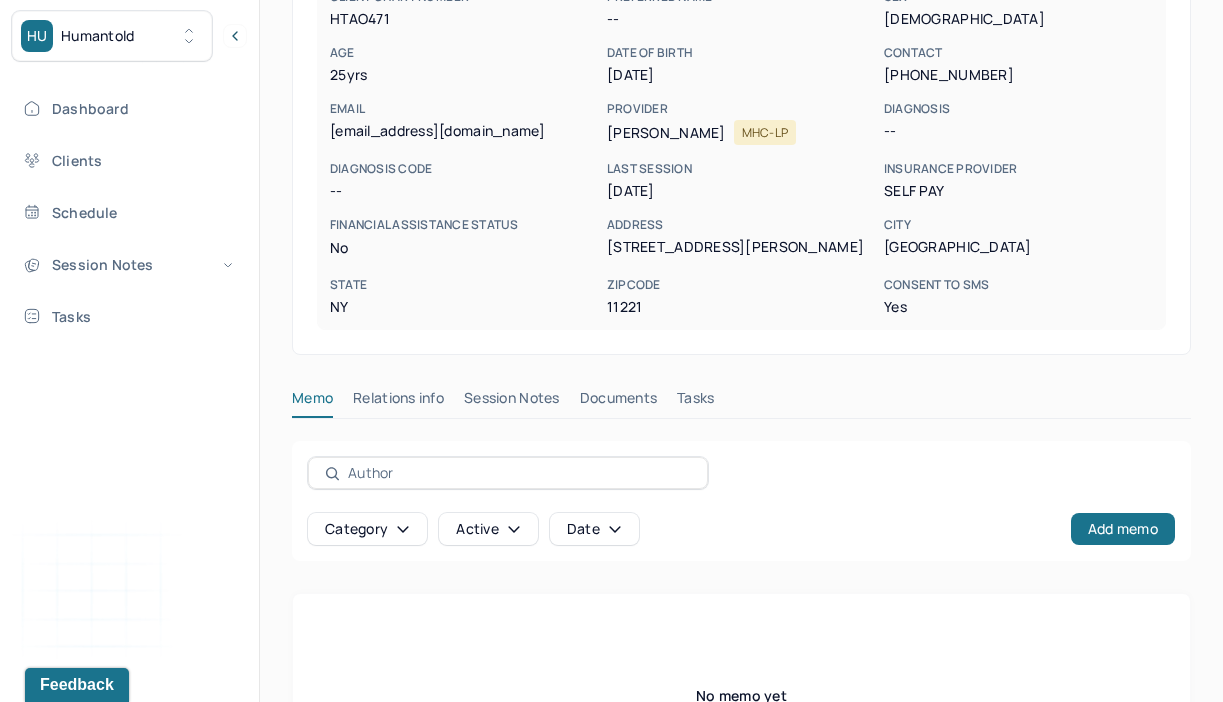 click on "Session Notes" at bounding box center [512, 402] 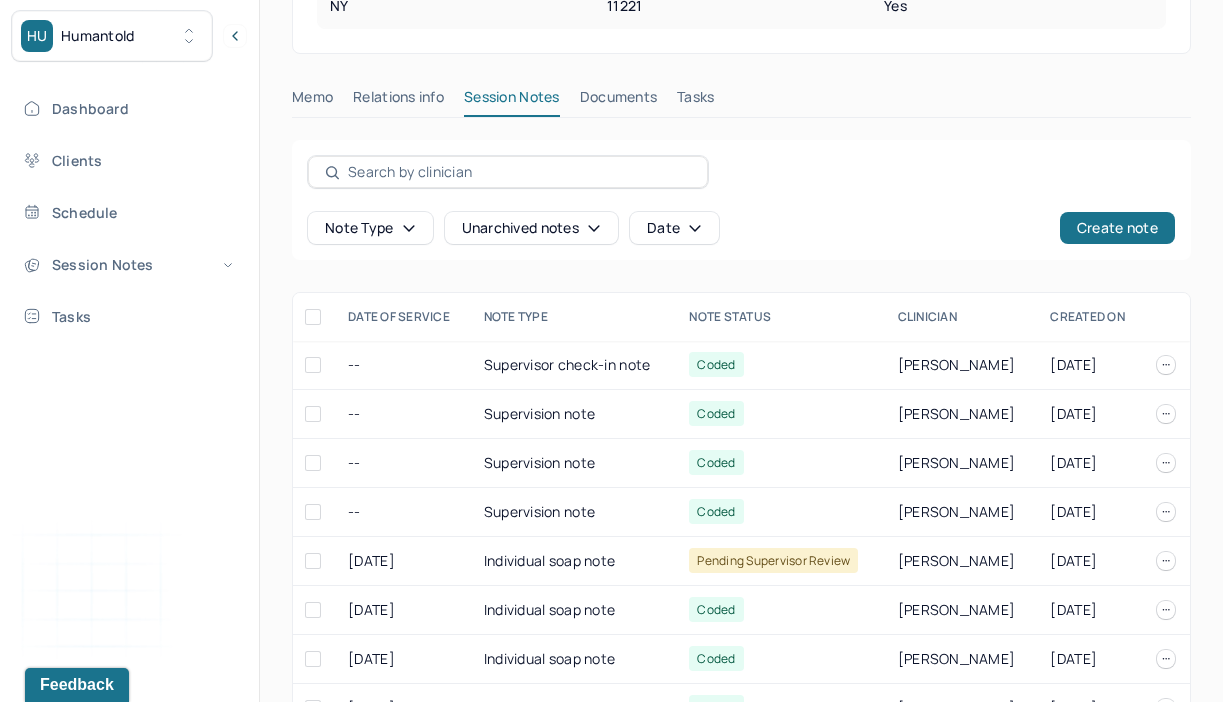 scroll, scrollTop: 553, scrollLeft: 0, axis: vertical 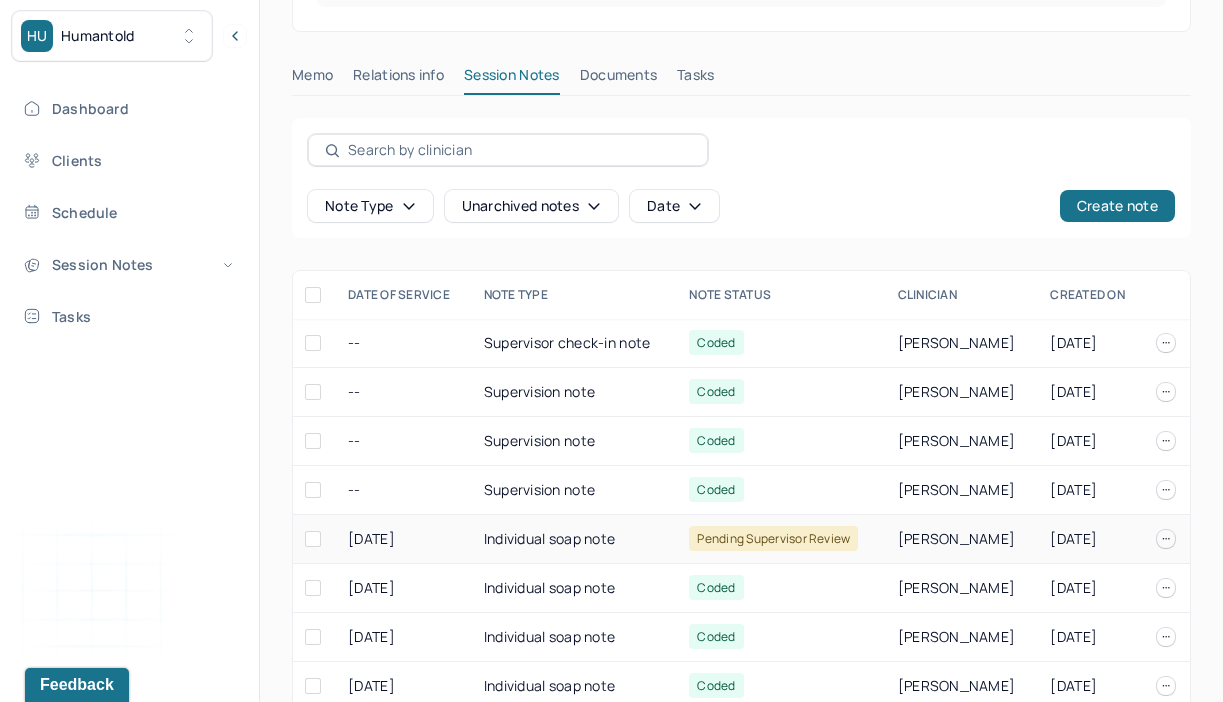 click on "Individual soap note" at bounding box center (575, 539) 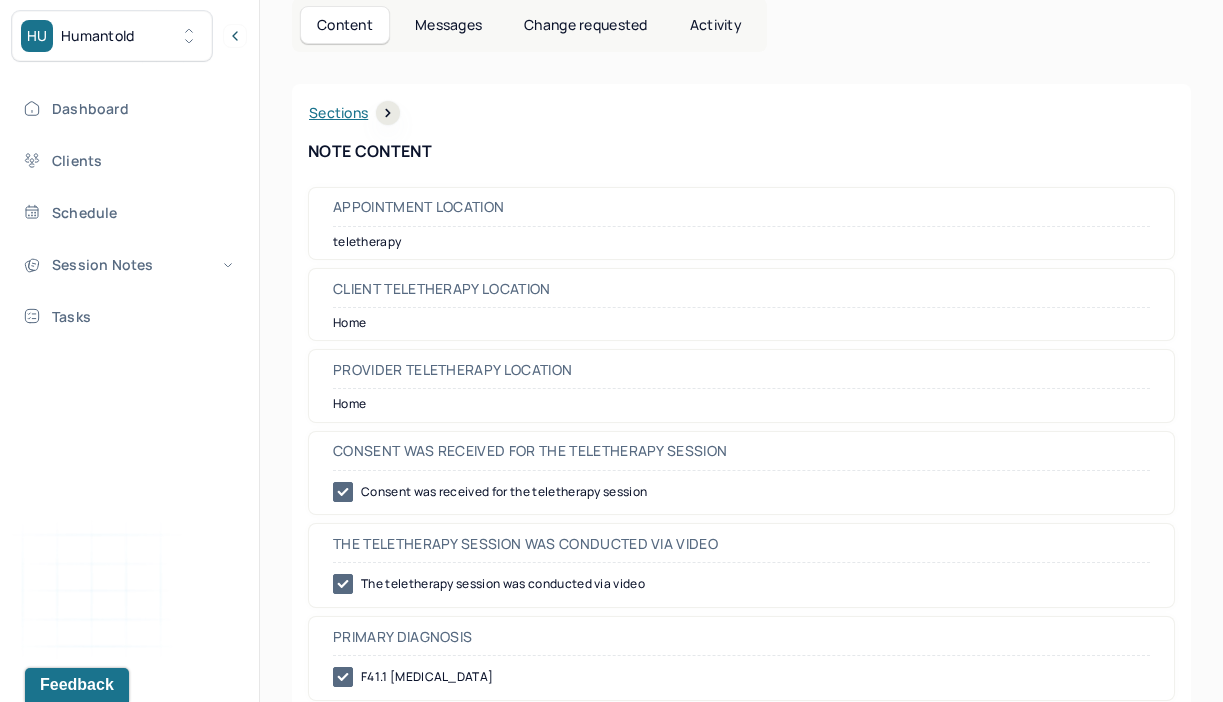 scroll, scrollTop: 0, scrollLeft: 0, axis: both 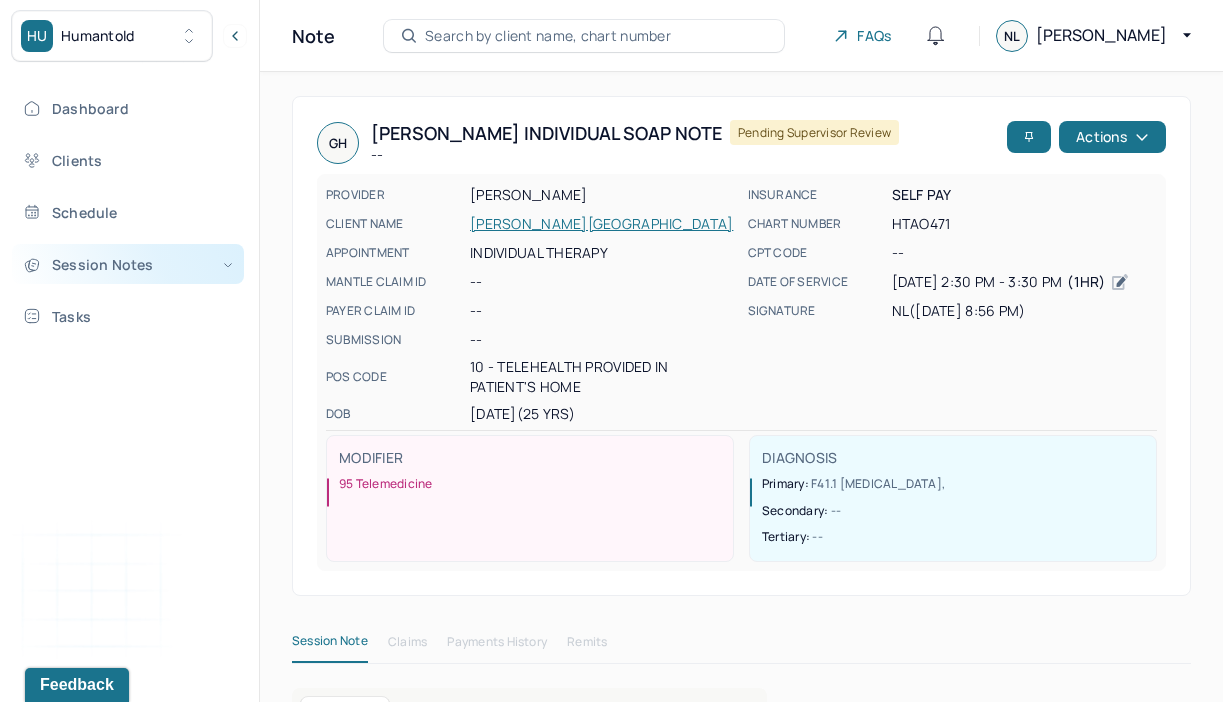 click on "Session Notes" at bounding box center [128, 264] 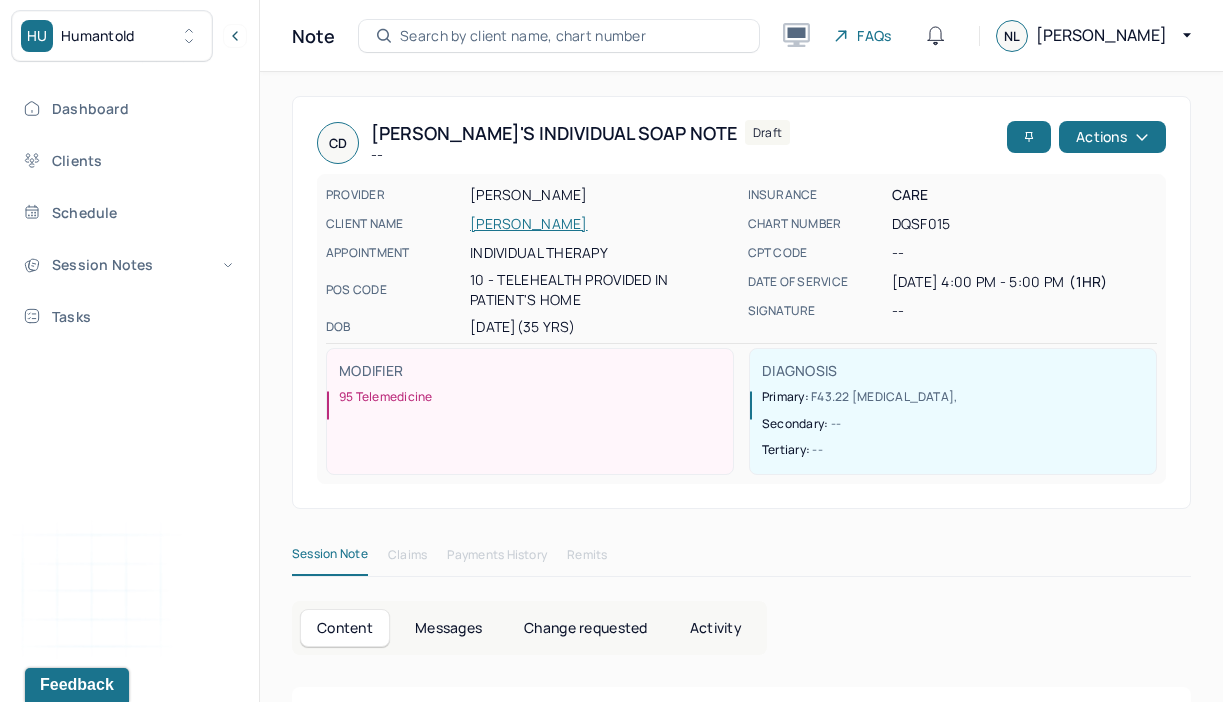 scroll, scrollTop: 0, scrollLeft: 0, axis: both 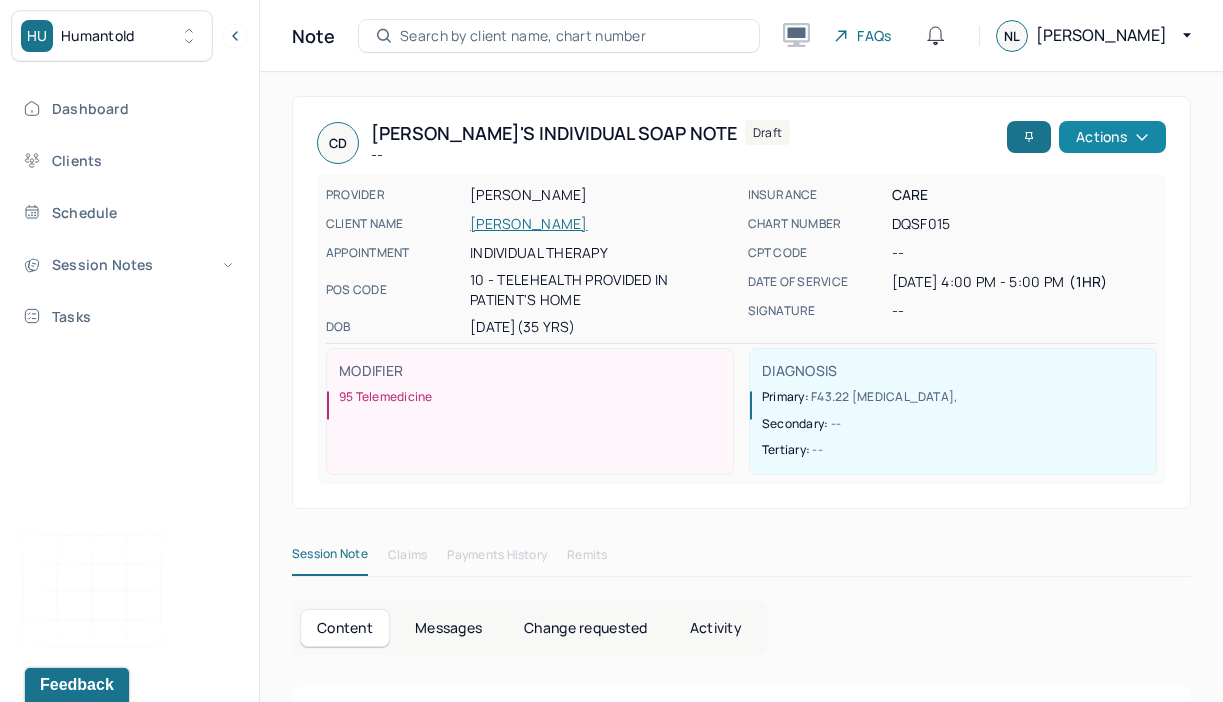 click on "Actions" at bounding box center [1112, 137] 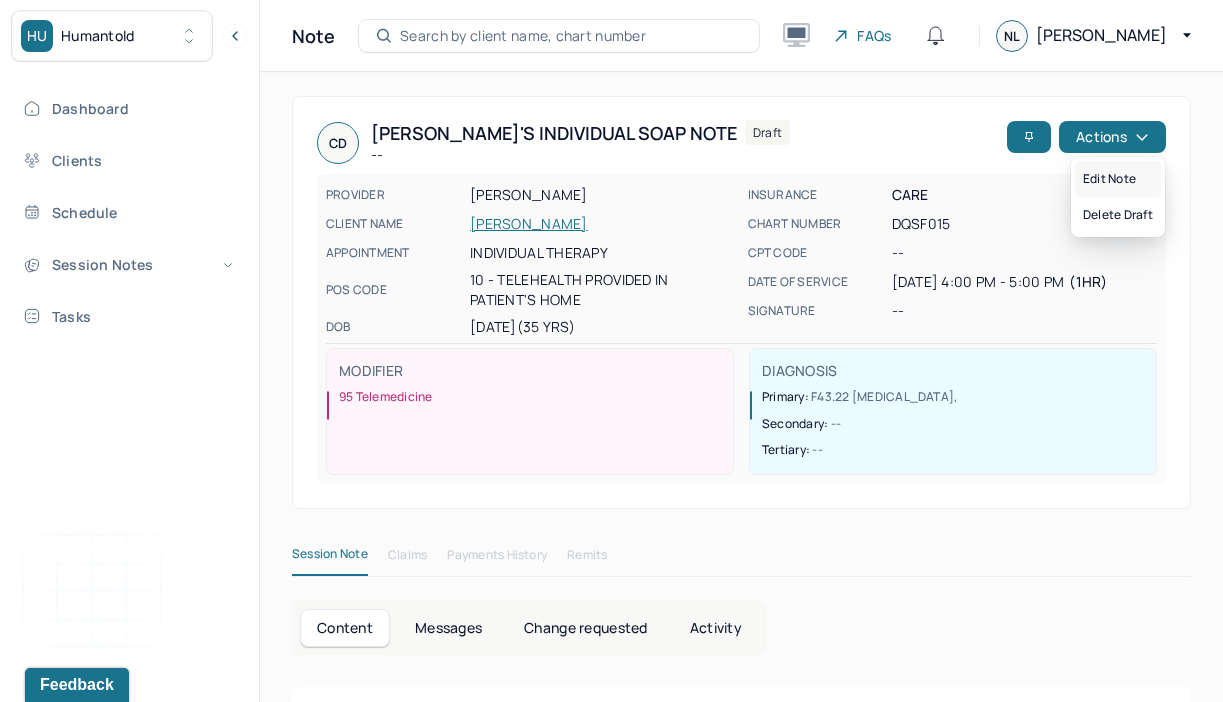 click on "Edit note" at bounding box center (1118, 179) 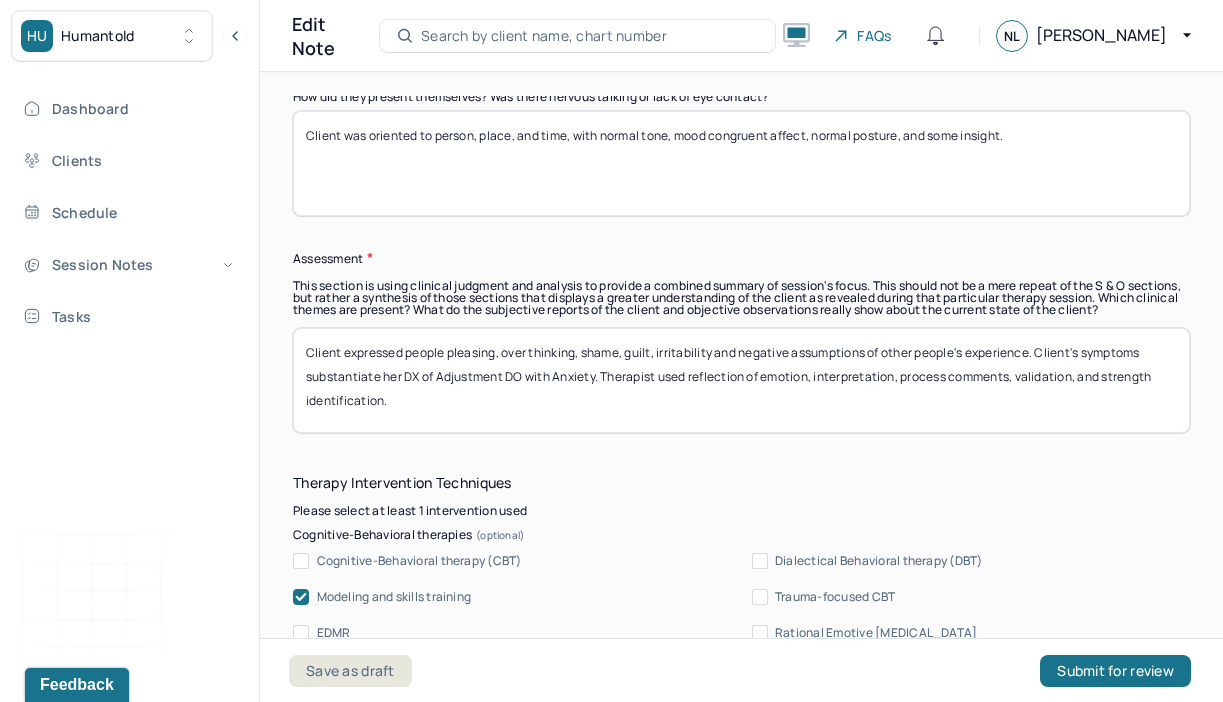 scroll, scrollTop: 1765, scrollLeft: 0, axis: vertical 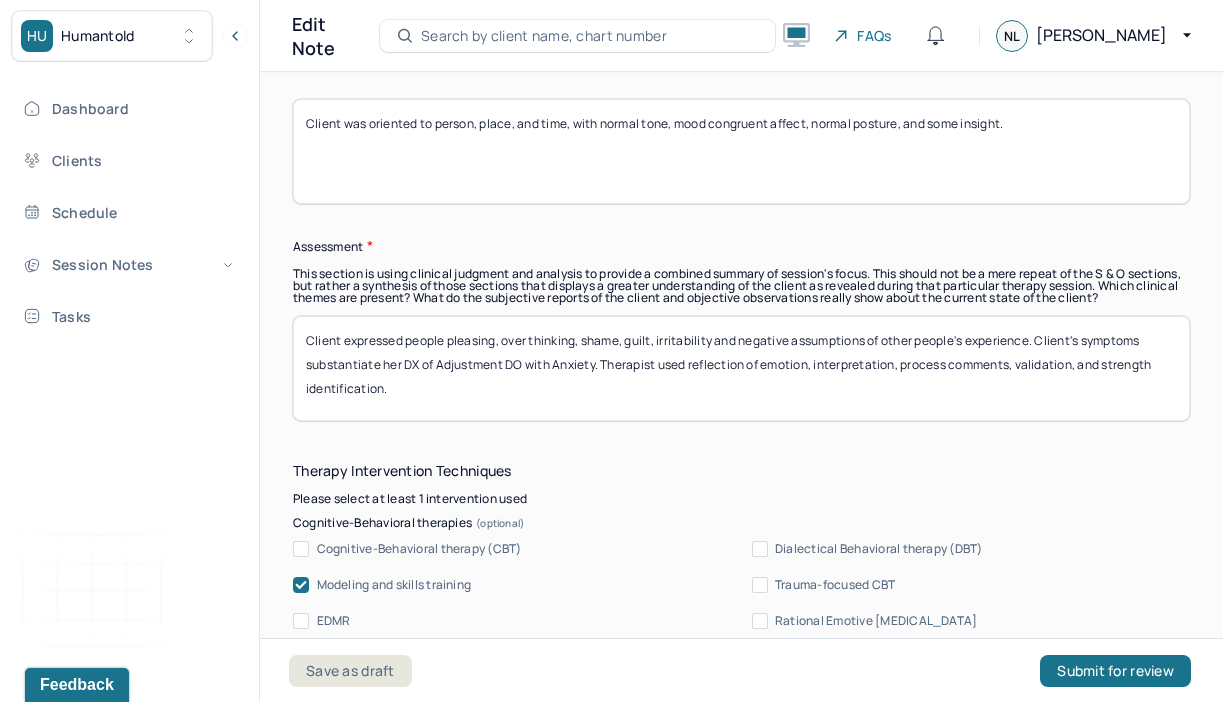 drag, startPoint x: 406, startPoint y: 335, endPoint x: 500, endPoint y: 335, distance: 94 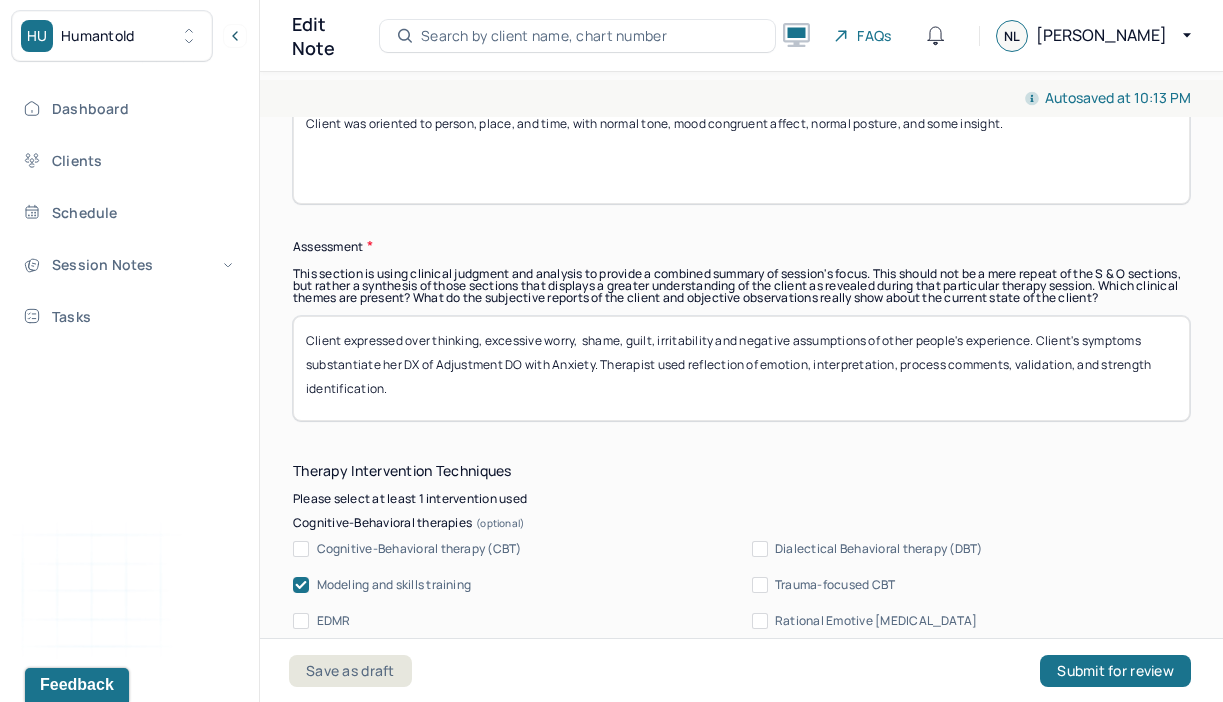 drag, startPoint x: 584, startPoint y: 333, endPoint x: 1033, endPoint y: 336, distance: 449.01 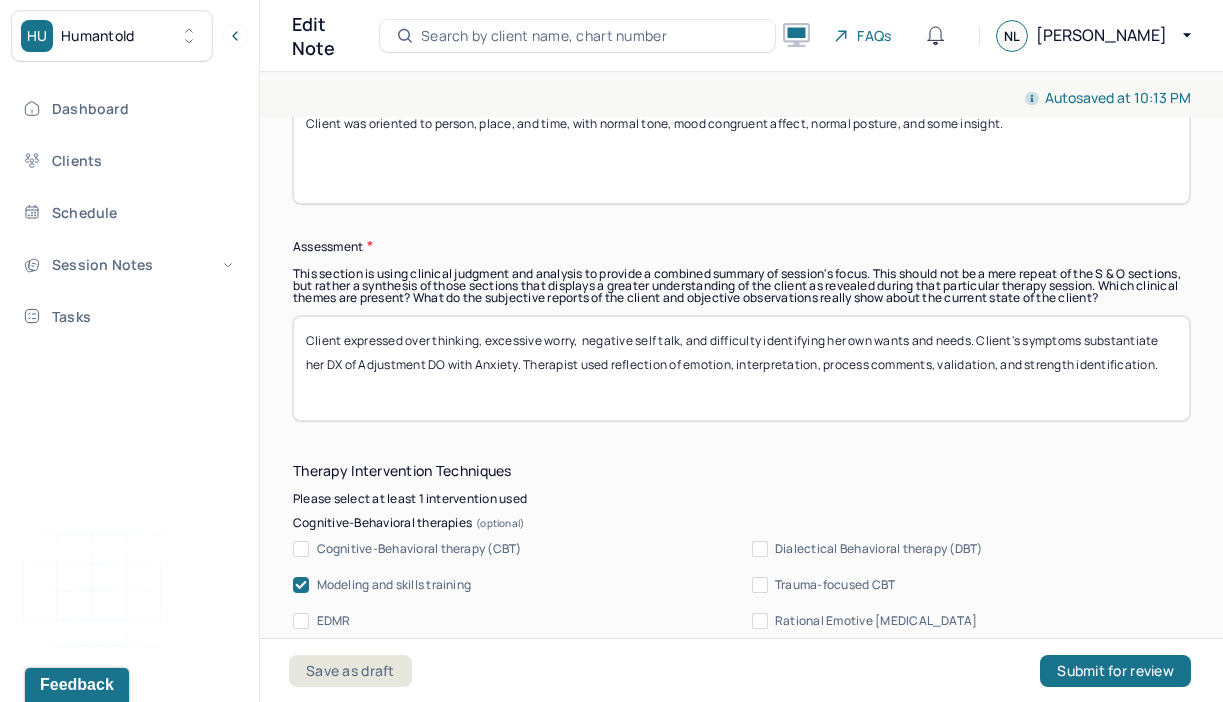 click on "Client expressed over thinking, excessive worry,  negative self talk, and difficulty identifying her own wnats and needs. Client's symptoms substantiate her DX of Adjustment DO with Anxiety. Therapist used reflection of emotion, interpretation, process comments, validation, and strength identification." at bounding box center (741, 368) 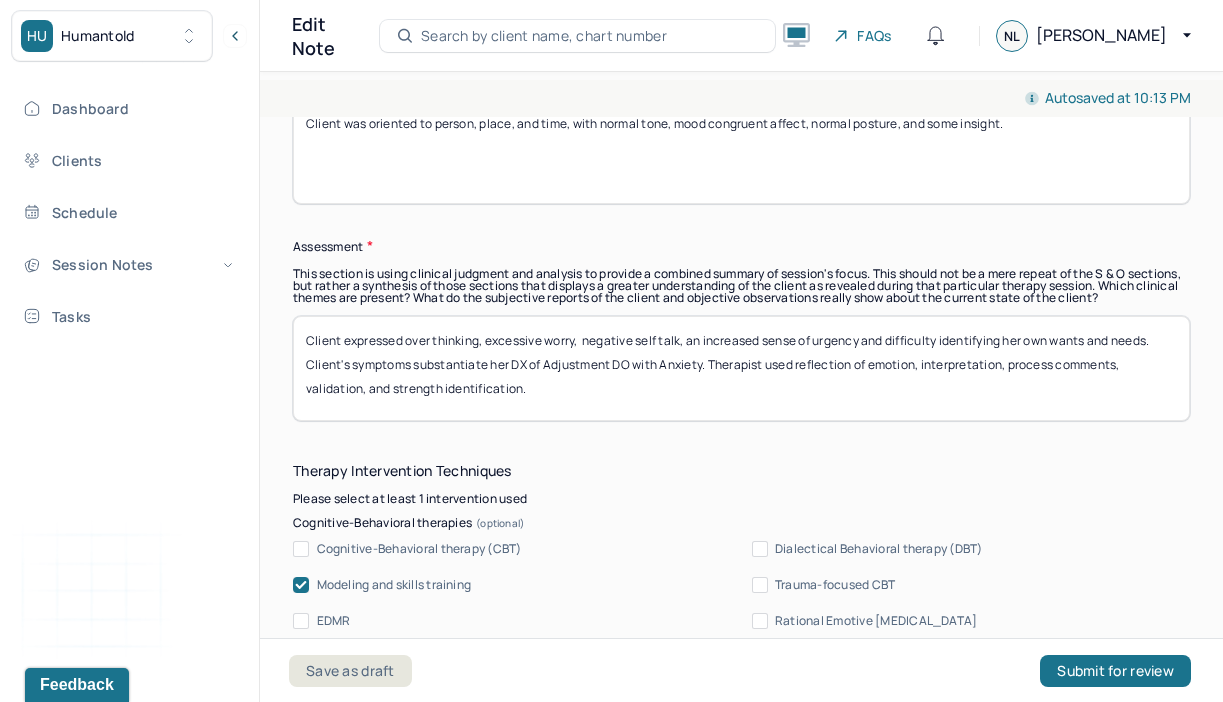 click on "Client expressed over thinking, excessive worry,  negative self talk, and difficulty identifying her own wnats and needs. Client's symptoms substantiate her DX of Adjustment DO with Anxiety. Therapist used reflection of emotion, interpretation, process comments, validation, and strength identification." at bounding box center (741, 368) 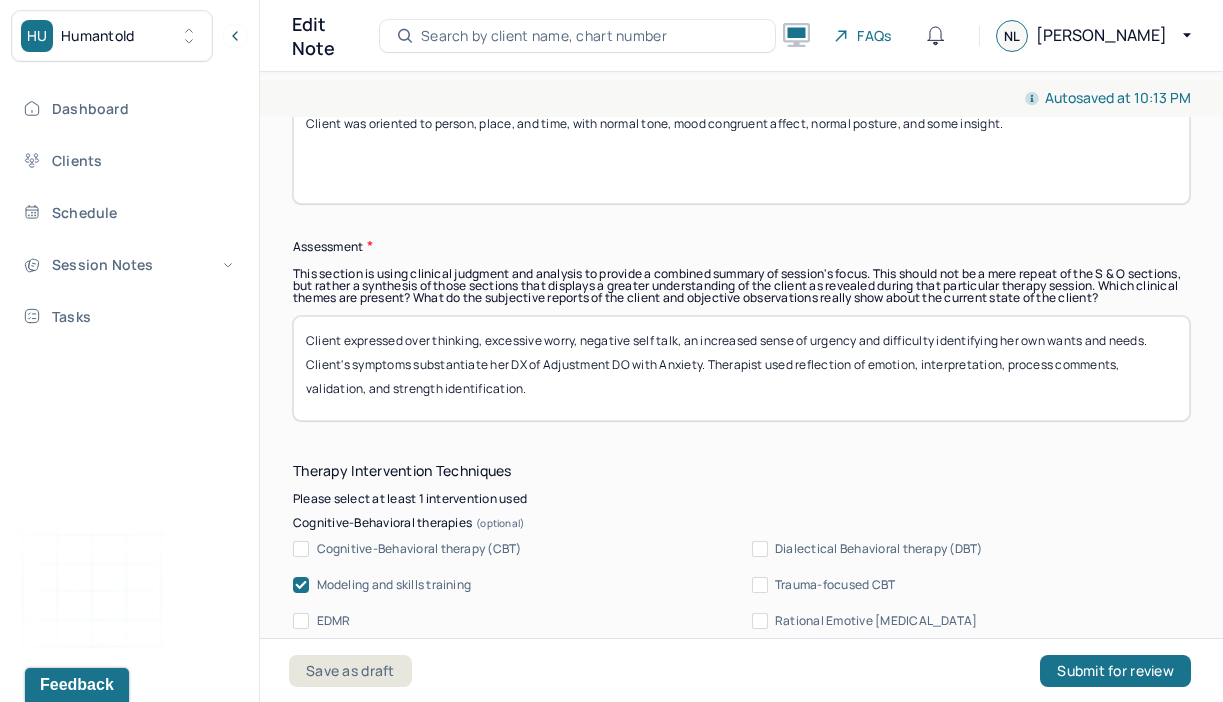 click on "Client expressed over thinking, excessive worry, negative self talk, an increased sense of urgency and difficulty identifying her own wants and needs. Client's symptoms substantiate her DX of Adjustment DO with Anxiety. Therapist used reflection of emotion, interpretation, process comments, validation, and strength identification." at bounding box center [741, 368] 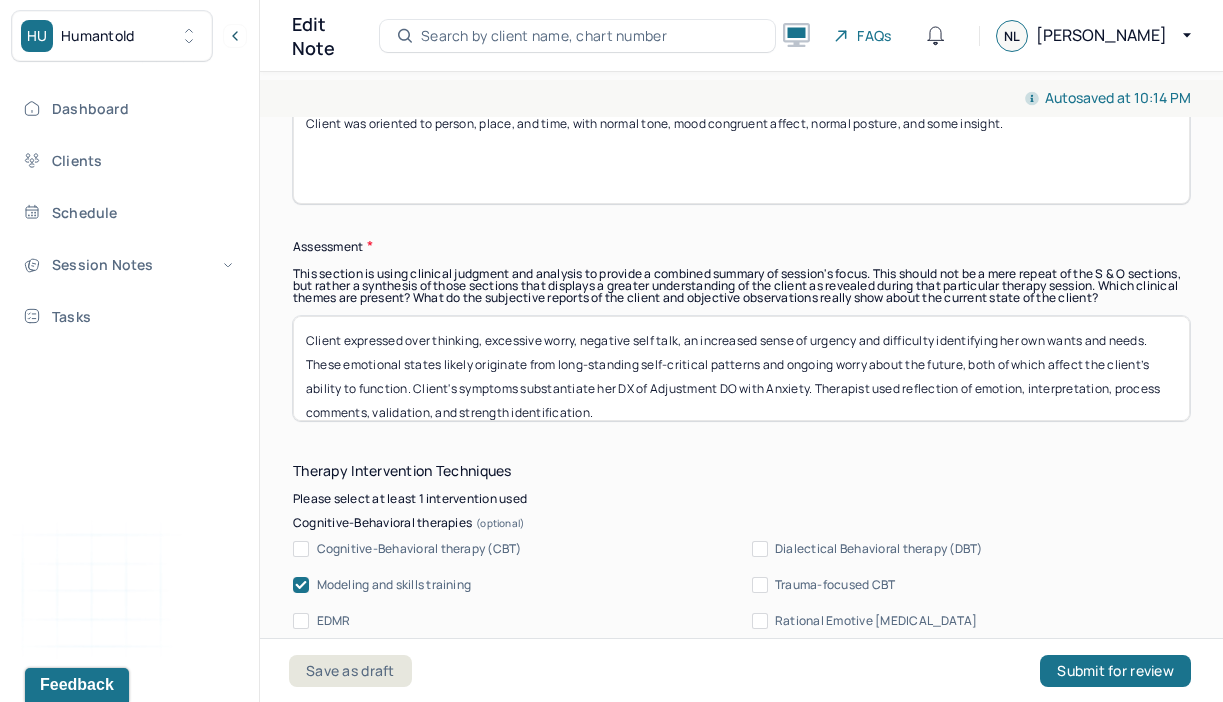 click on "Client expressed over thinking, excessive worry, negative self talk, an increased sense of urgency and difficulty identifying her own wants and needs. These emotional states likely originate from long-standing self-critical patterns and ongoing worry about the future, both of which affect the client’s ability to function. Client's symptoms substantiate her DX of Adjustment DO with Anxiety. Therapist used reflection of emotion, interpretation, process comments, validation, and strength identification." at bounding box center (741, 368) 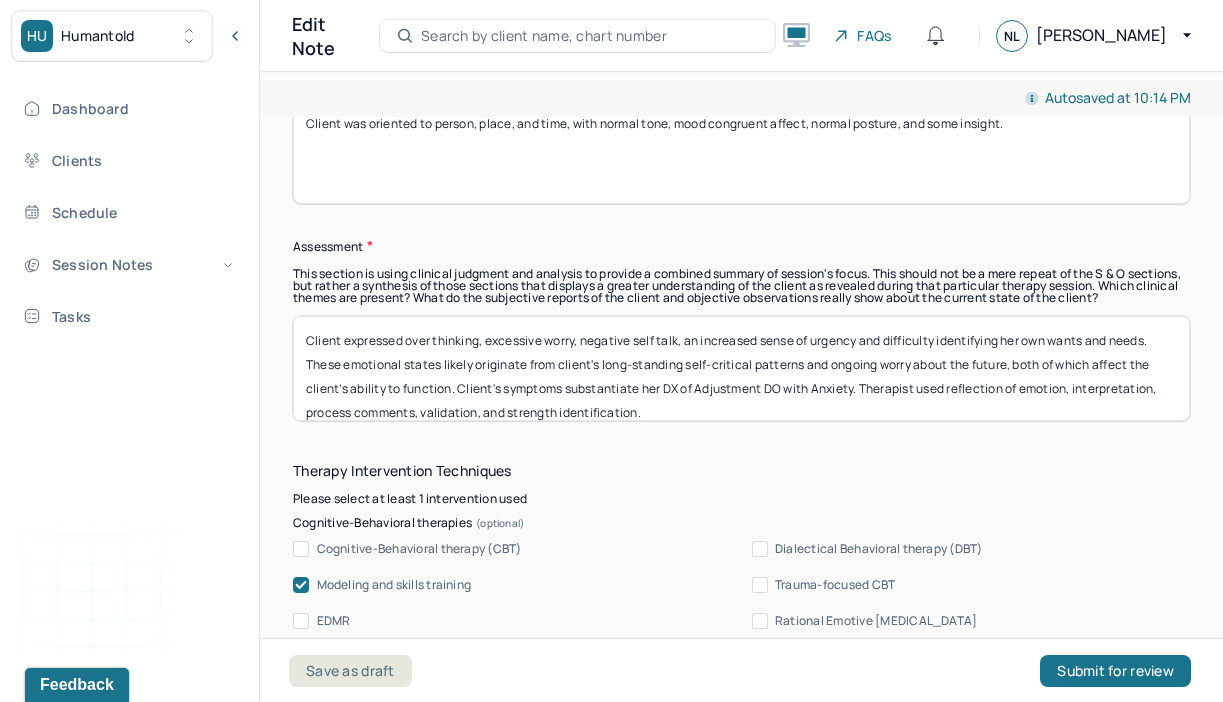 click on "Client expressed over thinking, excessive worry, negative self talk, an increased sense of urgency and difficulty identifying her own wants and needs. These emotional states likely originate from client's long-standing self-critical patterns and ongoing worry about the future, both of which affect the client’s ability to function. Client's symptoms substantiate her DX of Adjustment DO with Anxiety. Therapist used reflection of emotion, interpretation, process comments, validation, and strength identification." at bounding box center [741, 368] 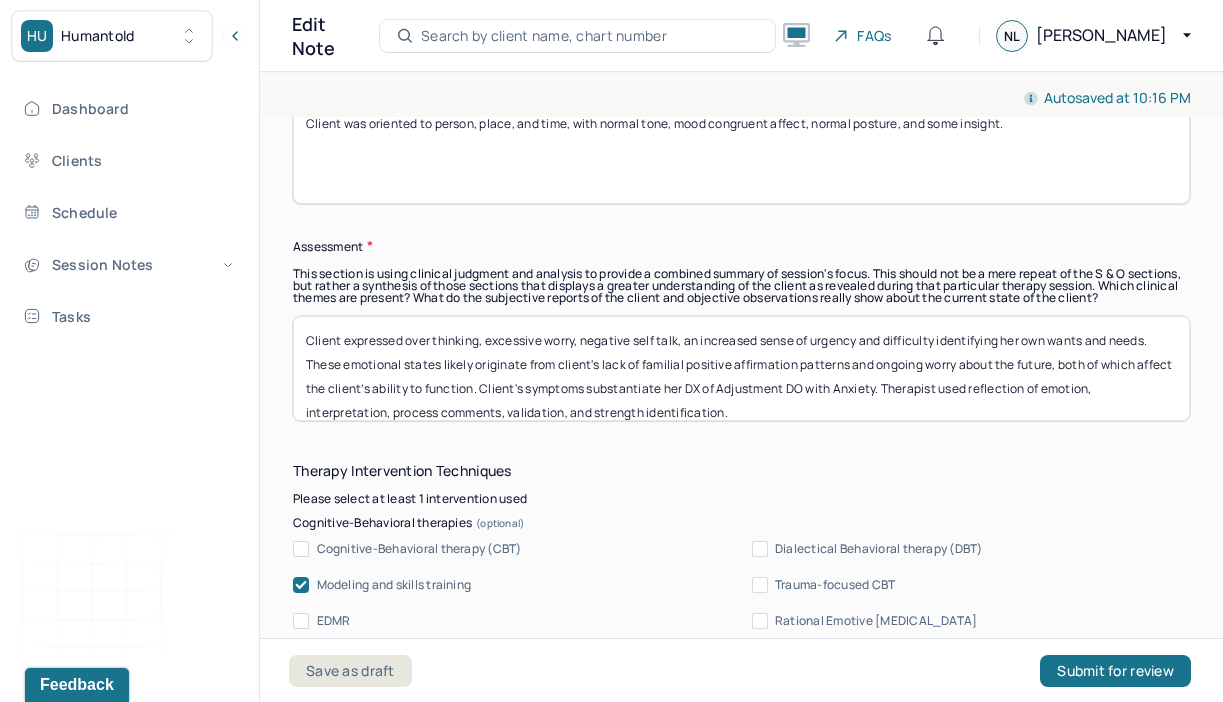 drag, startPoint x: 643, startPoint y: 356, endPoint x: 686, endPoint y: 356, distance: 43 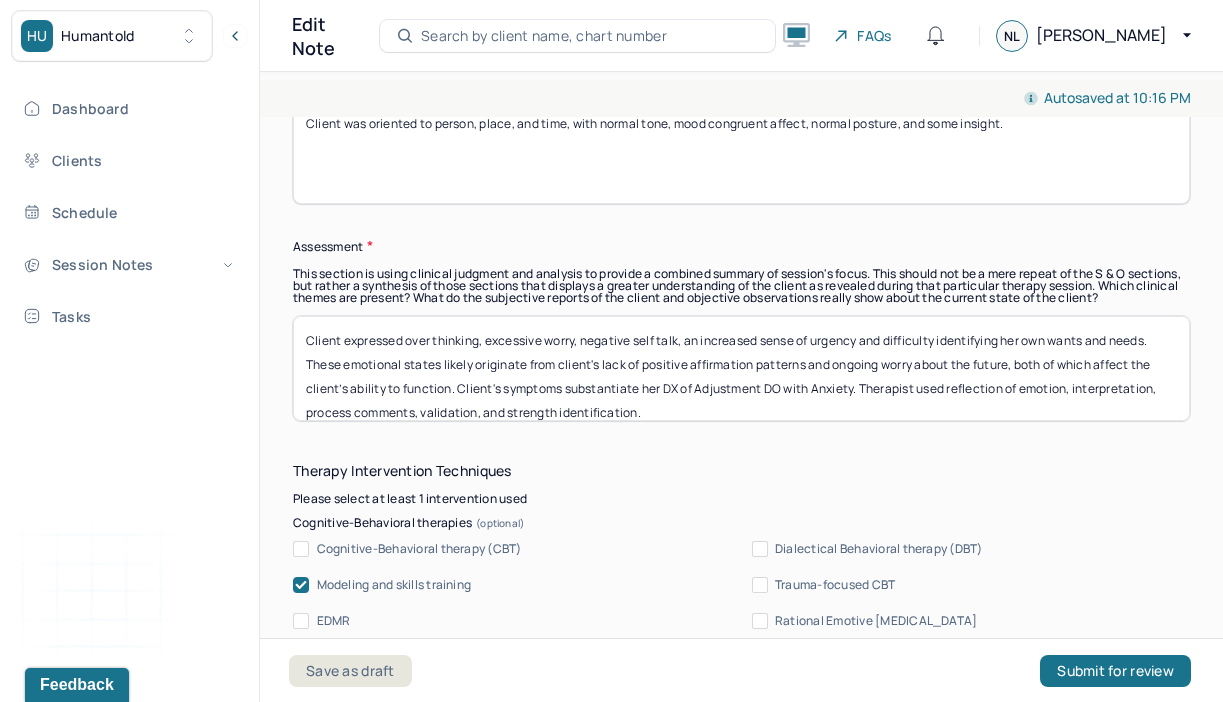 click on "Client expressed over thinking, excessive worry, negative self talk, an increased sense of urgency and difficulty identifying her own wants and needs. These emotional states likely originate from client's lack of familial positive affirmation patterns and ongoing worry about the future, both of which affect the client’s ability to function. Client's symptoms substantiate her DX of Adjustment DO with Anxiety. Therapist used reflection of emotion, interpretation, process comments, validation, and strength identification." at bounding box center (741, 368) 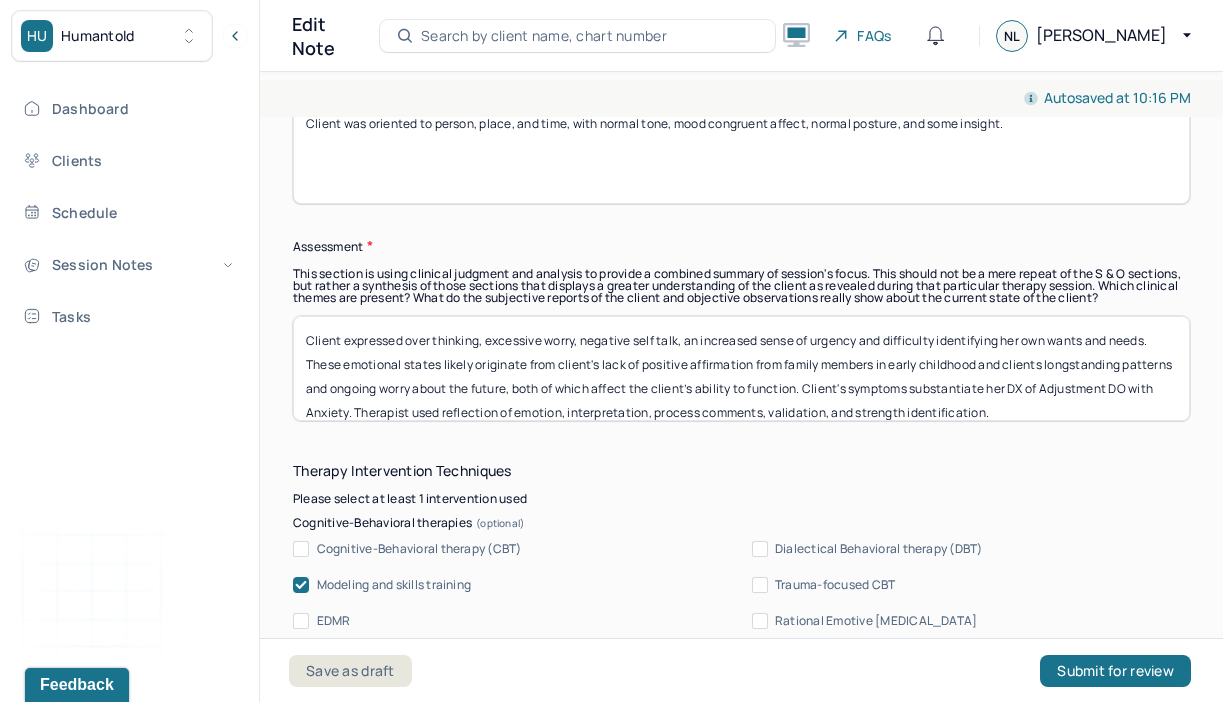 click on "Client expressed over thinking, excessive worry, negative self talk, an increased sense of urgency and difficulty identifying her own wants and needs. These emotional states likely originate from client's lack of familial positive affirmation patterns and ongoing worry about the future, both of which affect the client’s ability to function. Client's symptoms substantiate her DX of Adjustment DO with Anxiety. Therapist used reflection of emotion, interpretation, process comments, validation, and strength identification." at bounding box center [741, 368] 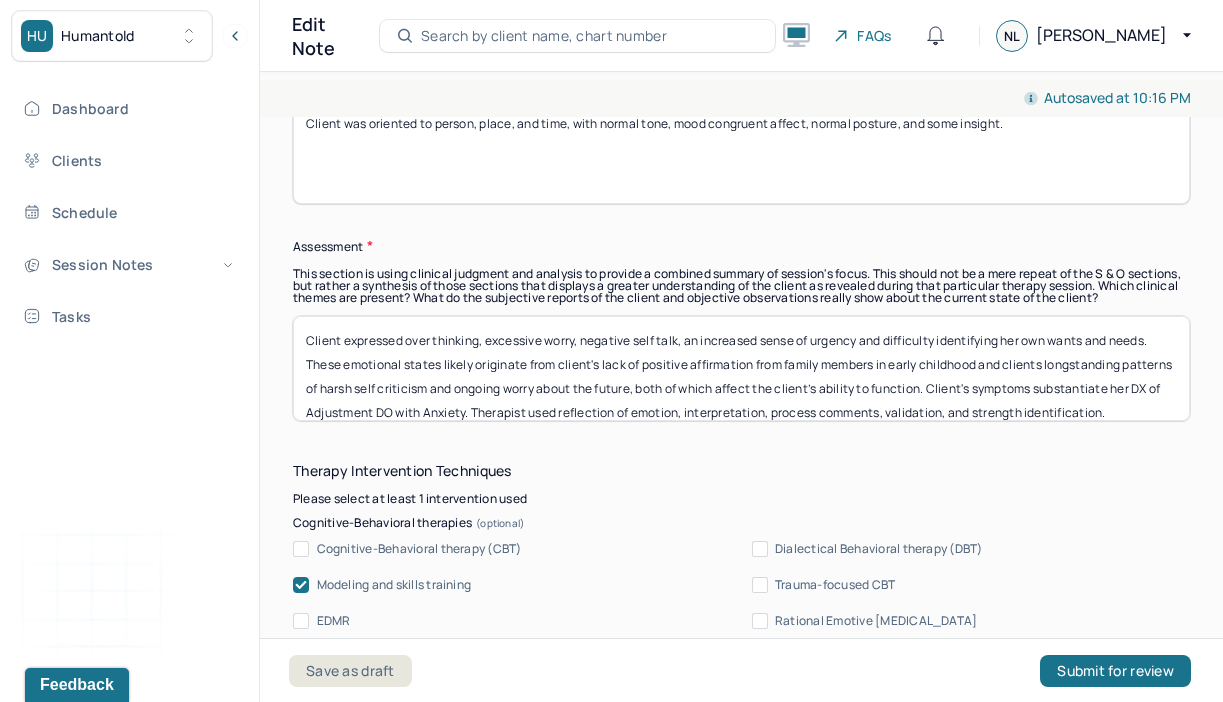 drag, startPoint x: 430, startPoint y: 379, endPoint x: 642, endPoint y: 380, distance: 212.00237 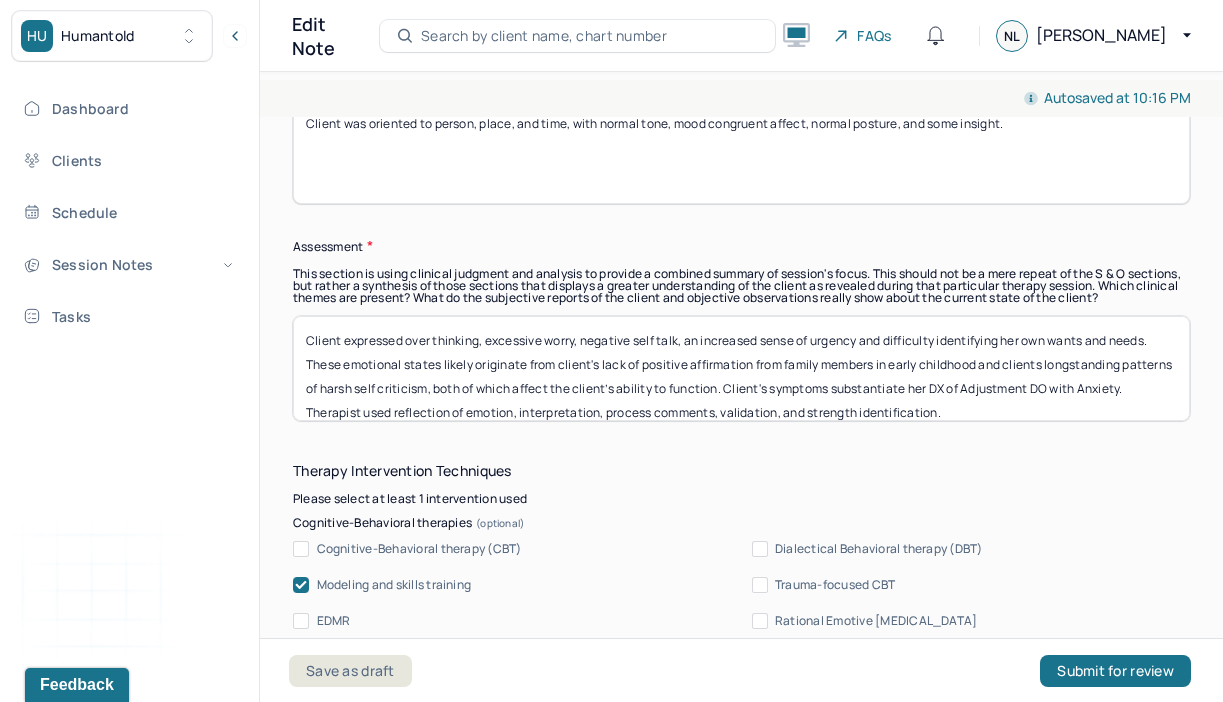 drag, startPoint x: 431, startPoint y: 382, endPoint x: 722, endPoint y: 390, distance: 291.10995 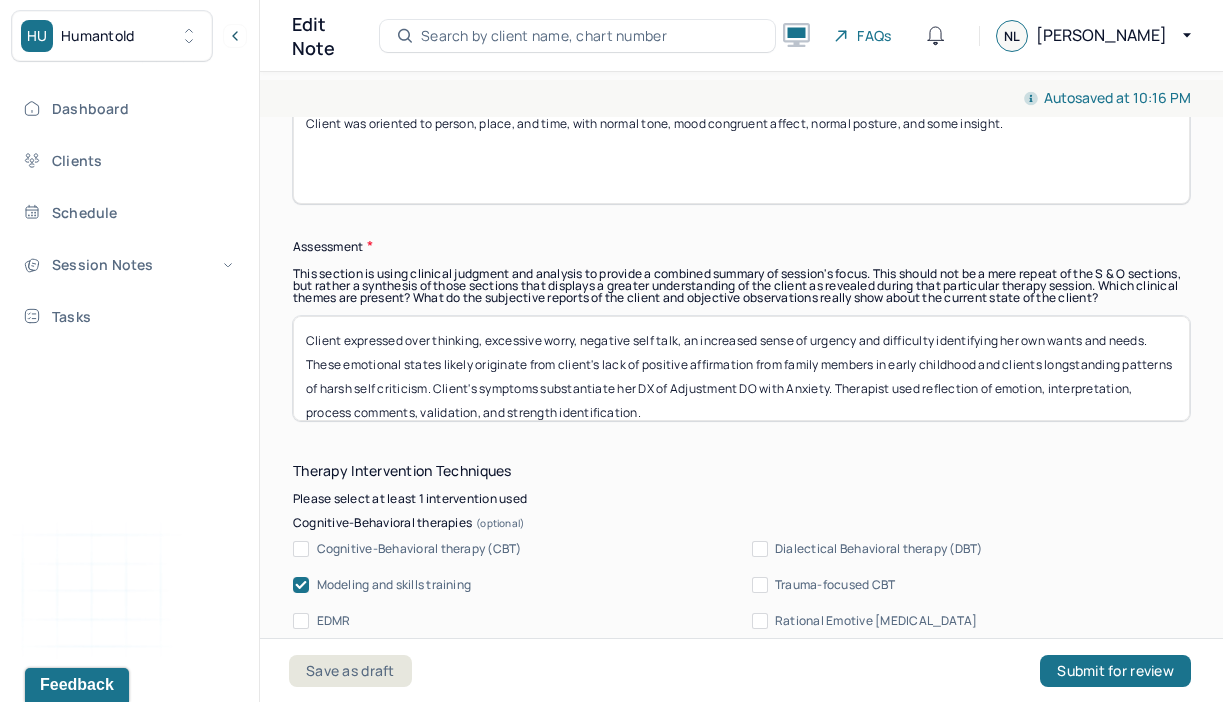 drag, startPoint x: 438, startPoint y: 382, endPoint x: 840, endPoint y: 386, distance: 402.0199 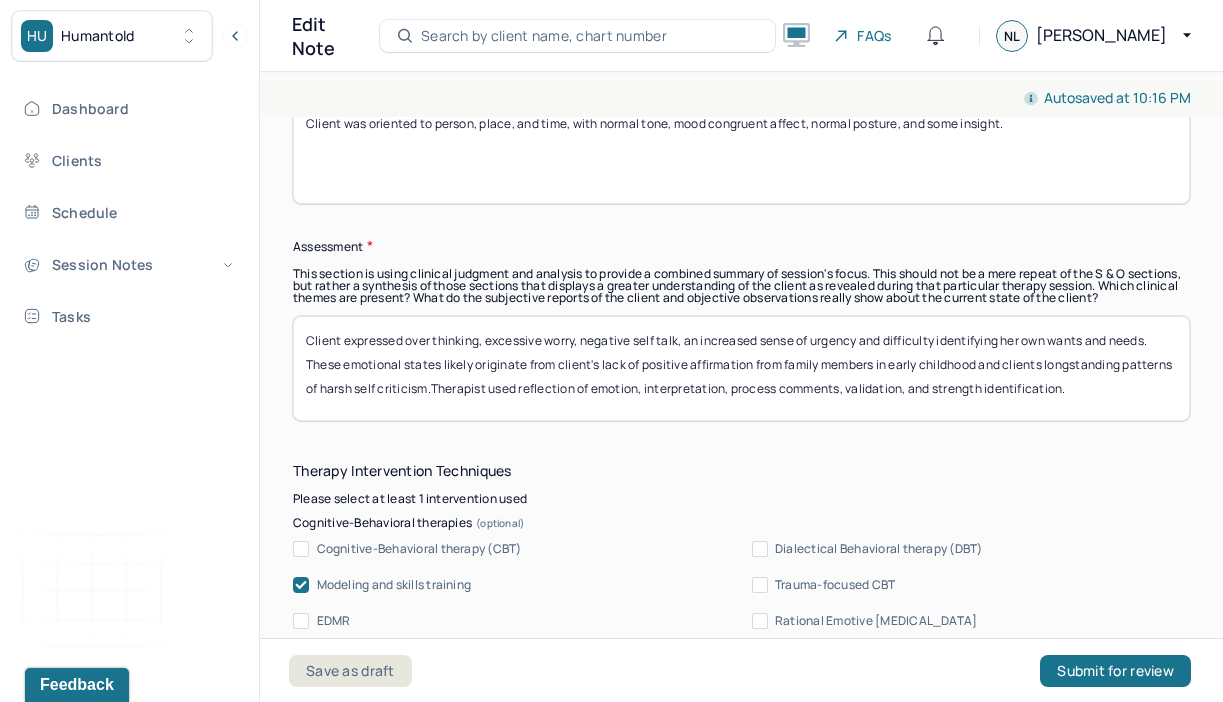 click on "Client expressed over thinking, excessive worry, negative self talk, an increased sense of urgency and difficulty identifying her own wants and needs. These emotional states likely originate from client's lack of positive affirmation from family members in early childhood and clients longstanding patterns  of harsh self criticism. Client's symptoms substantiate her DX of Adjustment DO with Anxiety. Therapist used reflection of emotion, interpretation, process comments, validation, and strength identification." at bounding box center [741, 368] 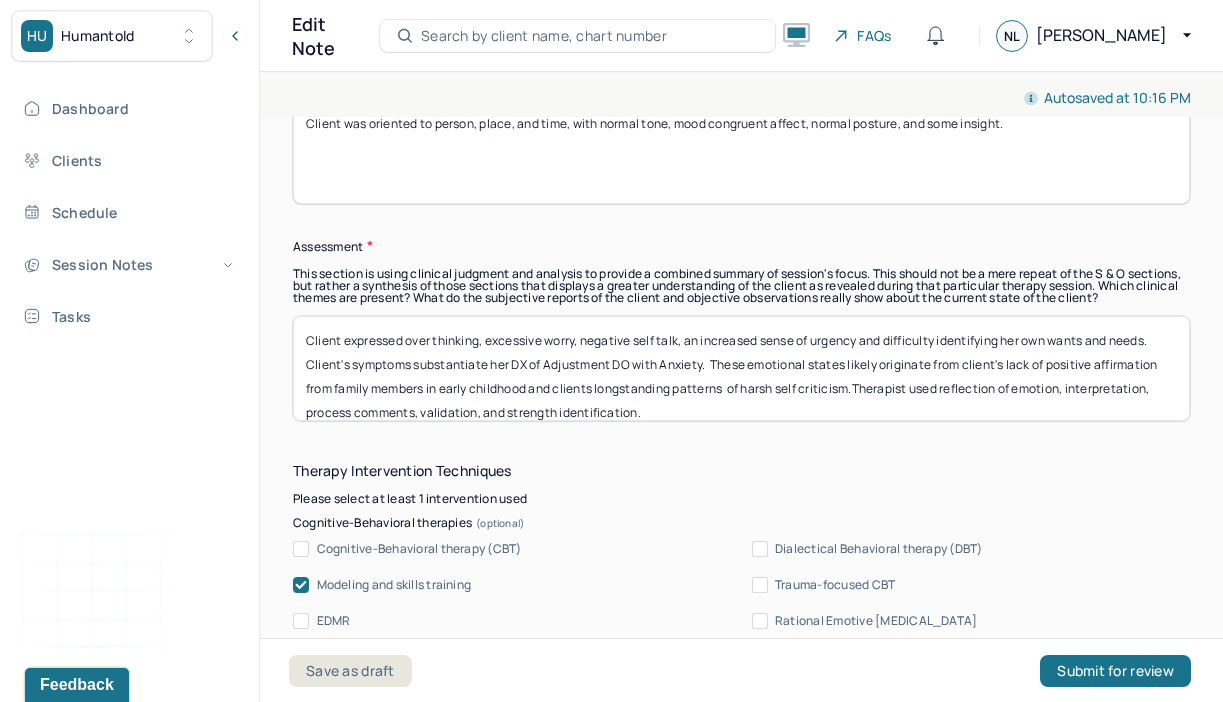 drag, startPoint x: 711, startPoint y: 355, endPoint x: 733, endPoint y: 400, distance: 50.08992 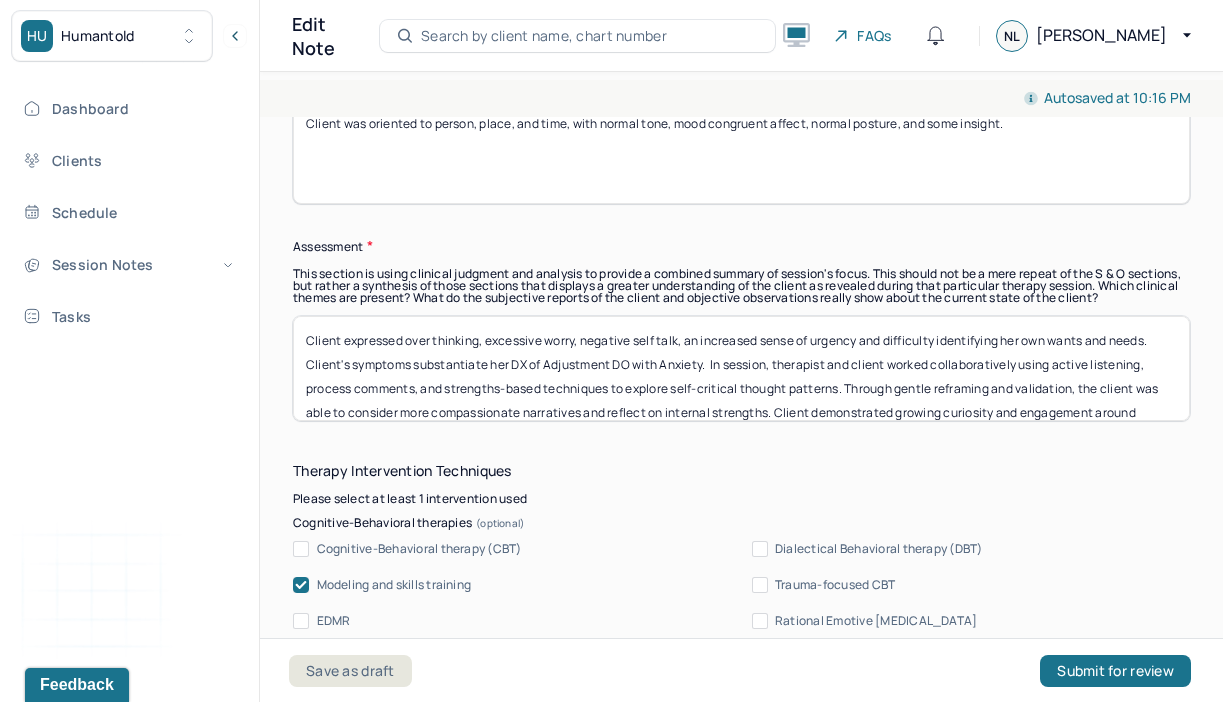 scroll, scrollTop: 24, scrollLeft: 0, axis: vertical 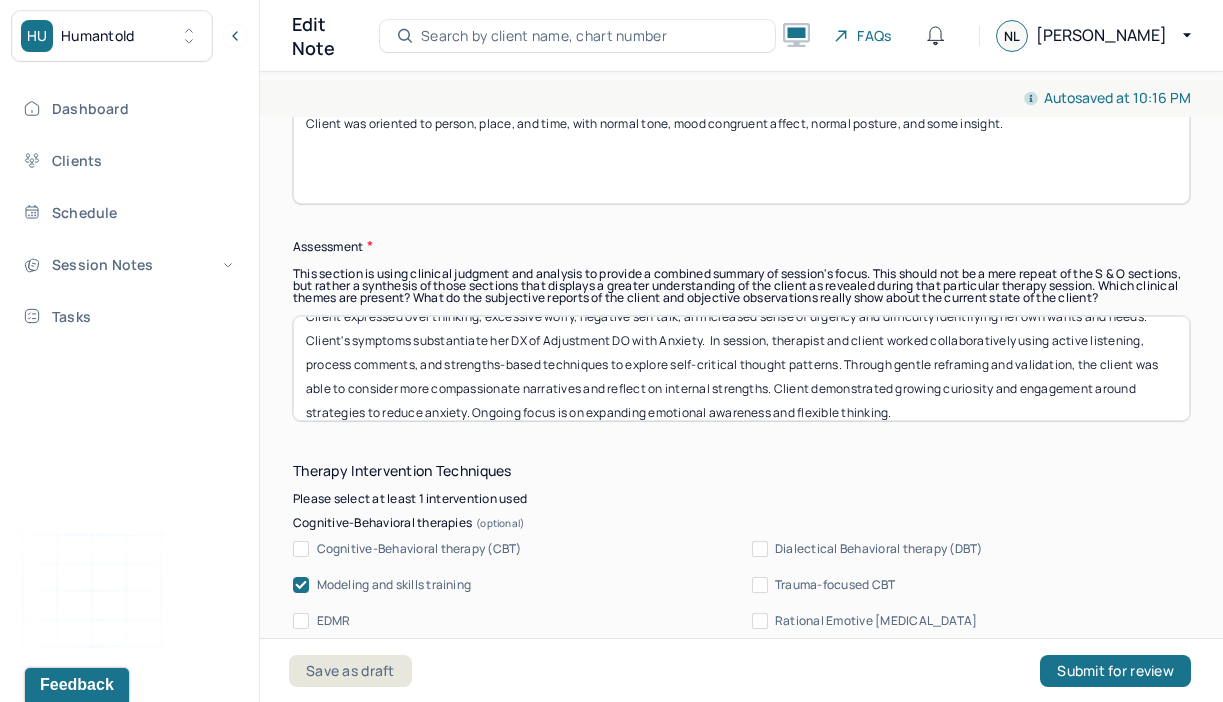 click on "Client expressed over thinking, excessive worry, negative self talk, an increased sense of urgency and difficulty identifying her own wants and needs. Client's symptoms substantiate her DX of Adjustment DO with Anxiety.  These emotional states likely originate from client's lack of positive affirmation from family members in early childhood and clients longstanding patterns  of harsh self criticism.Therapist used reflection of emotion, interpretation, process comments, validation, and strength identification." at bounding box center (741, 368) 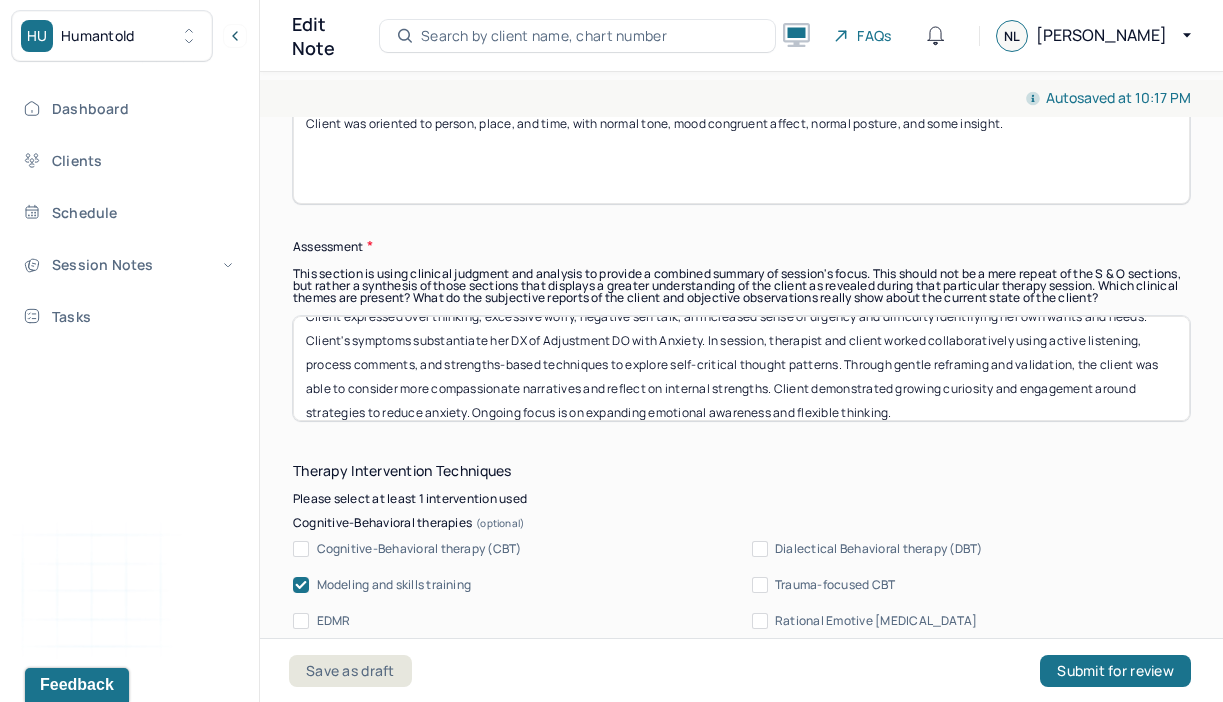 scroll, scrollTop: 40, scrollLeft: 0, axis: vertical 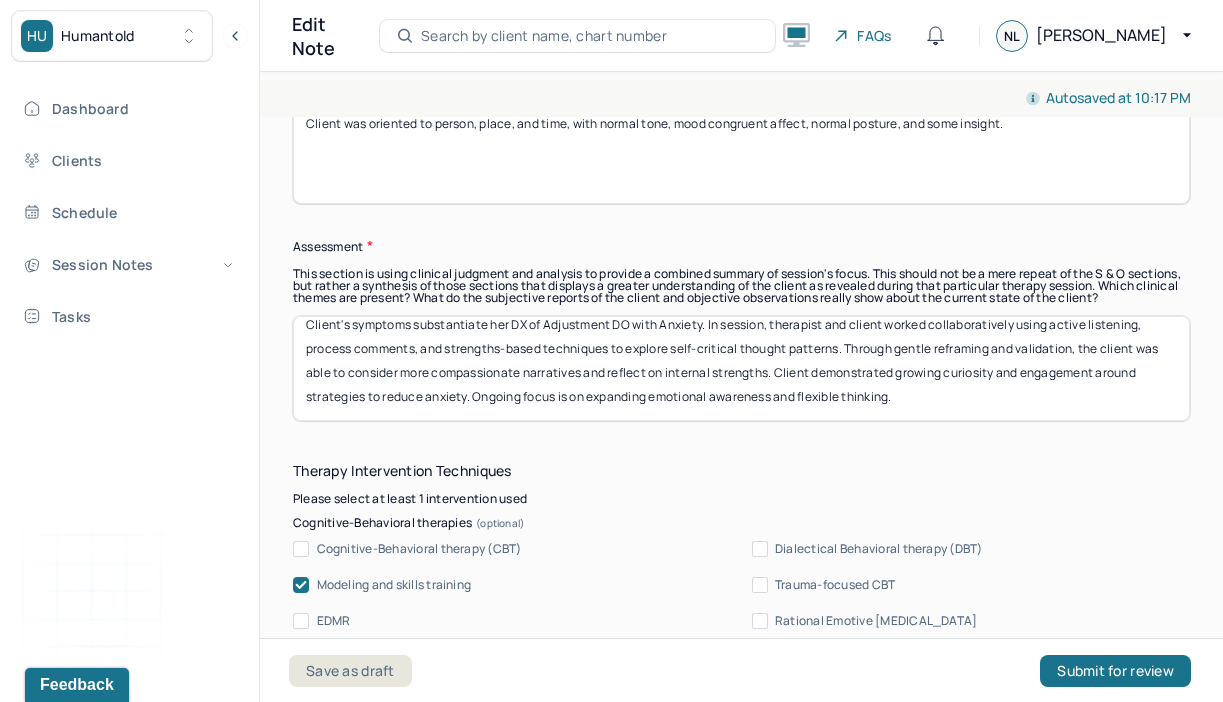type on "Client expressed over thinking, excessive worry, negative self talk, an increased sense of urgency and difficulty identifying her own wants and needs. Client's symptoms substantiate her DX of Adjustment DO with Anxiety. In session, therapist and client worked collaboratively using active listening, process comments, and strengths-based techniques to explore self-critical thought patterns. Through gentle reframing and validation, the client was able to consider more compassionate narratives and reflect on internal strengths. Client demonstrated growing curiosity and engagement around strategies to reduce anxiety. Ongoing focus is on expanding emotional awareness and flexible thinking." 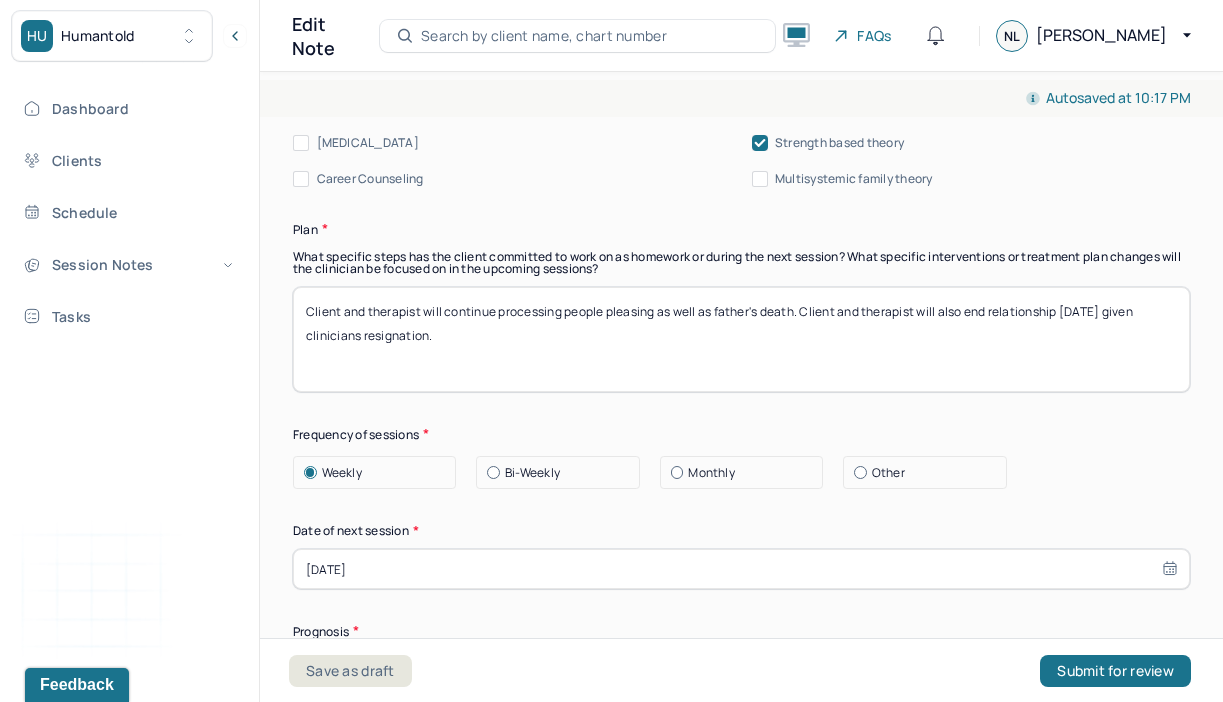 scroll, scrollTop: 2702, scrollLeft: 0, axis: vertical 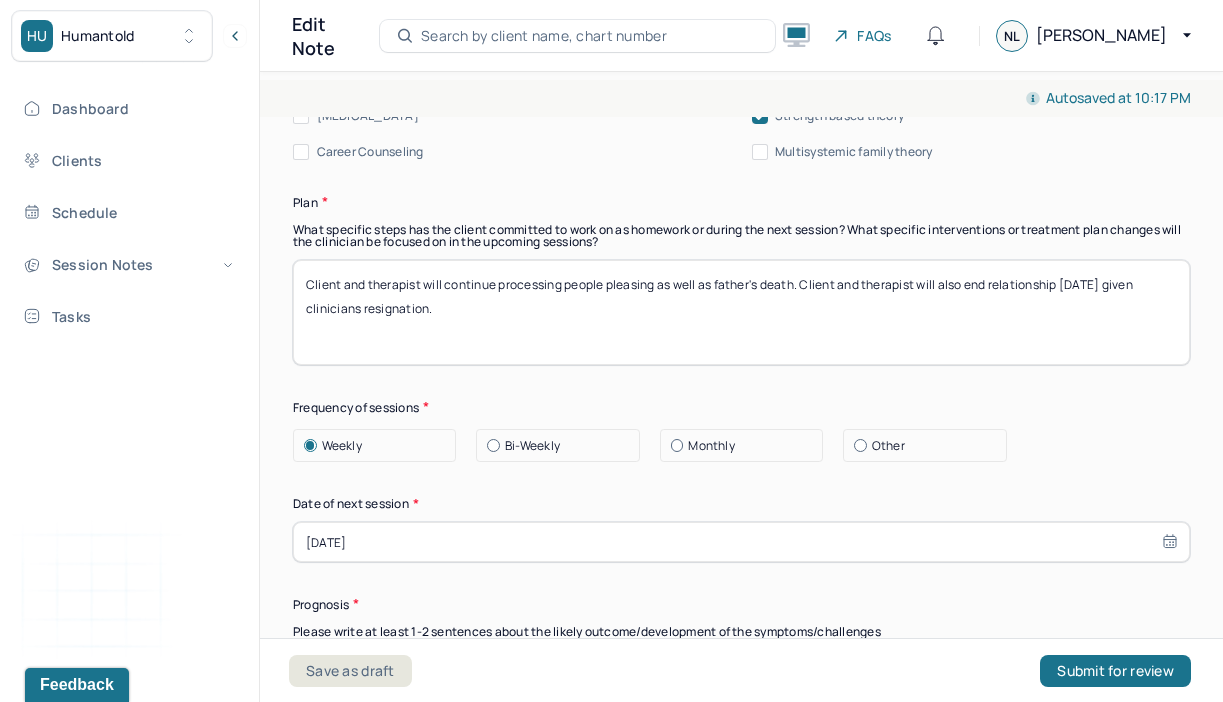 drag, startPoint x: 796, startPoint y: 277, endPoint x: 556, endPoint y: 218, distance: 247.1457 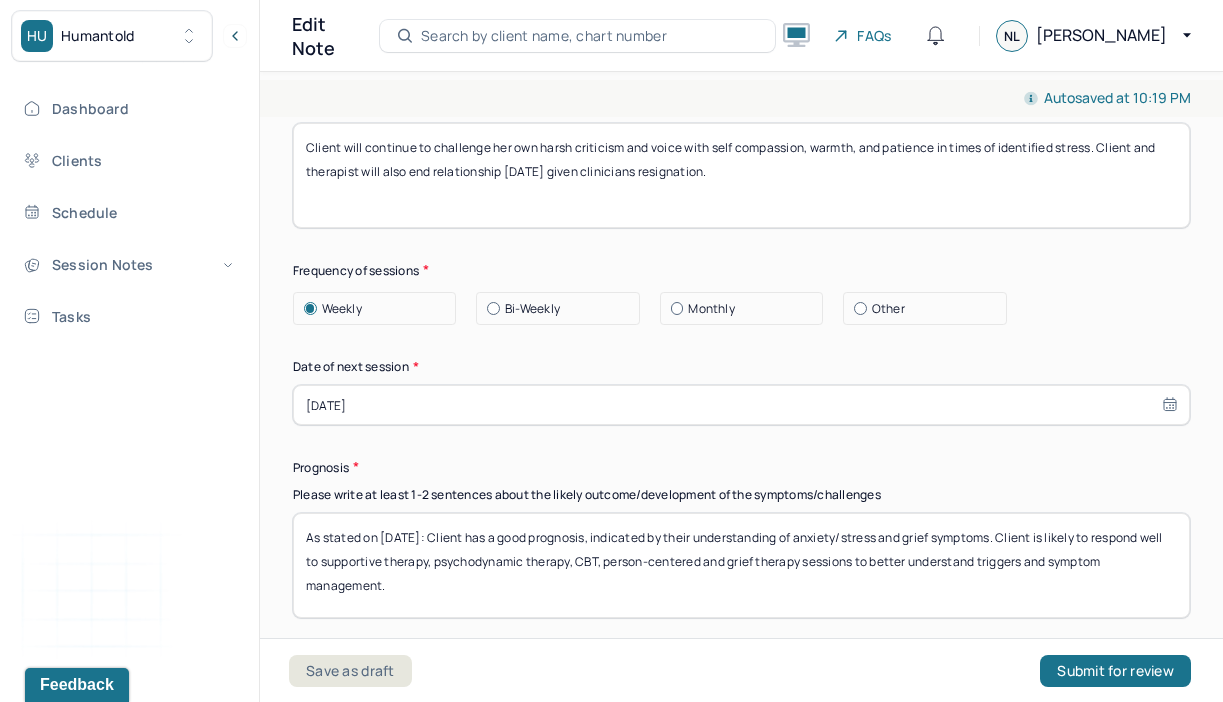 scroll, scrollTop: 2843, scrollLeft: 0, axis: vertical 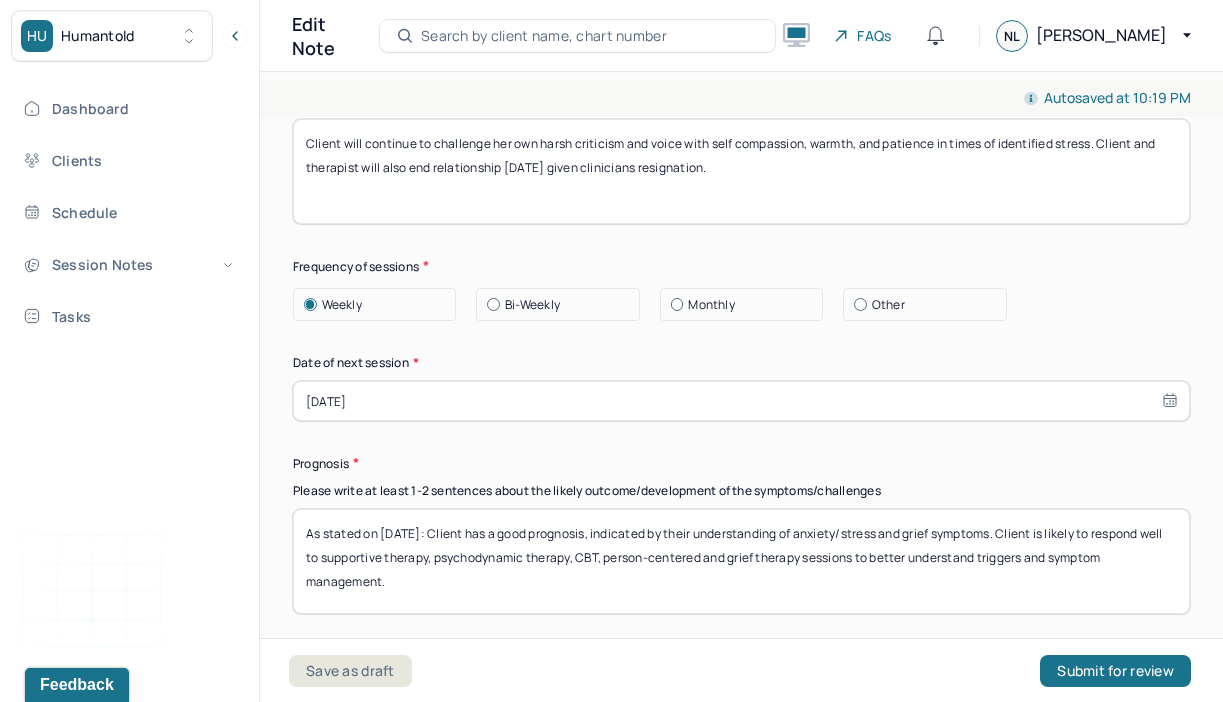 type on "Client will continue to challenge her own harsh criticism and voice with self compassion, warmth, and patience in times of identified stress. Client and therapist will also end relationship [DATE] given clinicians resignation." 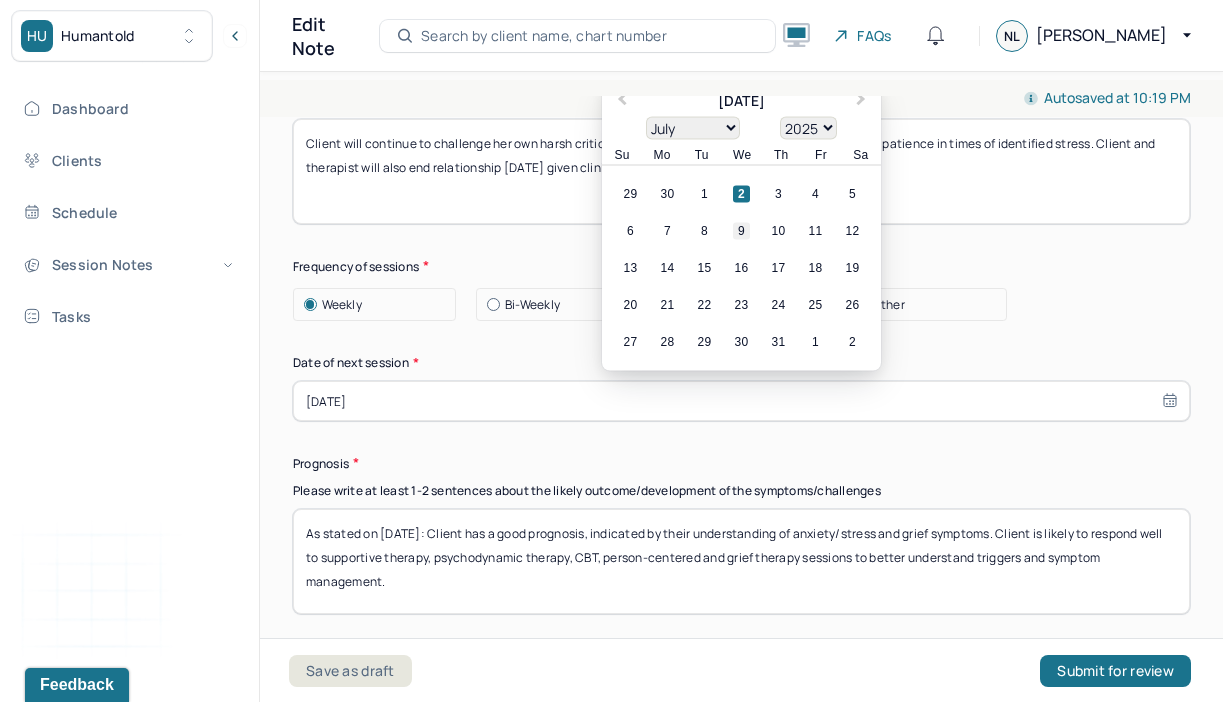 click on "9" at bounding box center [741, 231] 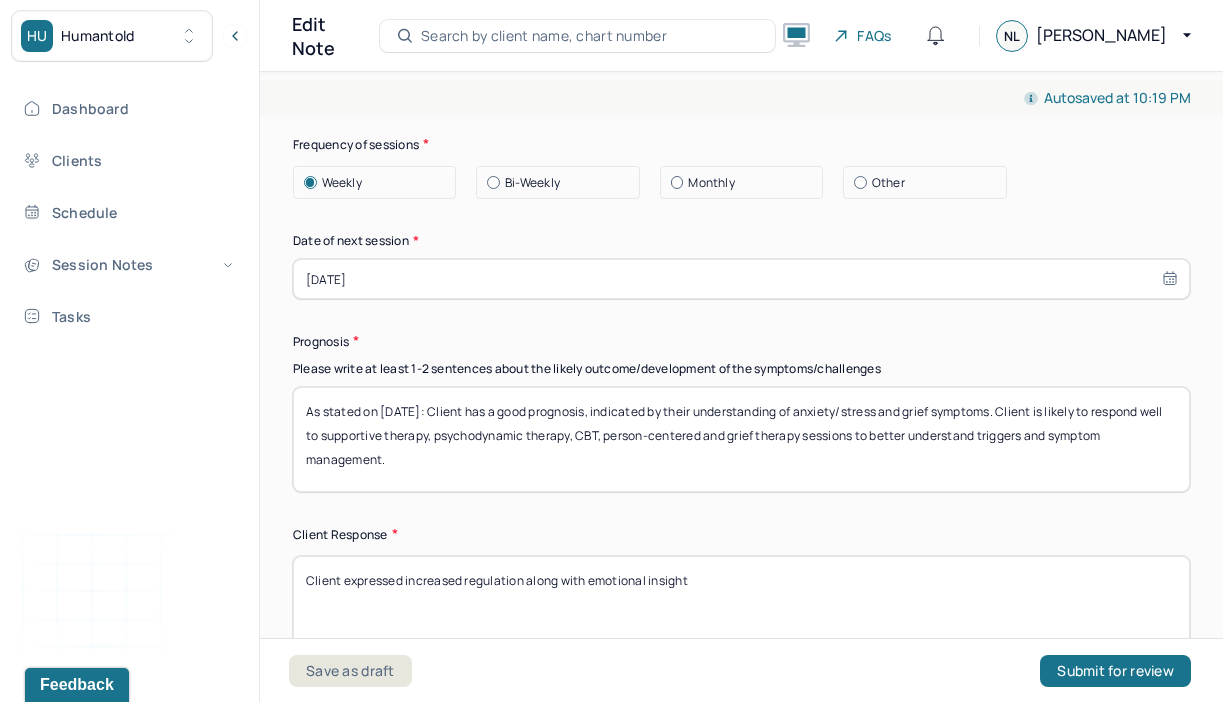 scroll, scrollTop: 2969, scrollLeft: 0, axis: vertical 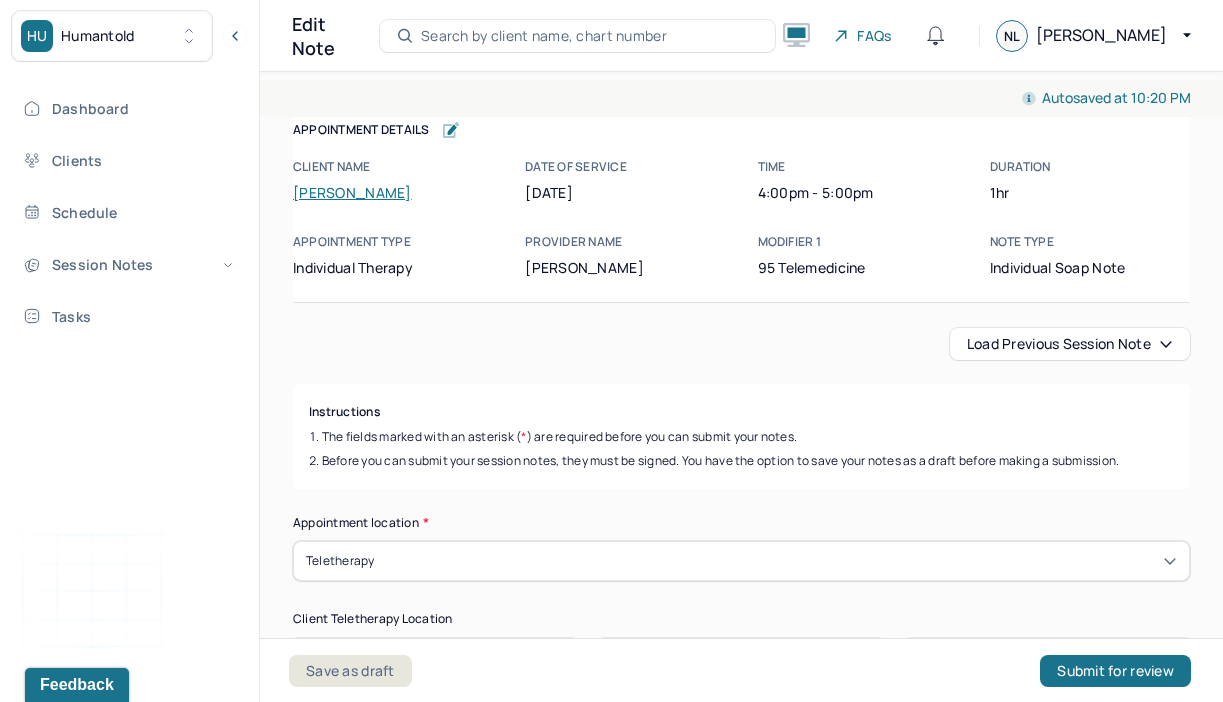 click on "Load previous session note" at bounding box center [1070, 344] 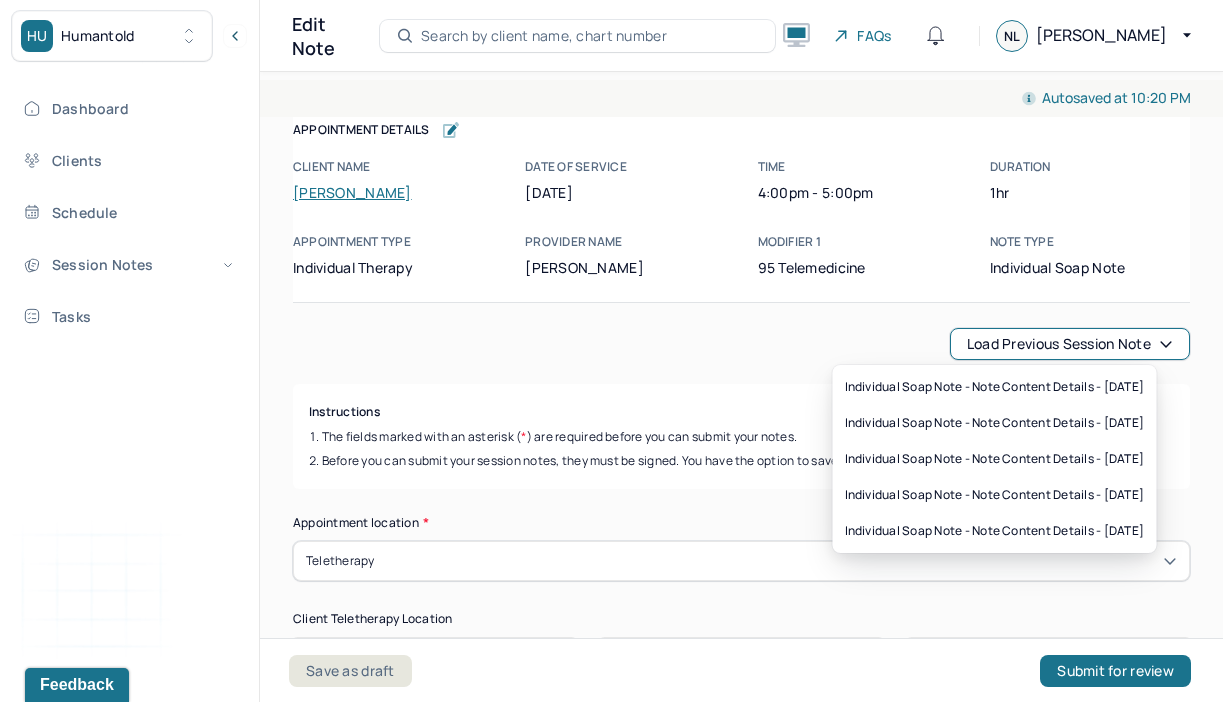 click on "Instructions The fields marked with an asterisk ( * ) are required before you can submit your notes. Before you can submit your session notes, they must be signed. You have the option to save your notes as a draft before making a submission." at bounding box center (741, 436) 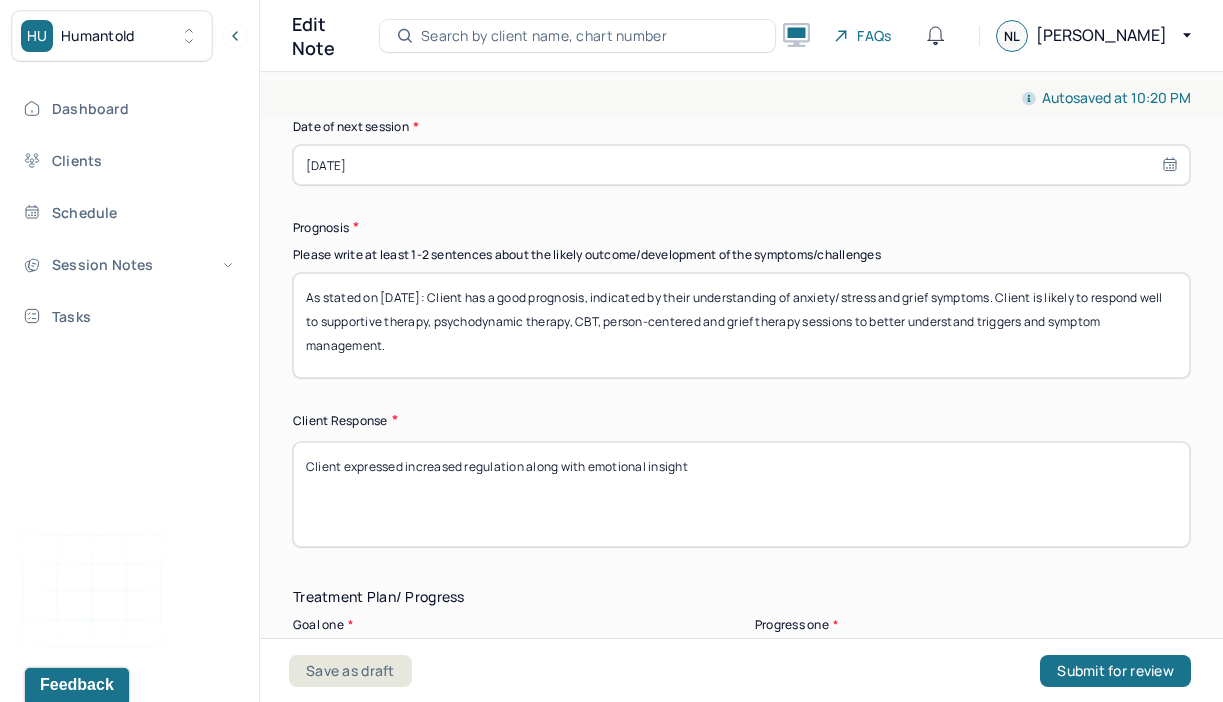 scroll, scrollTop: 3082, scrollLeft: 0, axis: vertical 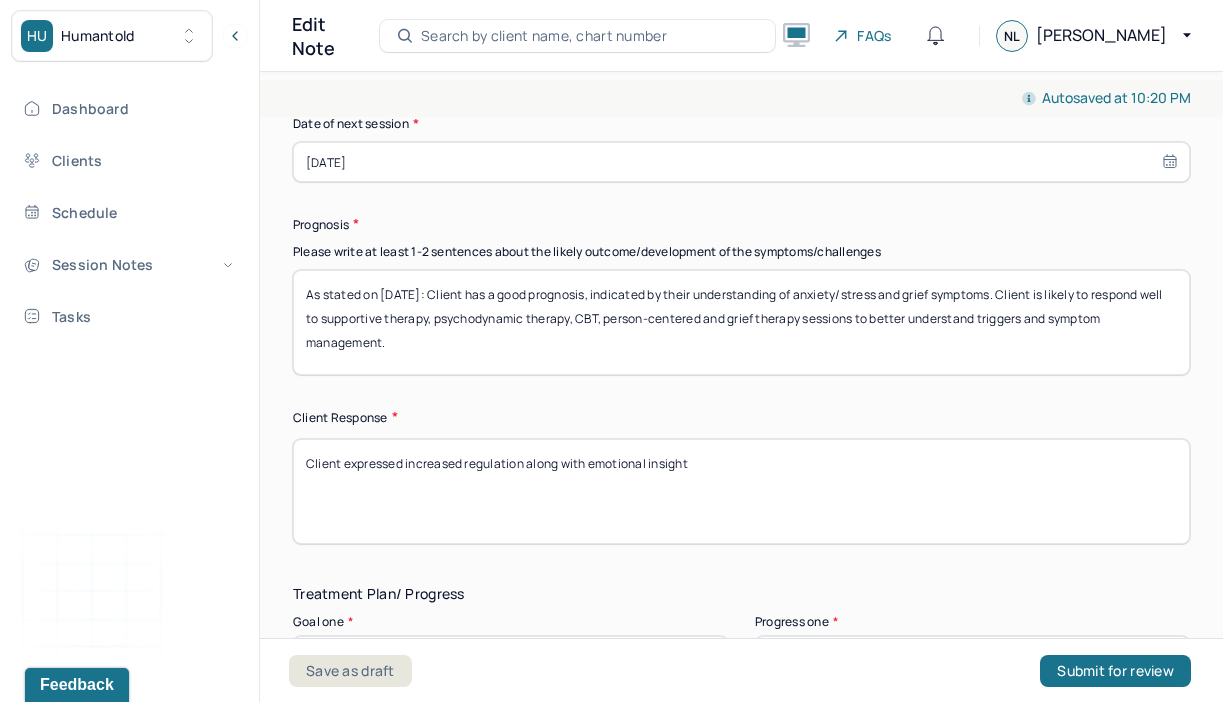 click on "As stated on [DATE]: Client has a good prognosis, indicated by their understanding of anxiety/stress and grief symptoms. Client is likely to respond well to supportive therapy, psychodynamic therapy, CBT, person-centered and grief therapy sessions to better understand triggers and symptom management." at bounding box center (741, 322) 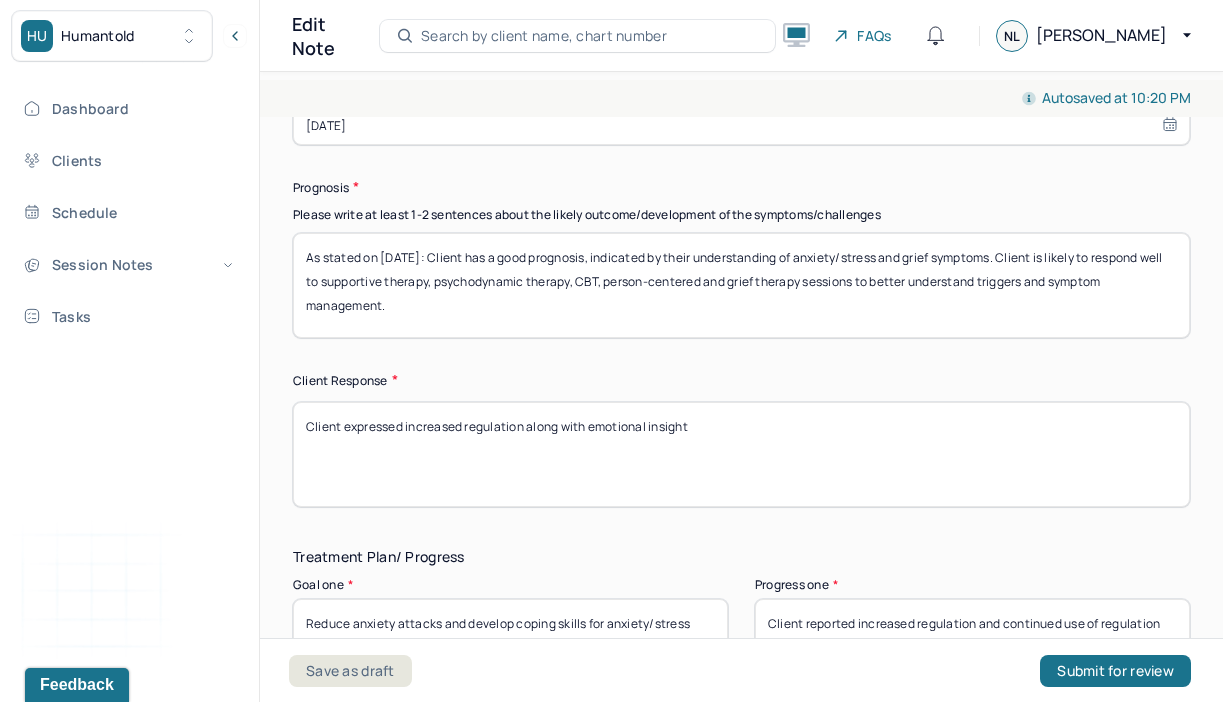 scroll, scrollTop: 3130, scrollLeft: 0, axis: vertical 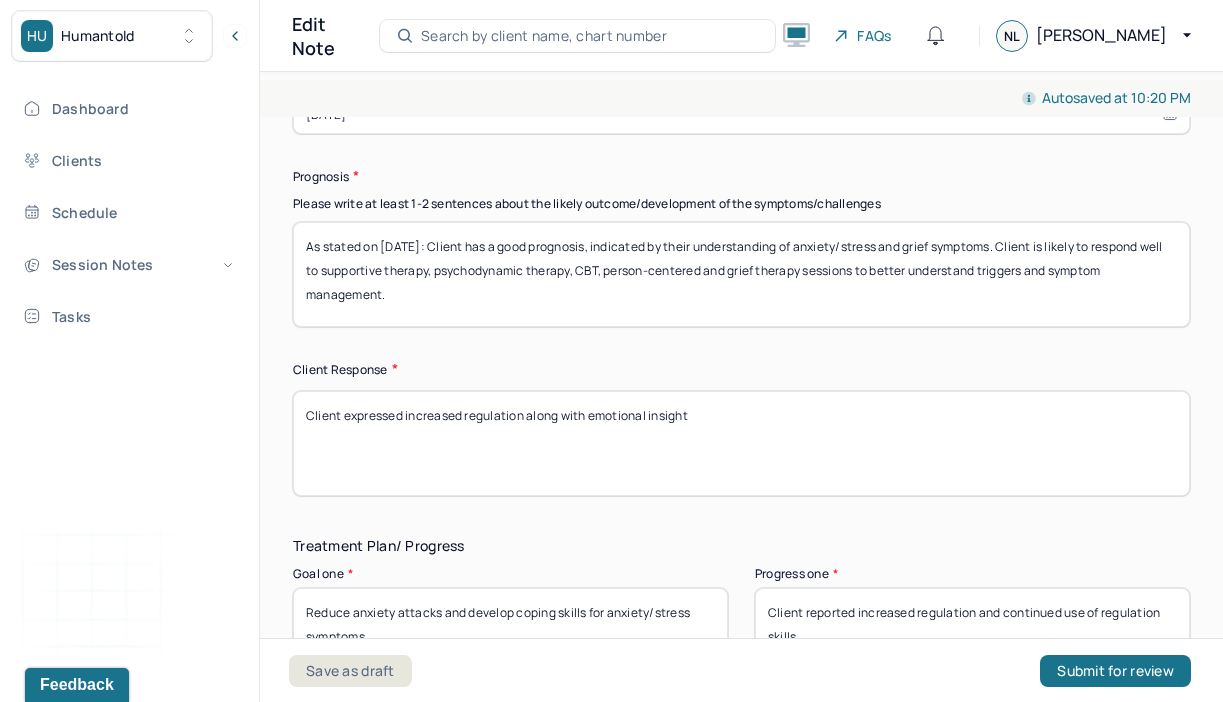 type on "As stated on [DATE]: Client has a good prognosis, indicated by their understanding of anxiety/stress and grief symptoms. Client is likely to respond well to supportive therapy, psychodynamic therapy, CBT, person-centered and grief therapy sessions to better understand triggers and symptom management." 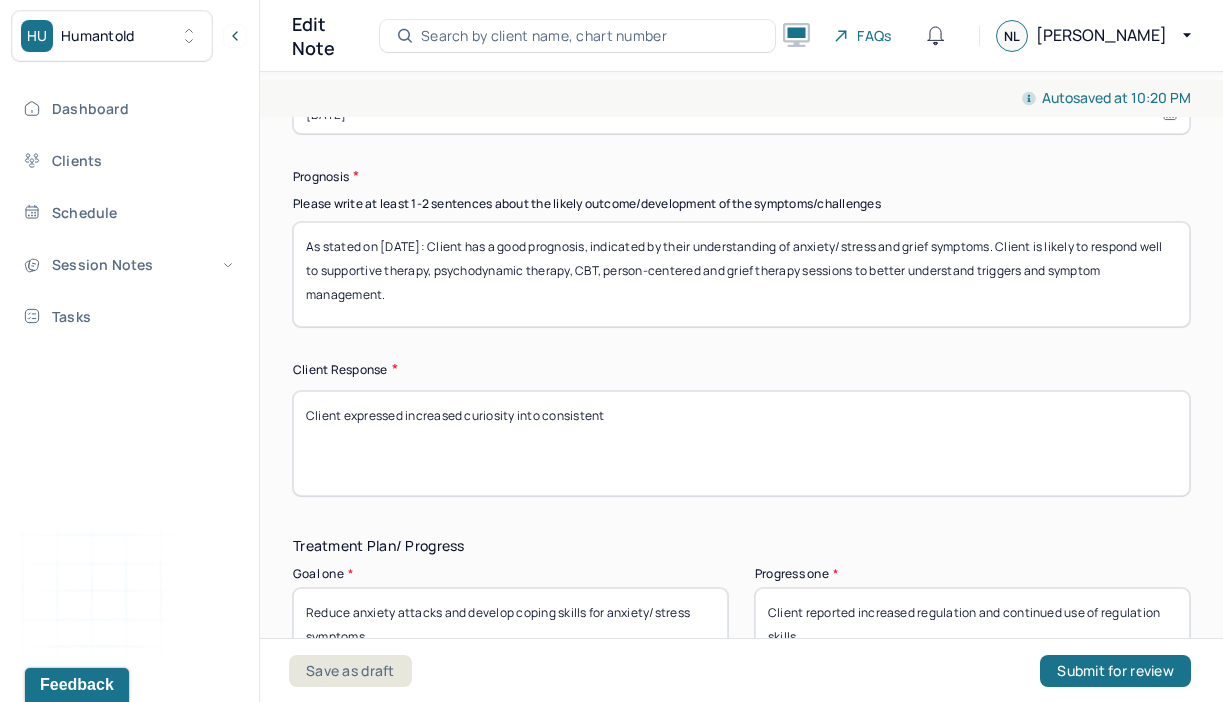drag, startPoint x: 652, startPoint y: 398, endPoint x: 541, endPoint y: 404, distance: 111.16204 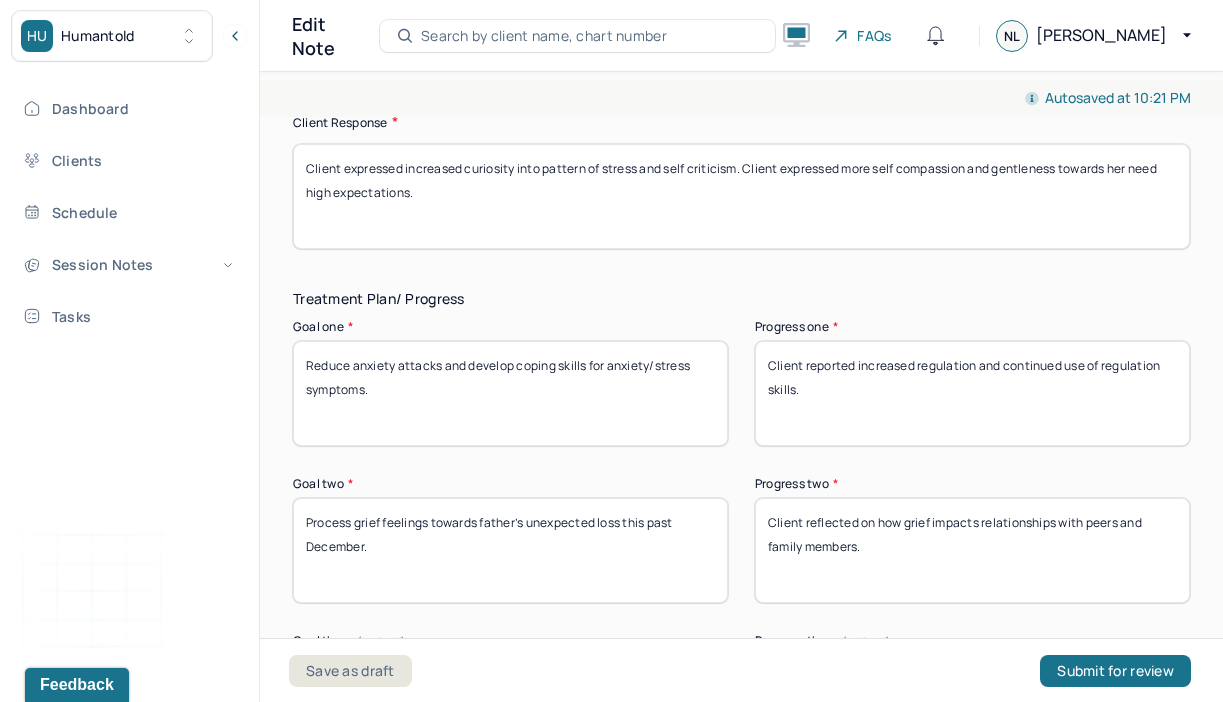 scroll, scrollTop: 3387, scrollLeft: 0, axis: vertical 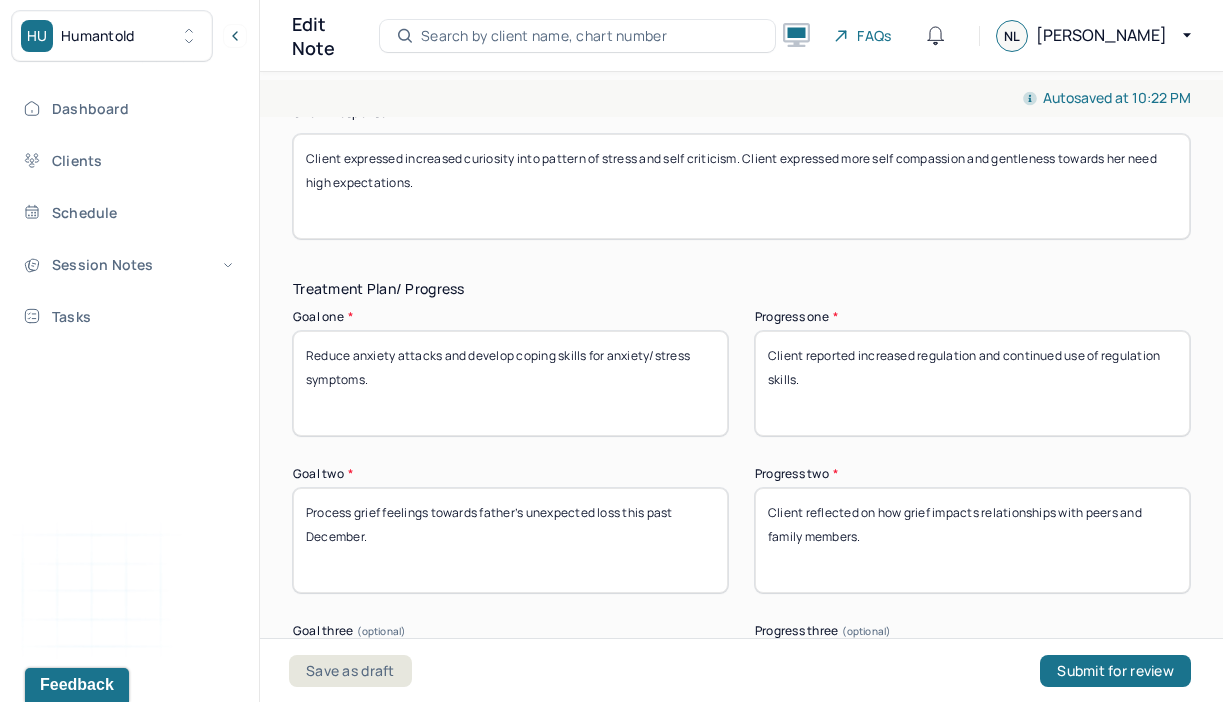 type on "Client expressed increased curiosity into pattern of stress and self criticism. Client expressed more self compassion and gentleness towards her need high expectations." 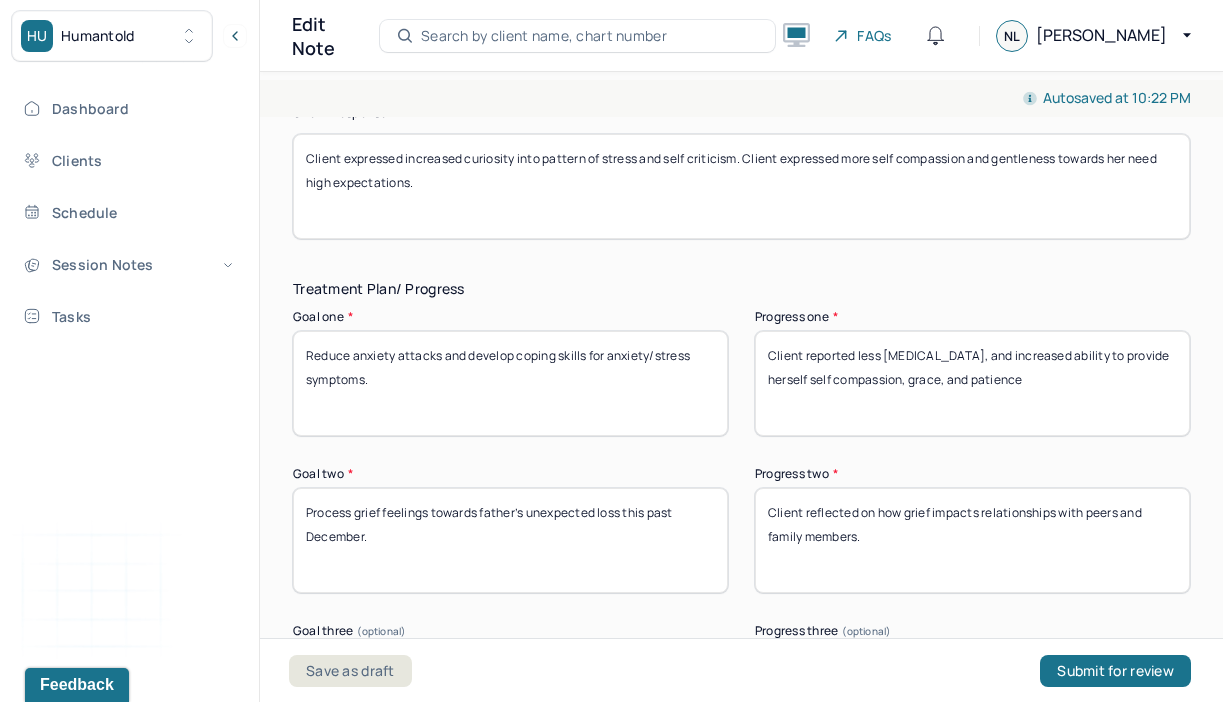 click on "Client reported less [MEDICAL_DATA], and increased ability to provide herslef self compassion, grace, and patience" at bounding box center (972, 383) 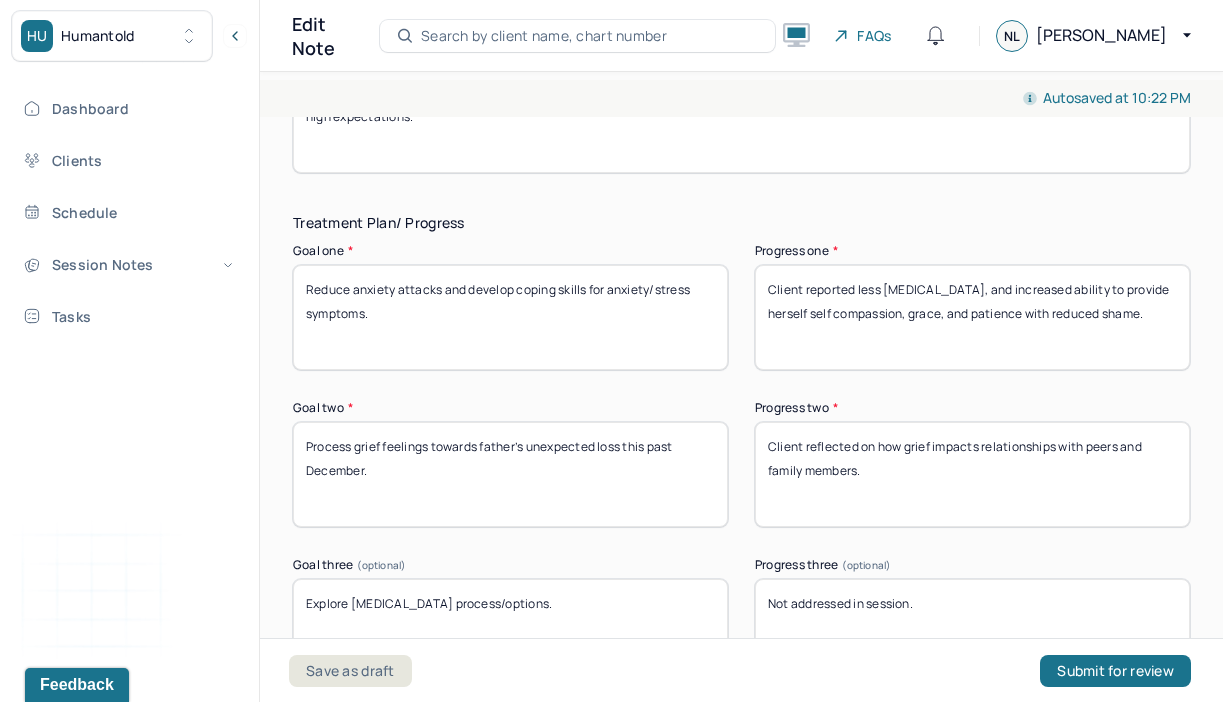 scroll, scrollTop: 3458, scrollLeft: 0, axis: vertical 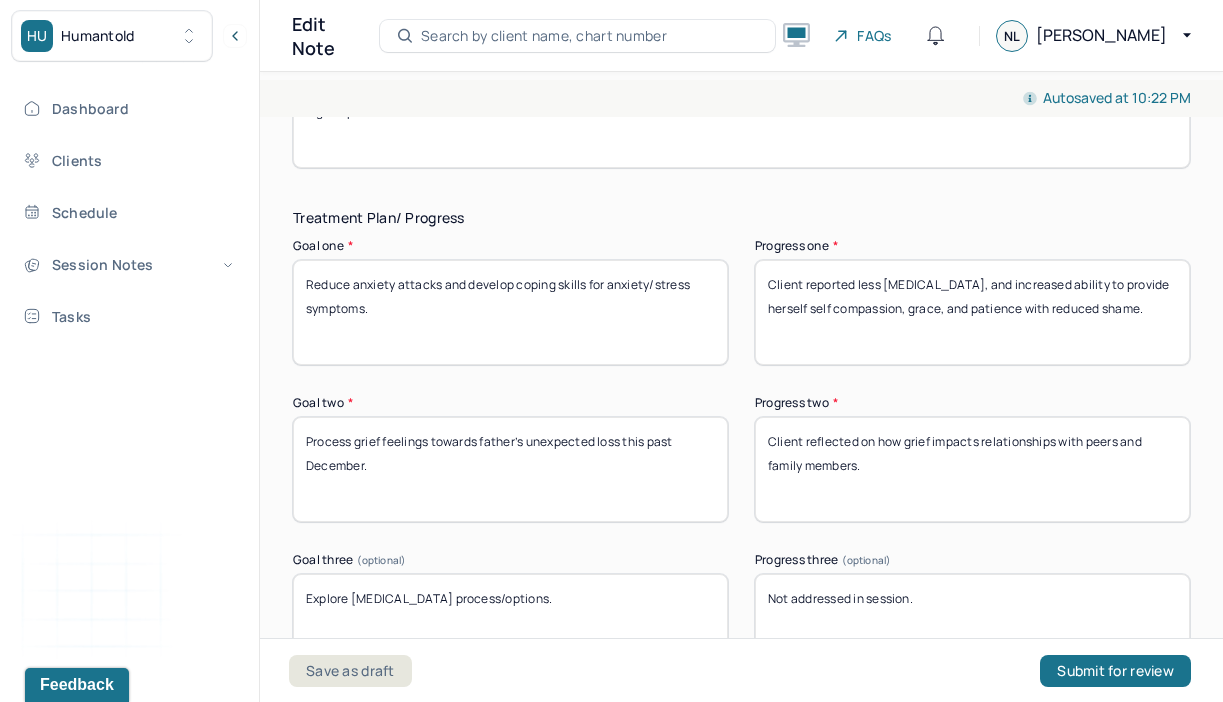 type on "Client reported less [MEDICAL_DATA], and increased ability to provide herself self compassion, grace, and patience with reduced shame." 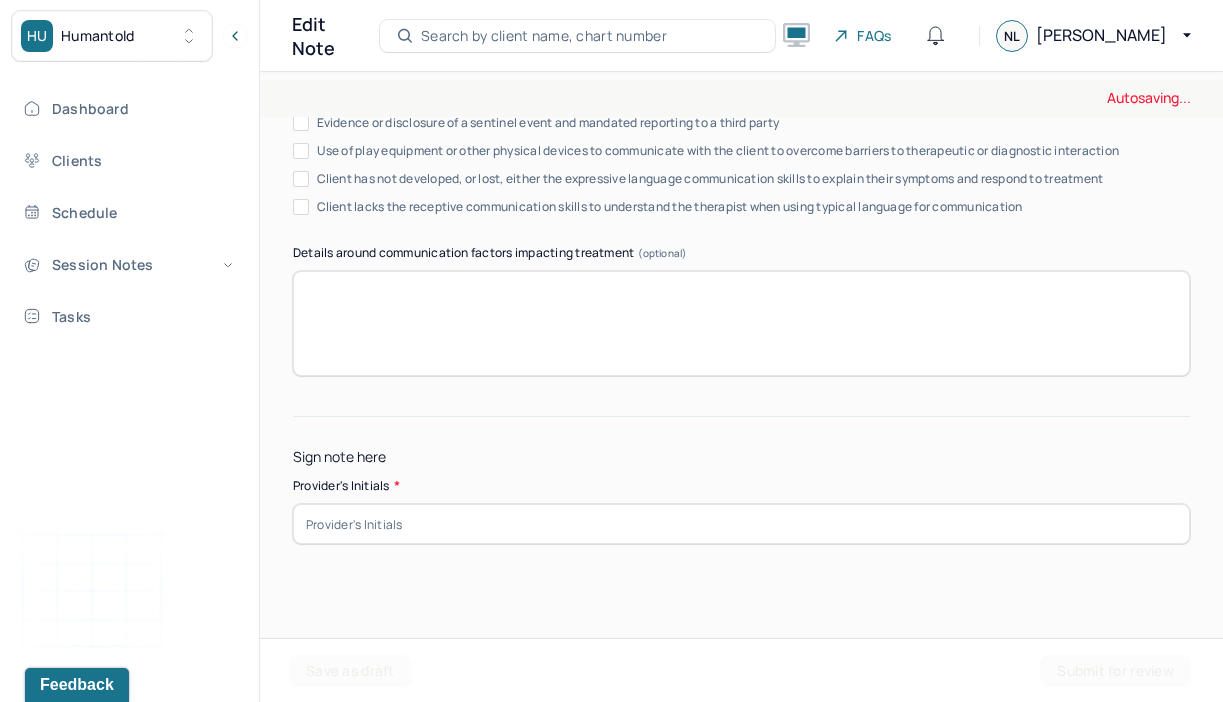 scroll, scrollTop: 4149, scrollLeft: 0, axis: vertical 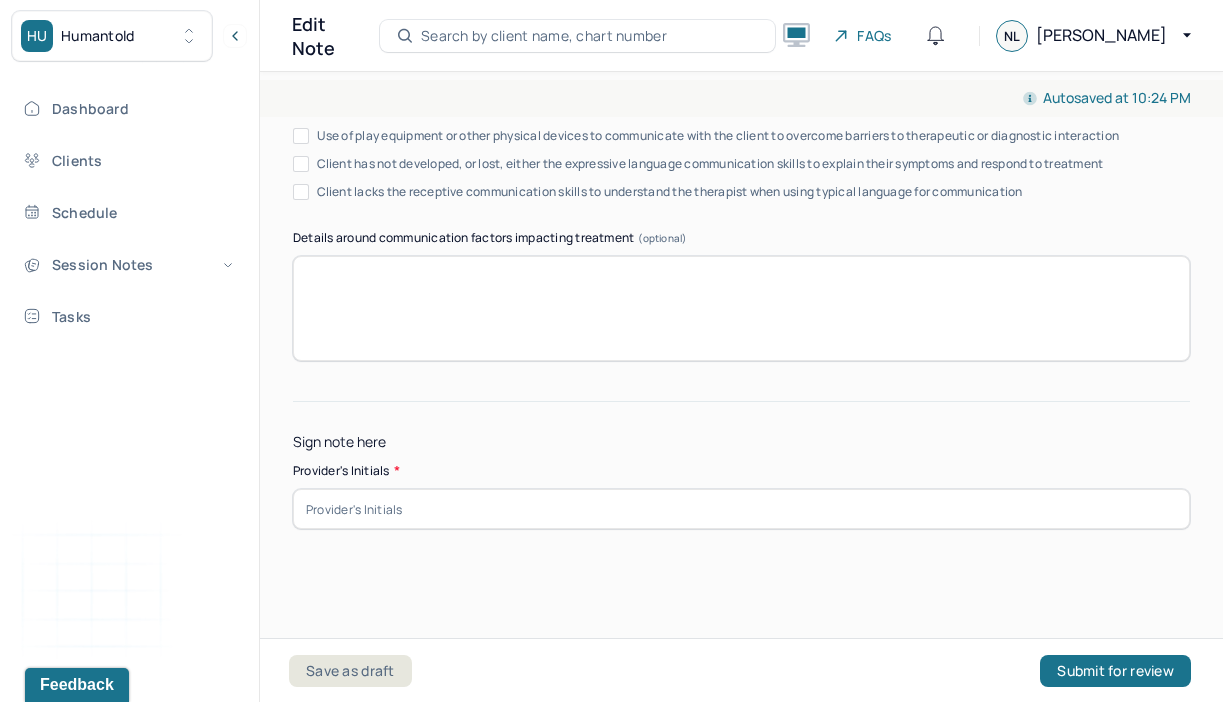 type on "Client was able to reflect on early familial memories of distress that included her father. Client reflected with increased curiosity and less distress." 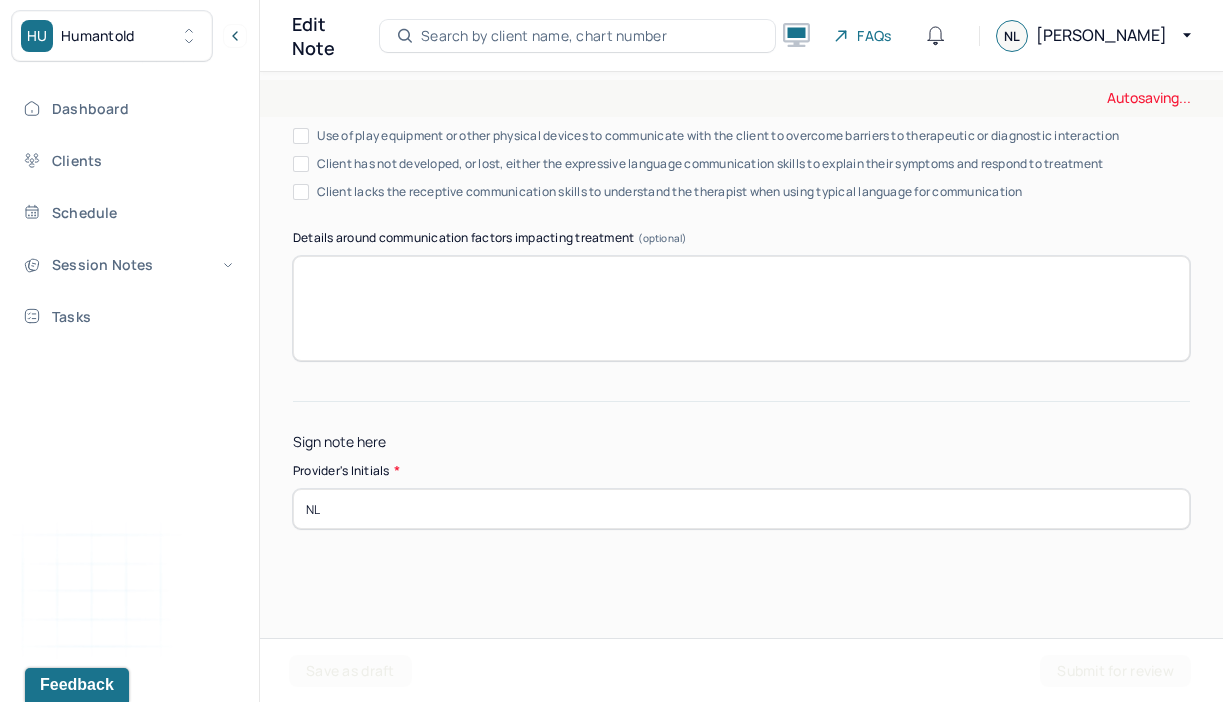 type on "NL" 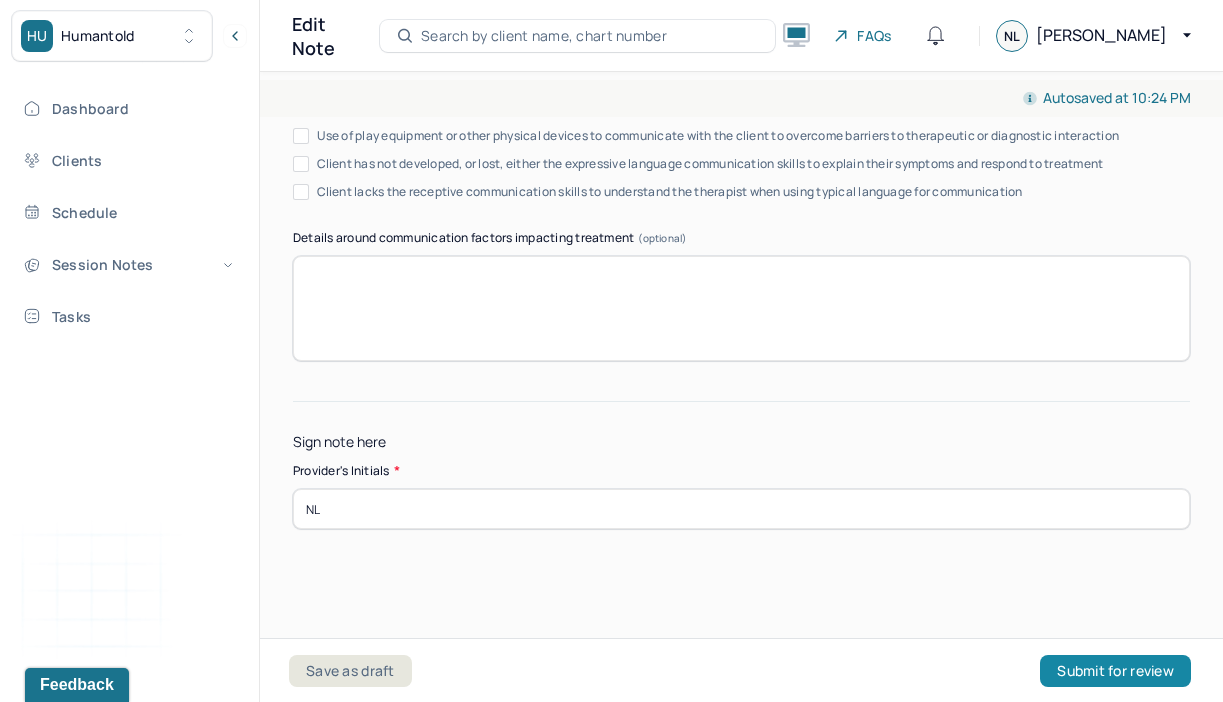 click on "Submit for review" at bounding box center (1115, 671) 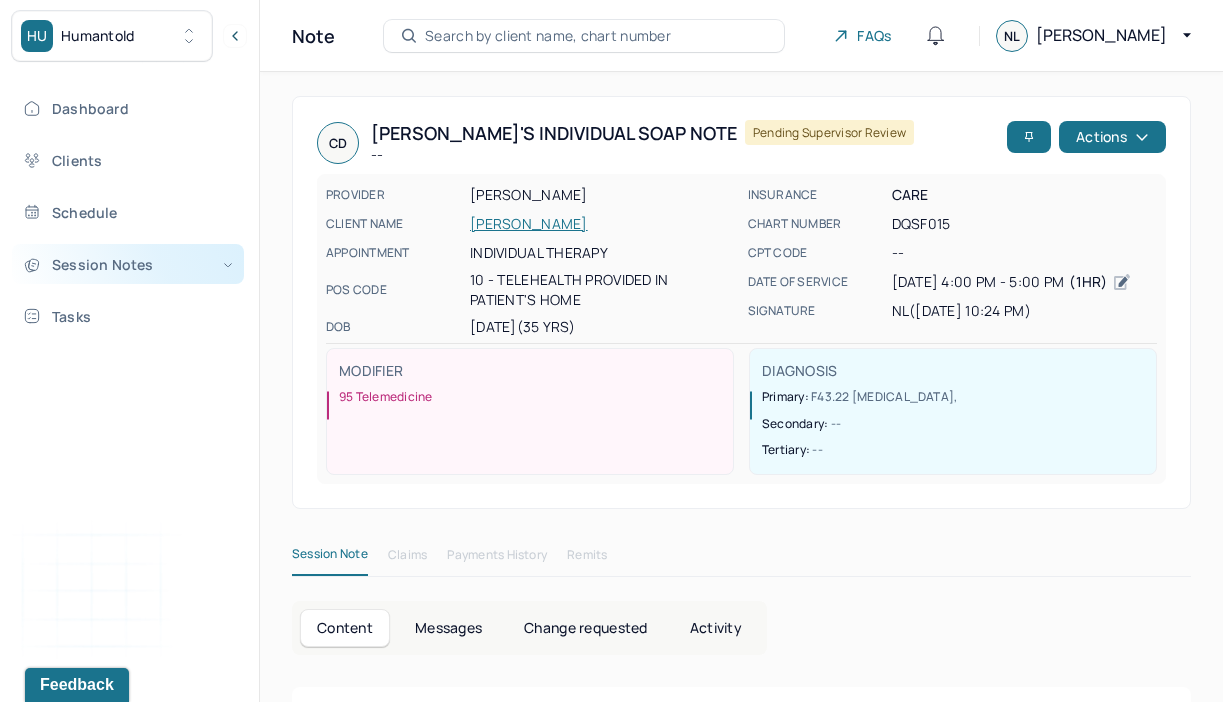 click on "Session Notes" at bounding box center [128, 264] 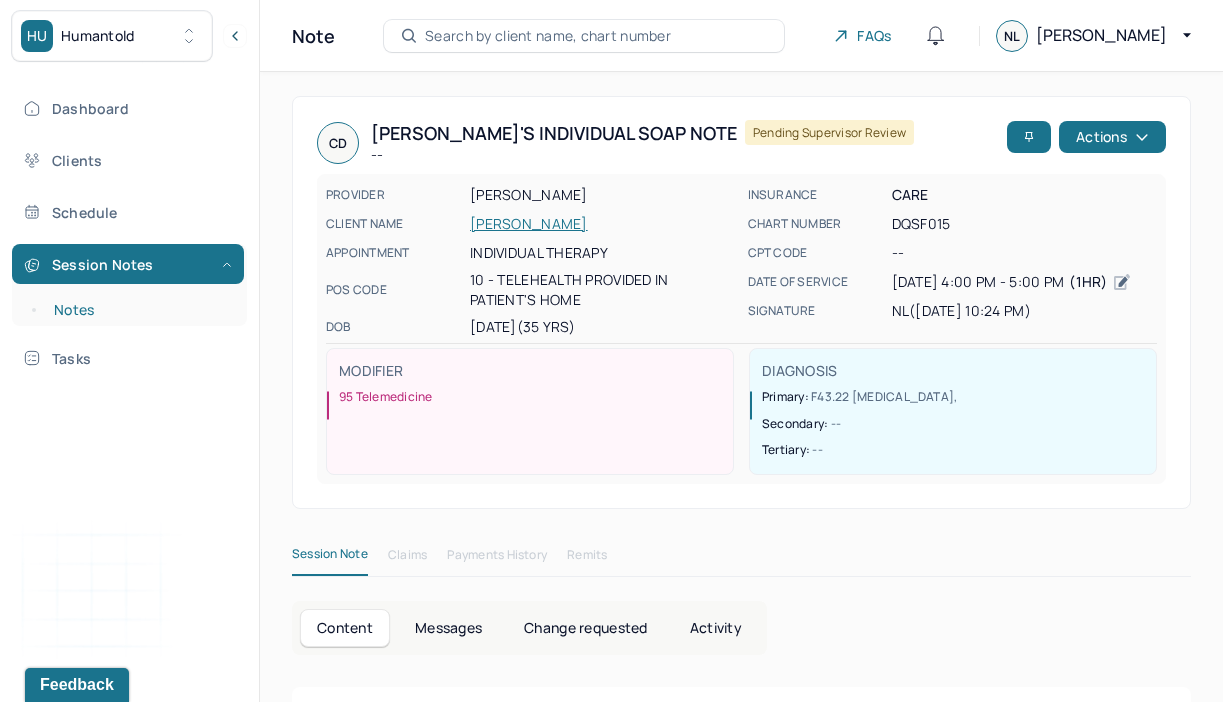 click on "Notes" at bounding box center [139, 310] 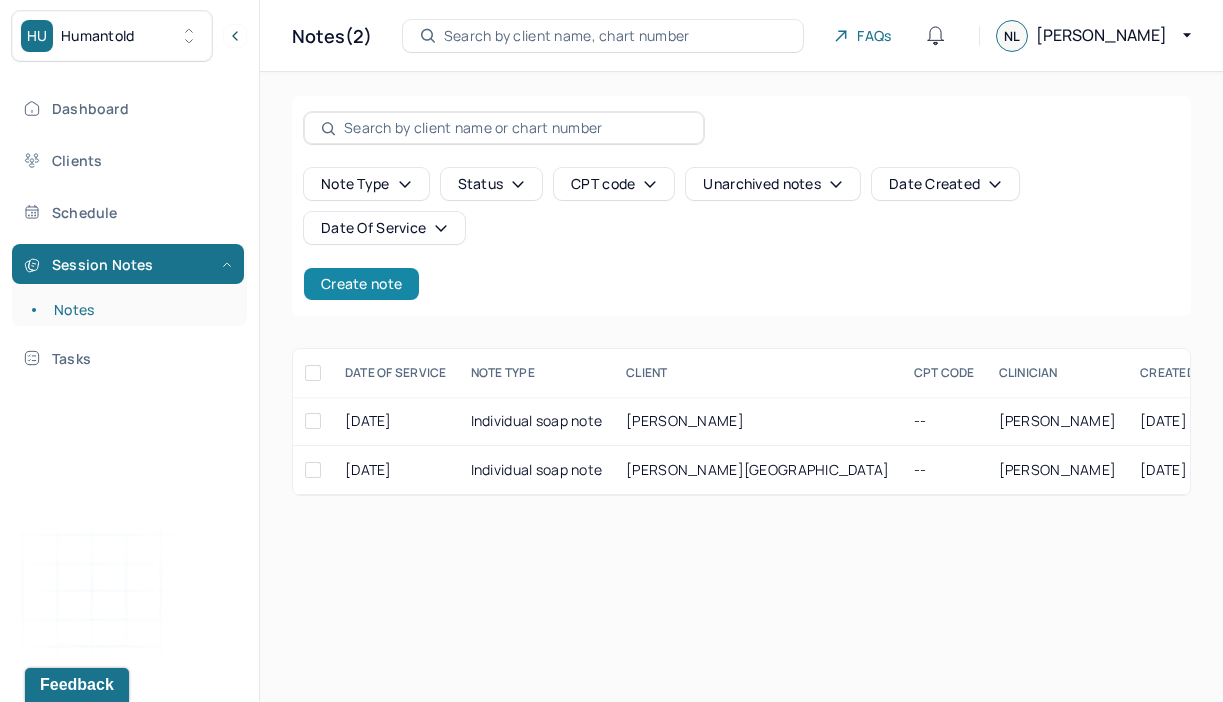 click on "Create note" at bounding box center (361, 284) 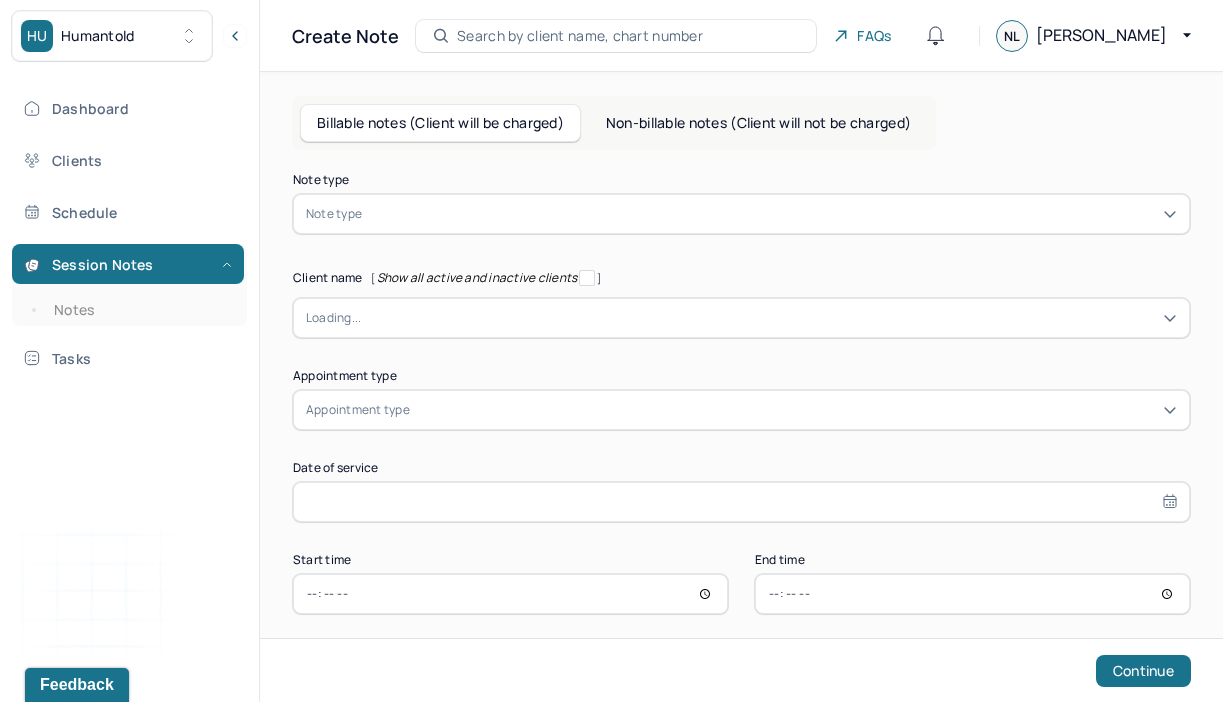 click at bounding box center (771, 214) 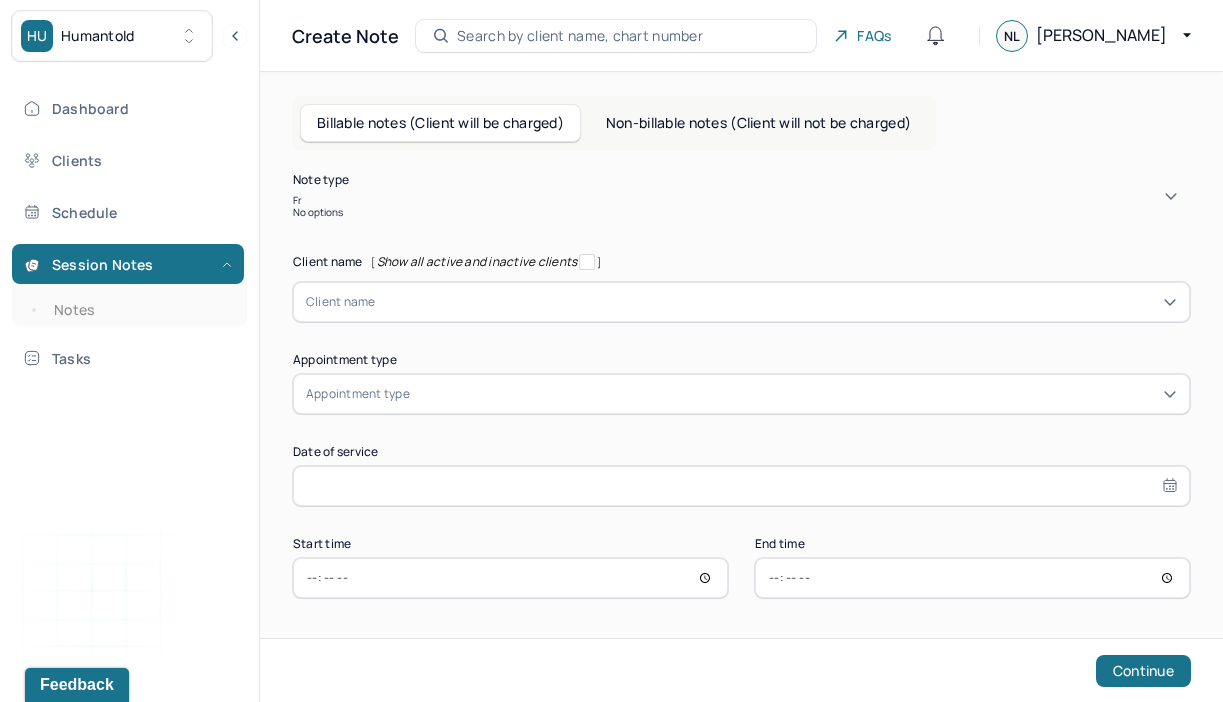type on "F" 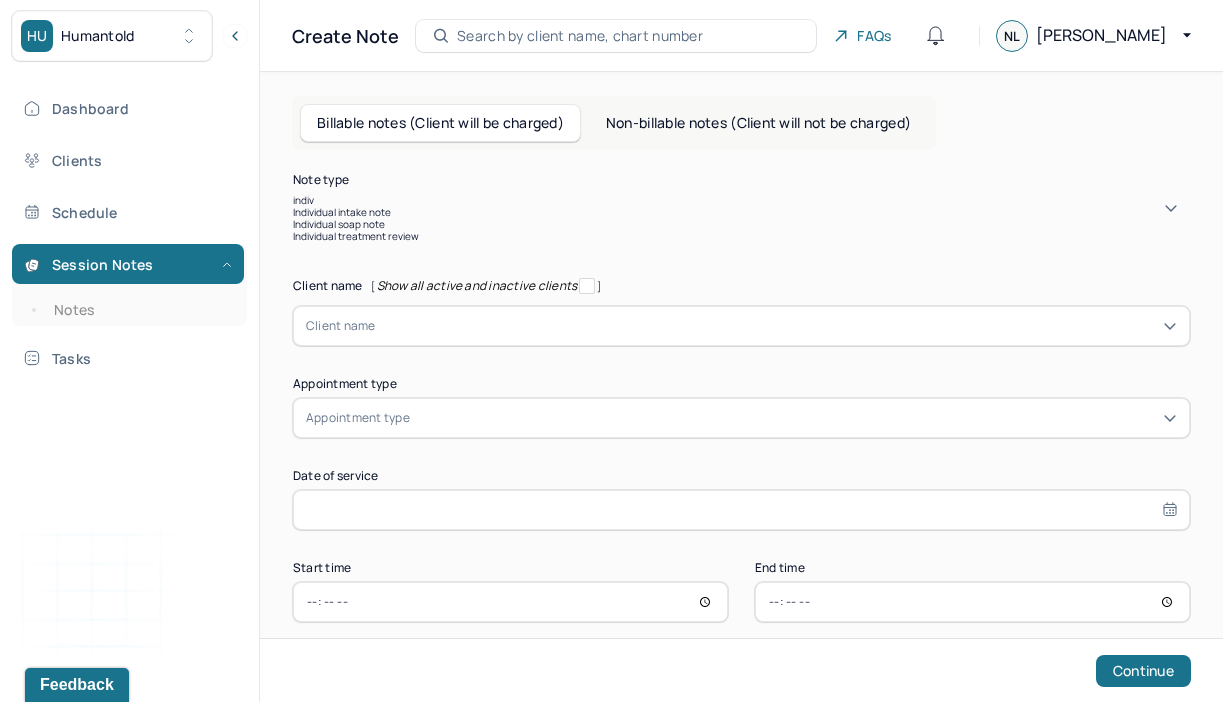 type on "indivi" 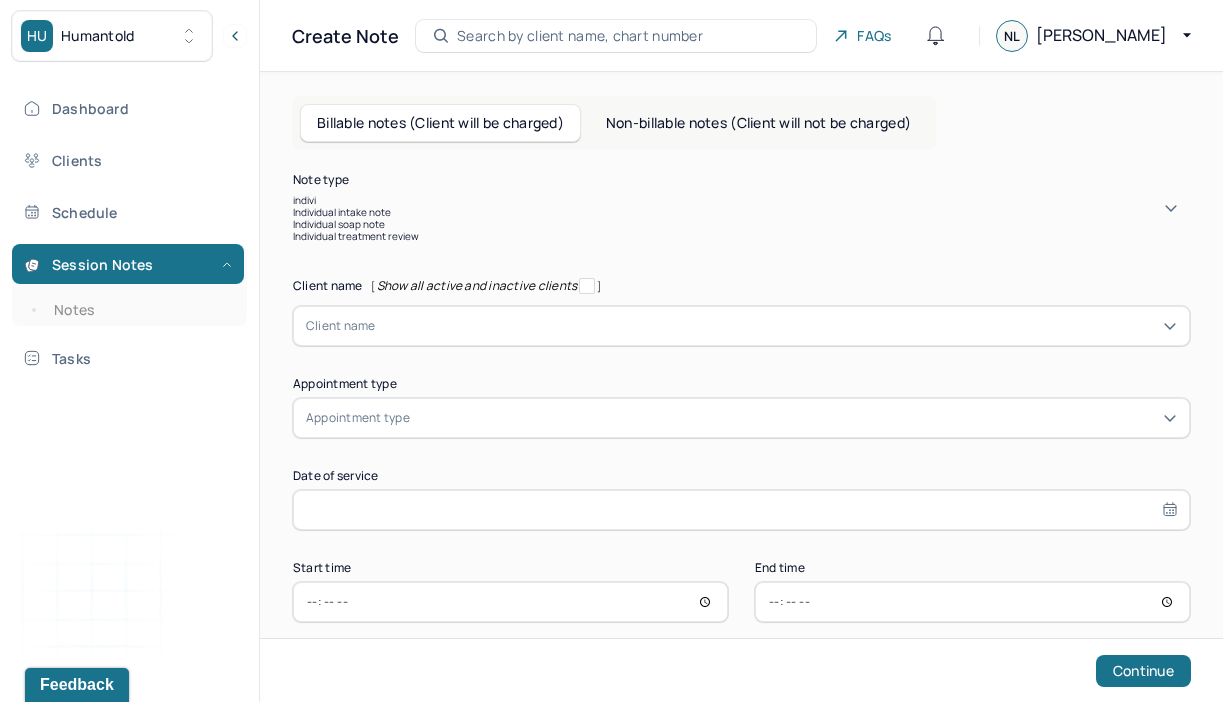 click on "Individual soap note" at bounding box center [741, 224] 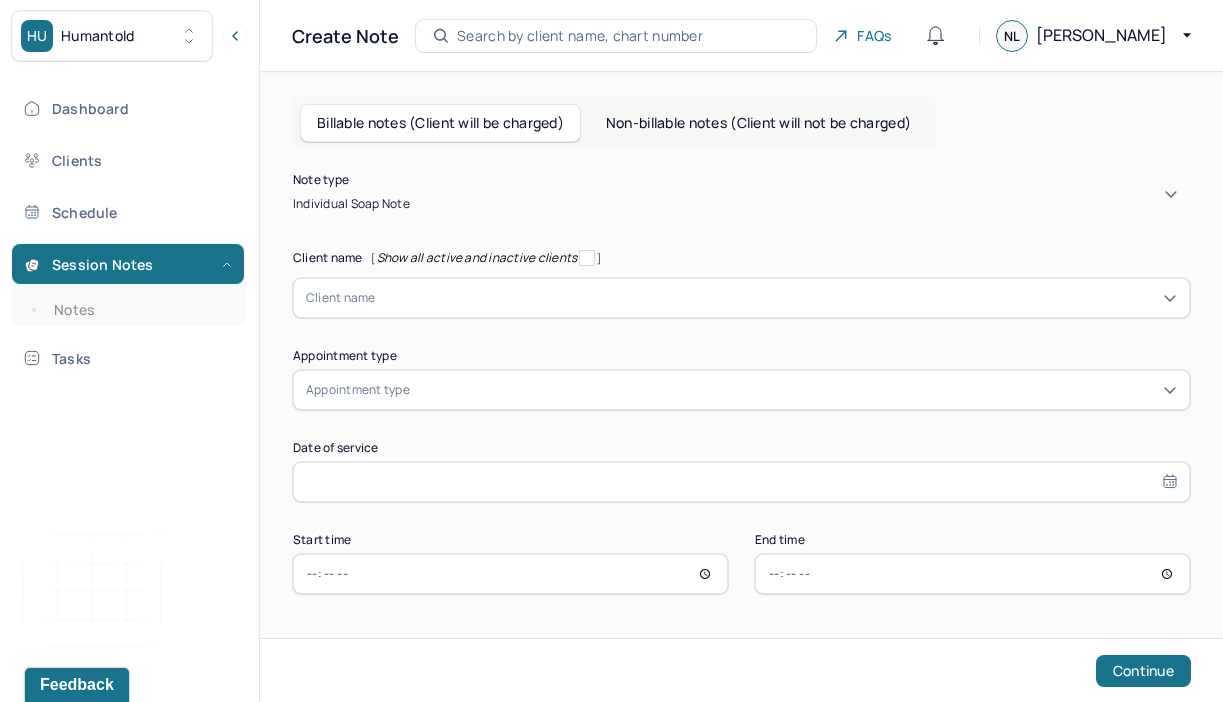 click at bounding box center [776, 298] 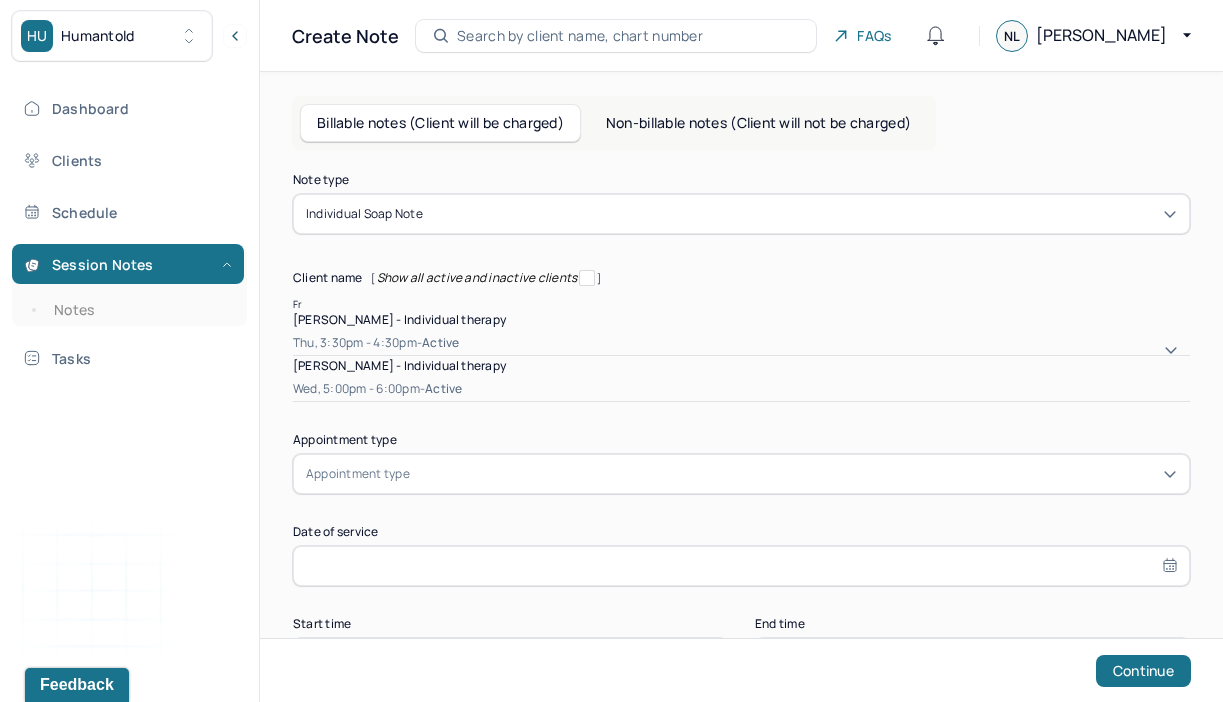 type on "F" 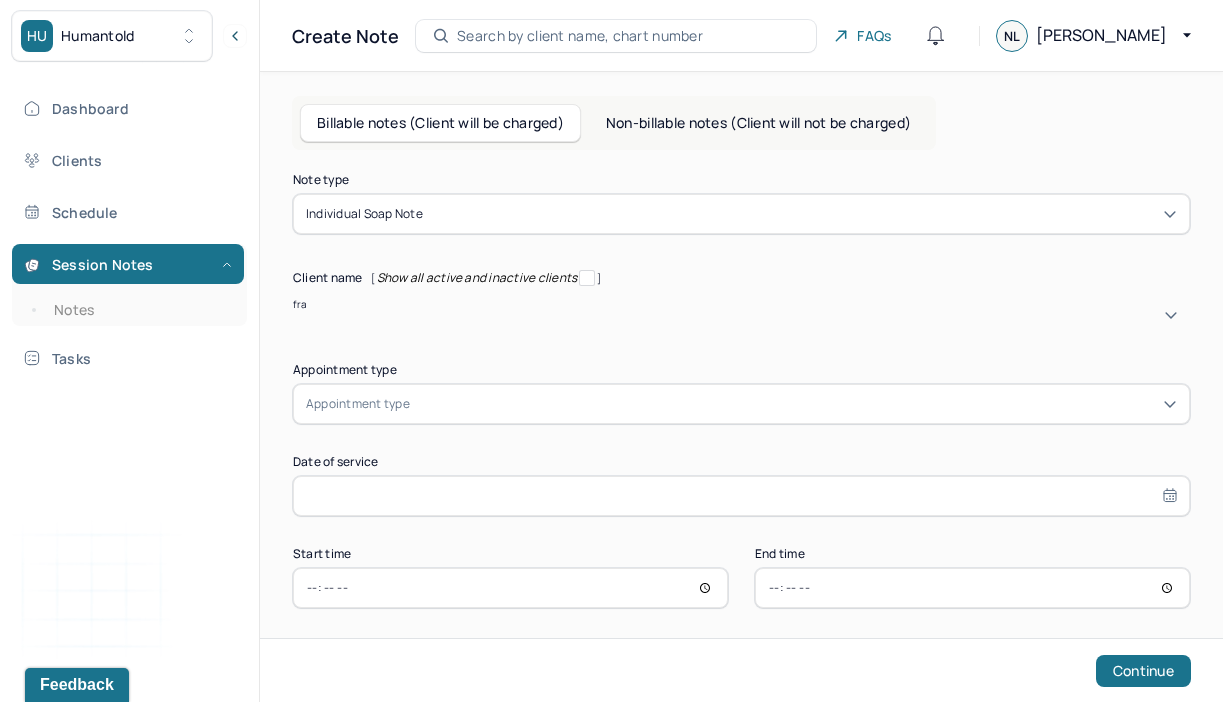 type on "[PERSON_NAME]" 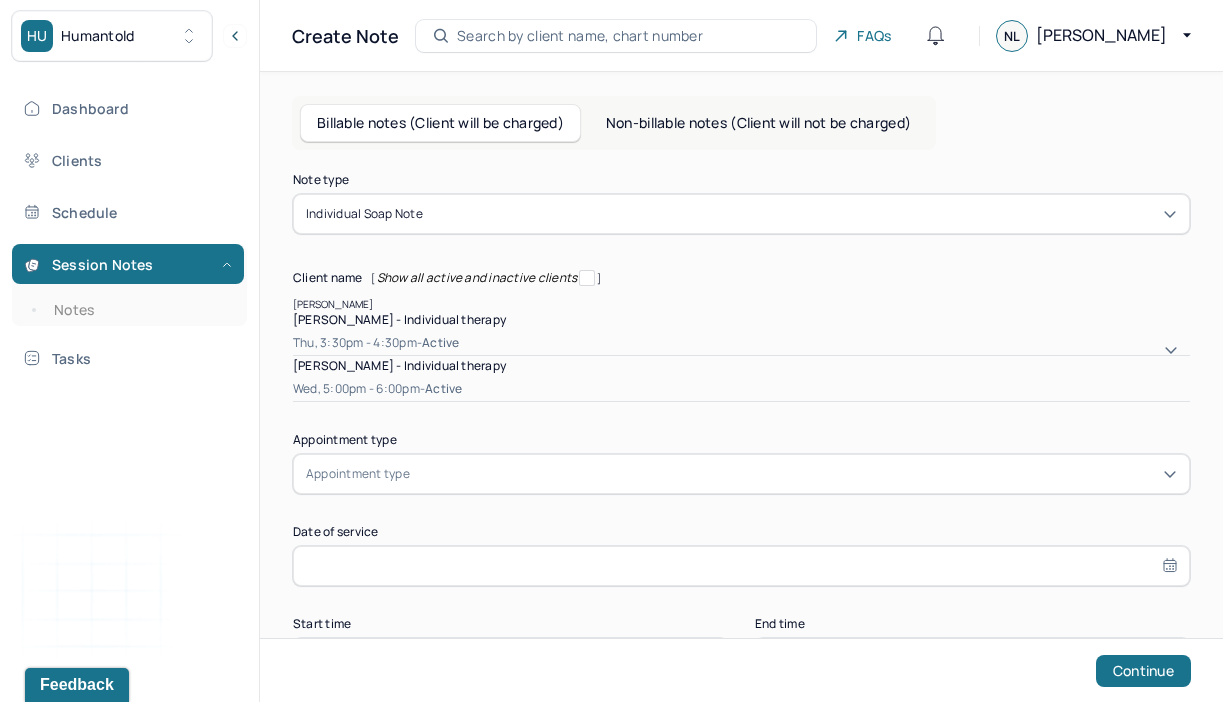 click on "[PERSON_NAME] - Individual therapy" at bounding box center [399, 365] 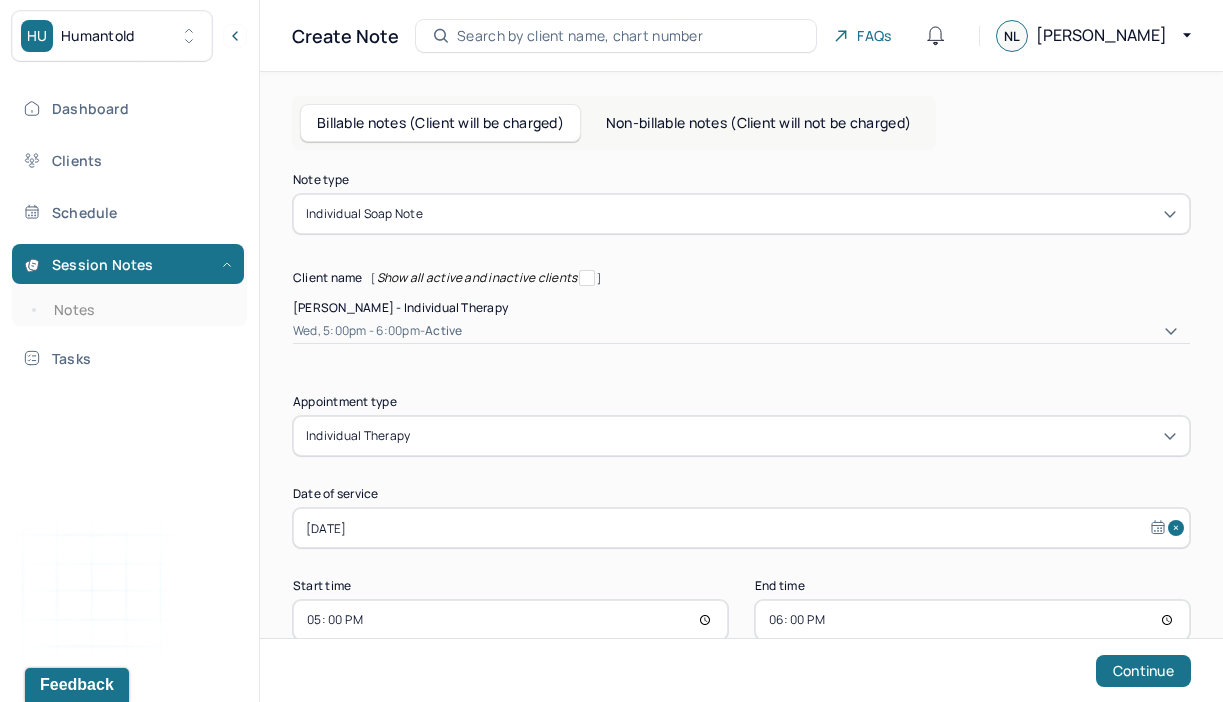 scroll, scrollTop: 25, scrollLeft: 0, axis: vertical 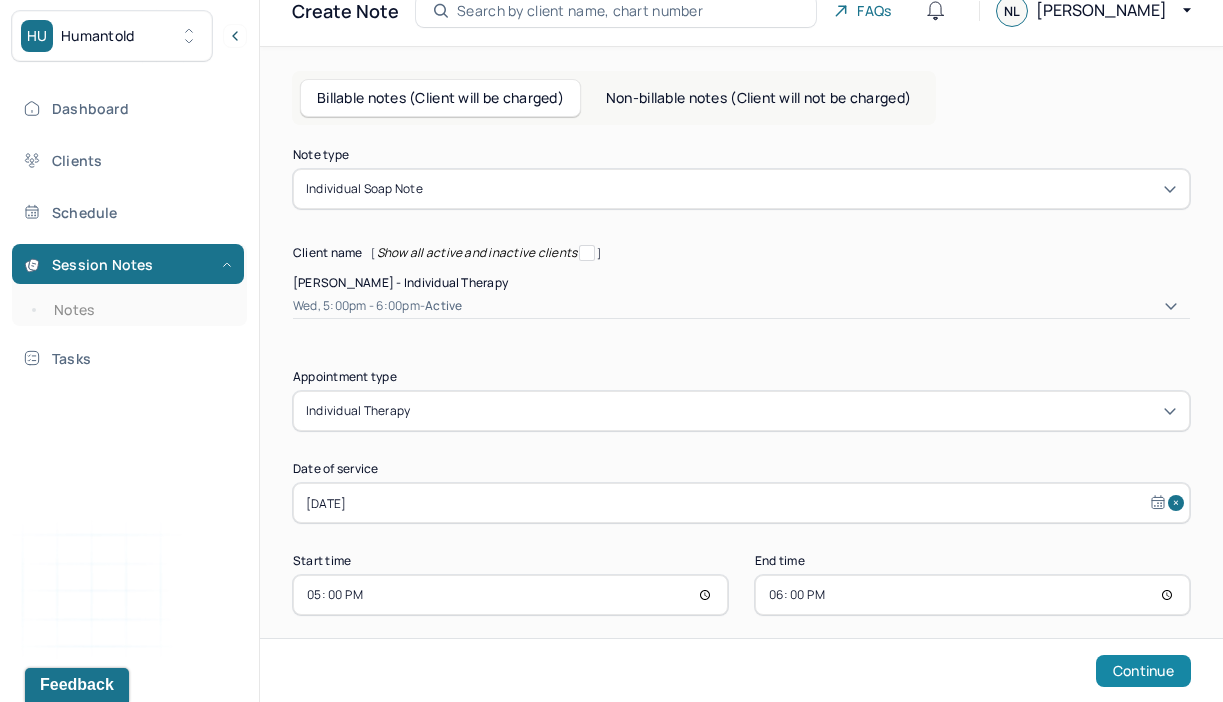 click on "Continue" at bounding box center (1143, 671) 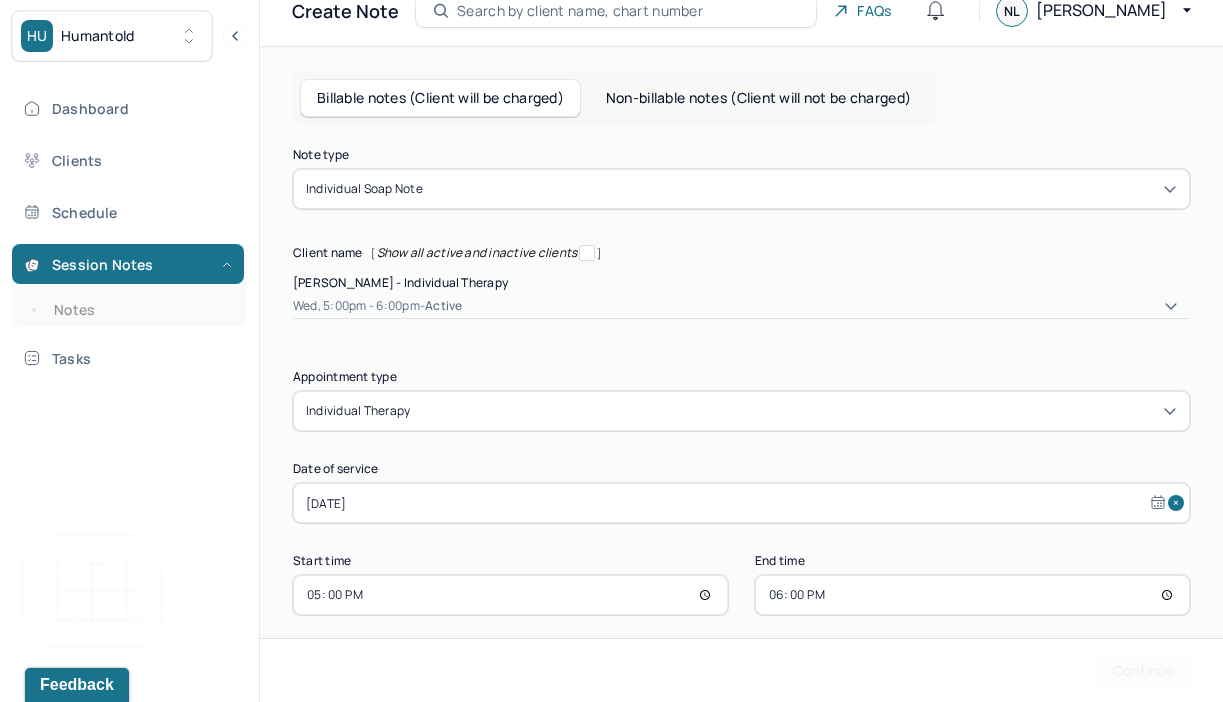 scroll, scrollTop: 0, scrollLeft: 0, axis: both 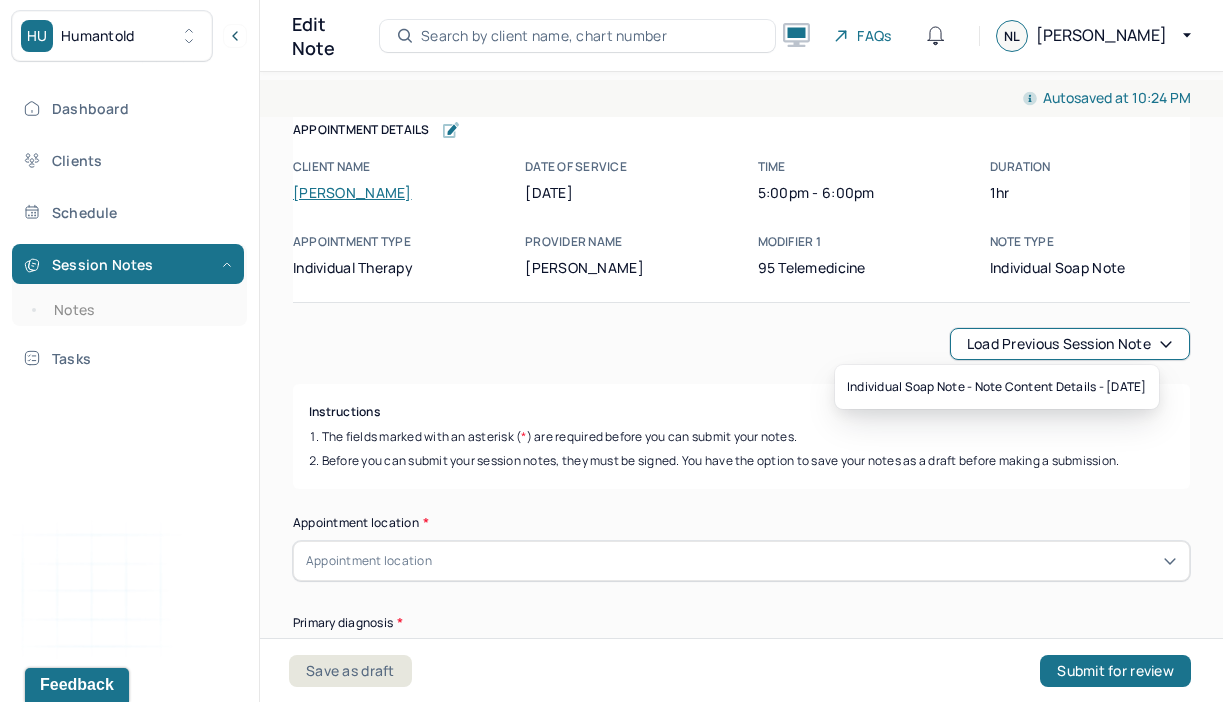 click on "Load previous session note" at bounding box center (1070, 344) 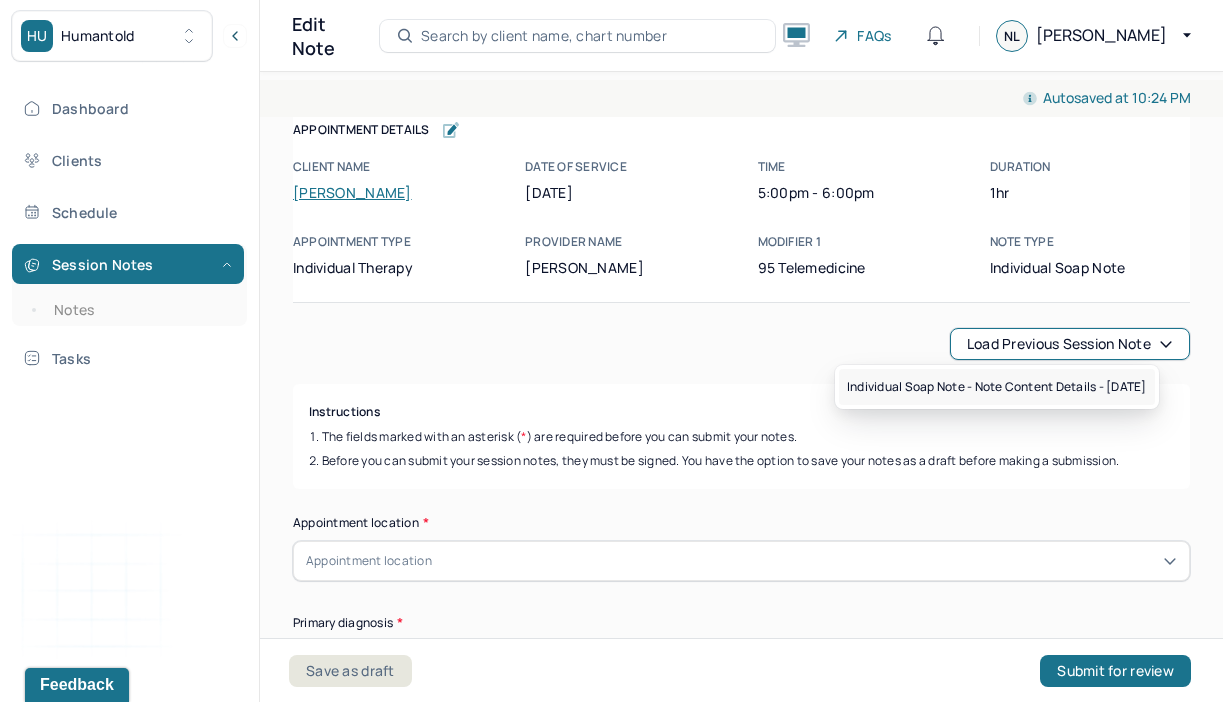 click on "Individual soap note   - Note content Details -   [DATE]" at bounding box center (997, 387) 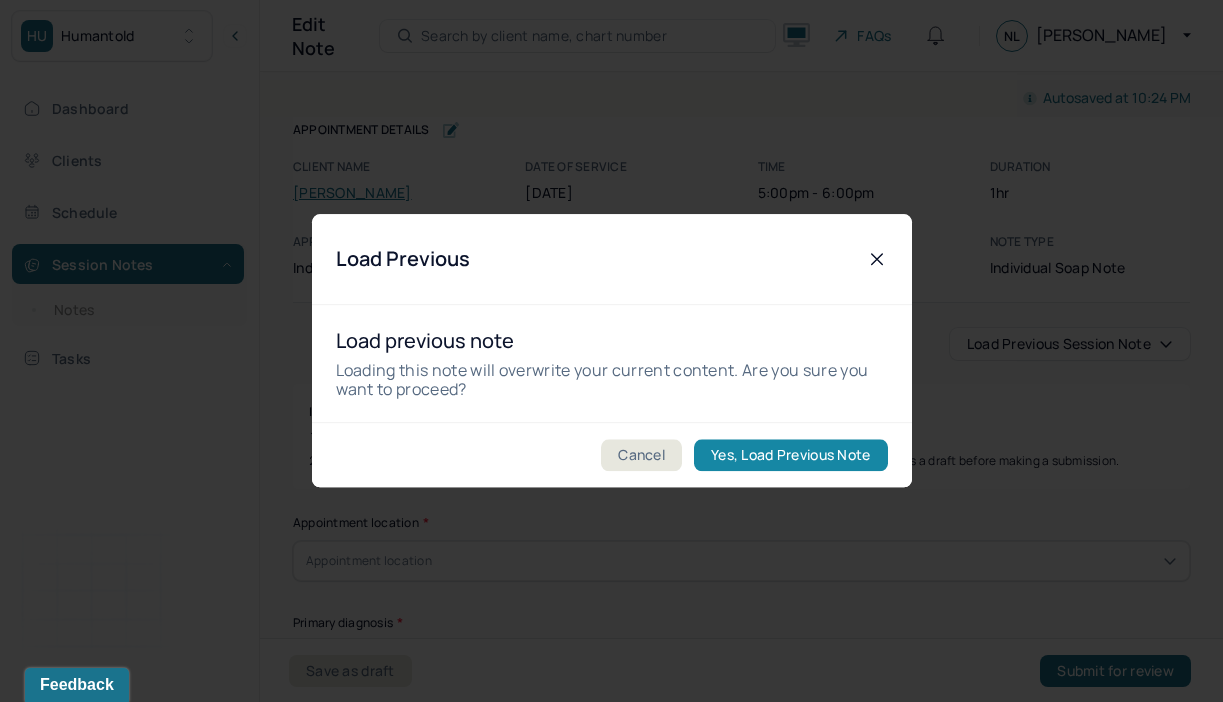click on "Yes, Load Previous Note" at bounding box center (790, 456) 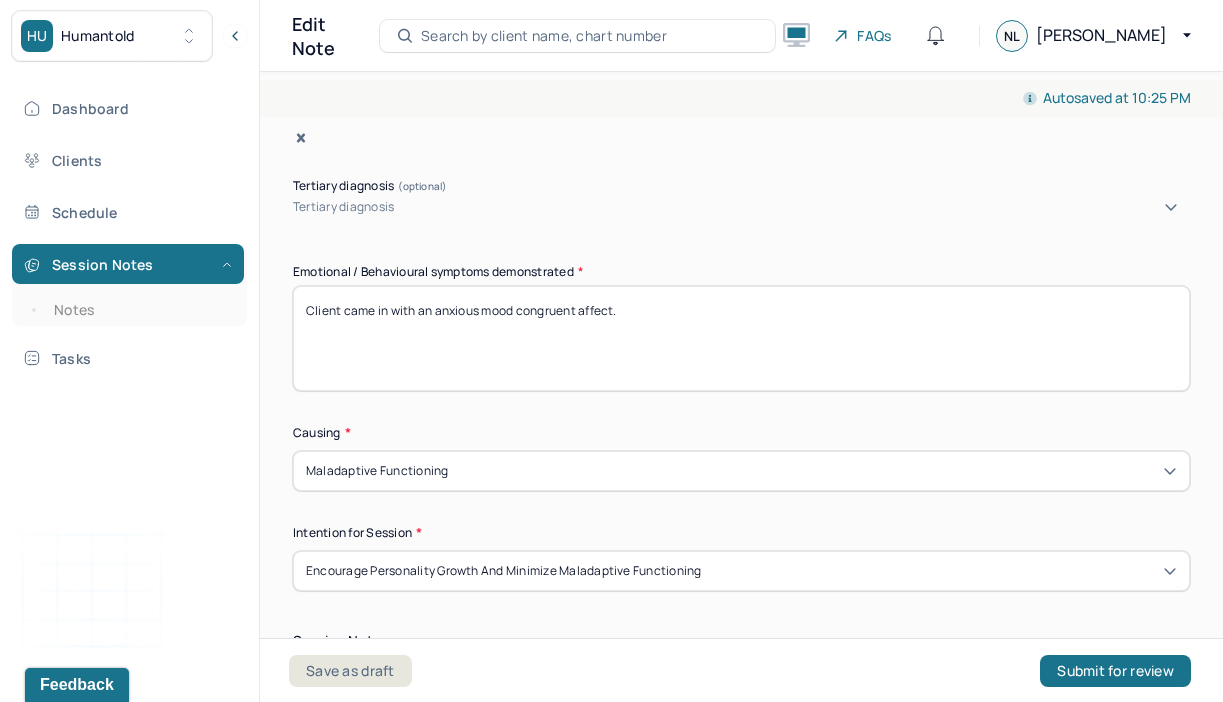 scroll, scrollTop: 993, scrollLeft: 0, axis: vertical 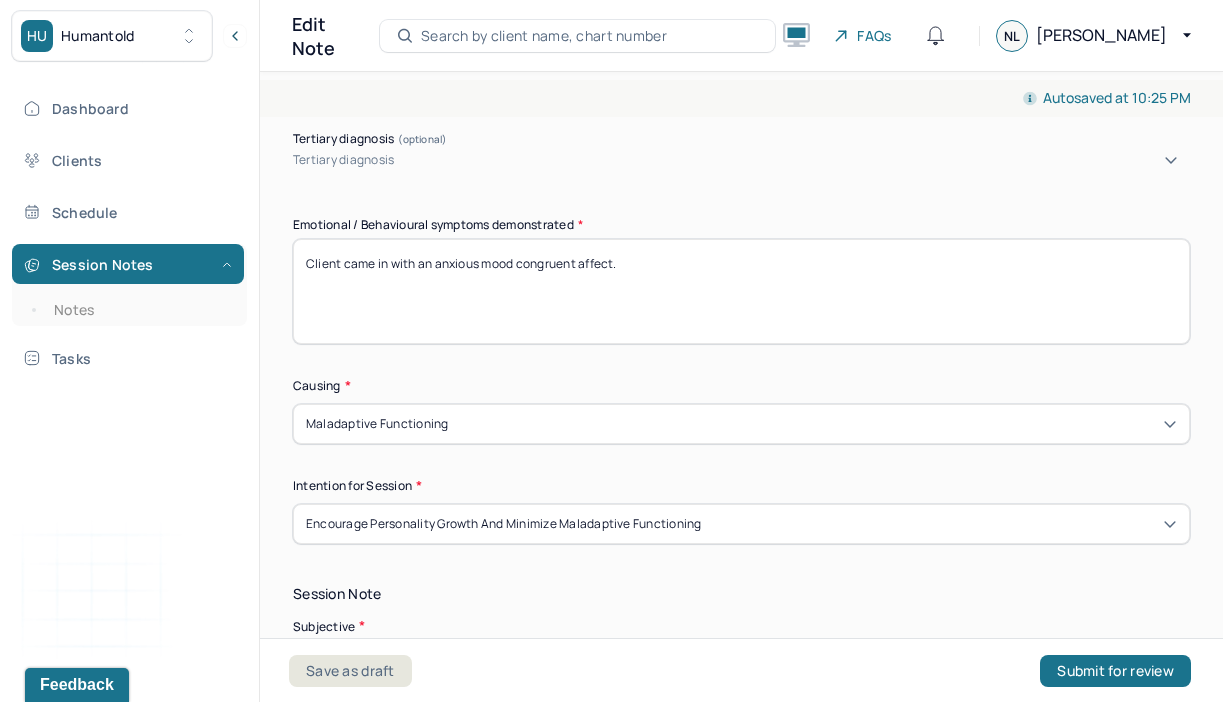 drag, startPoint x: 679, startPoint y: 219, endPoint x: 493, endPoint y: 128, distance: 207.06763 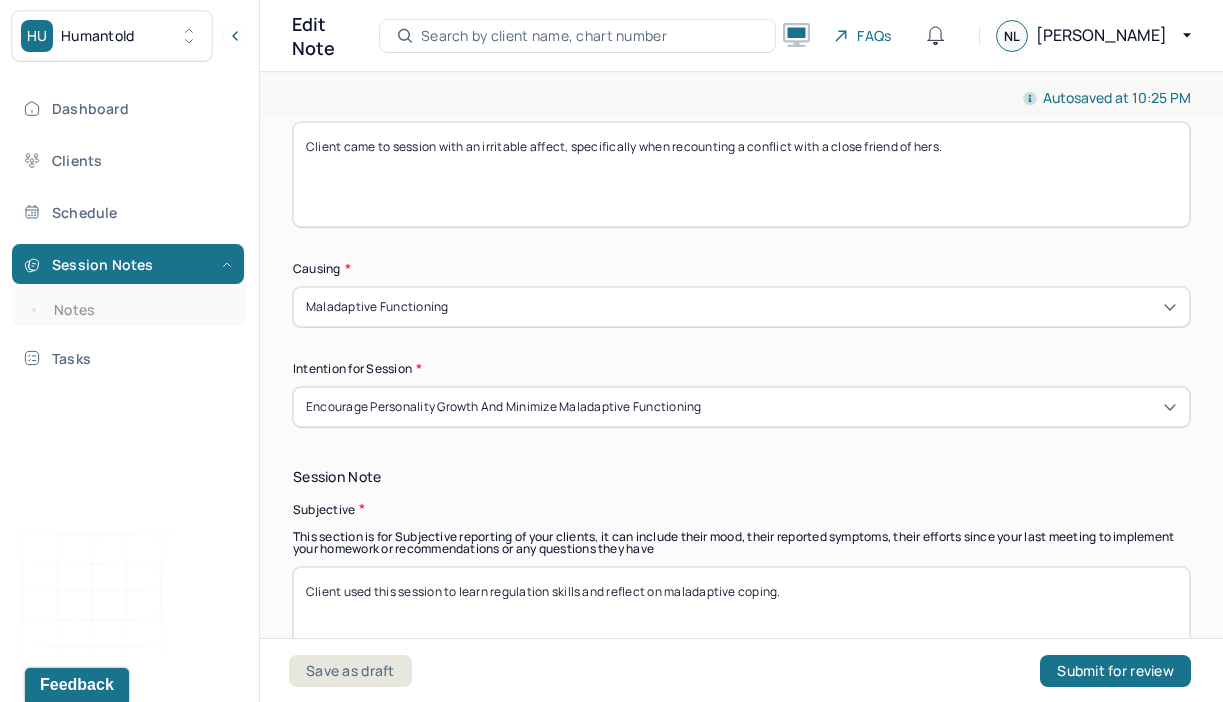 scroll, scrollTop: 1125, scrollLeft: 0, axis: vertical 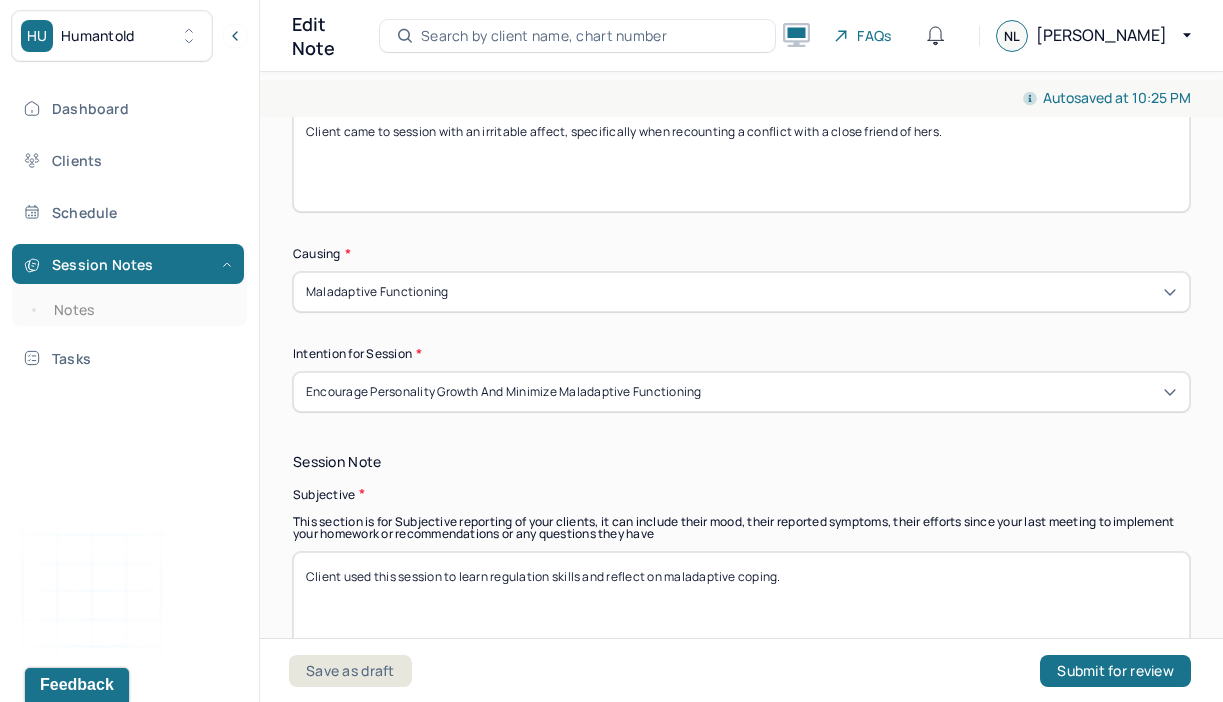 type on "Client came to session with an irritable affect, specifically when recounting a conflict with a close friend of hers." 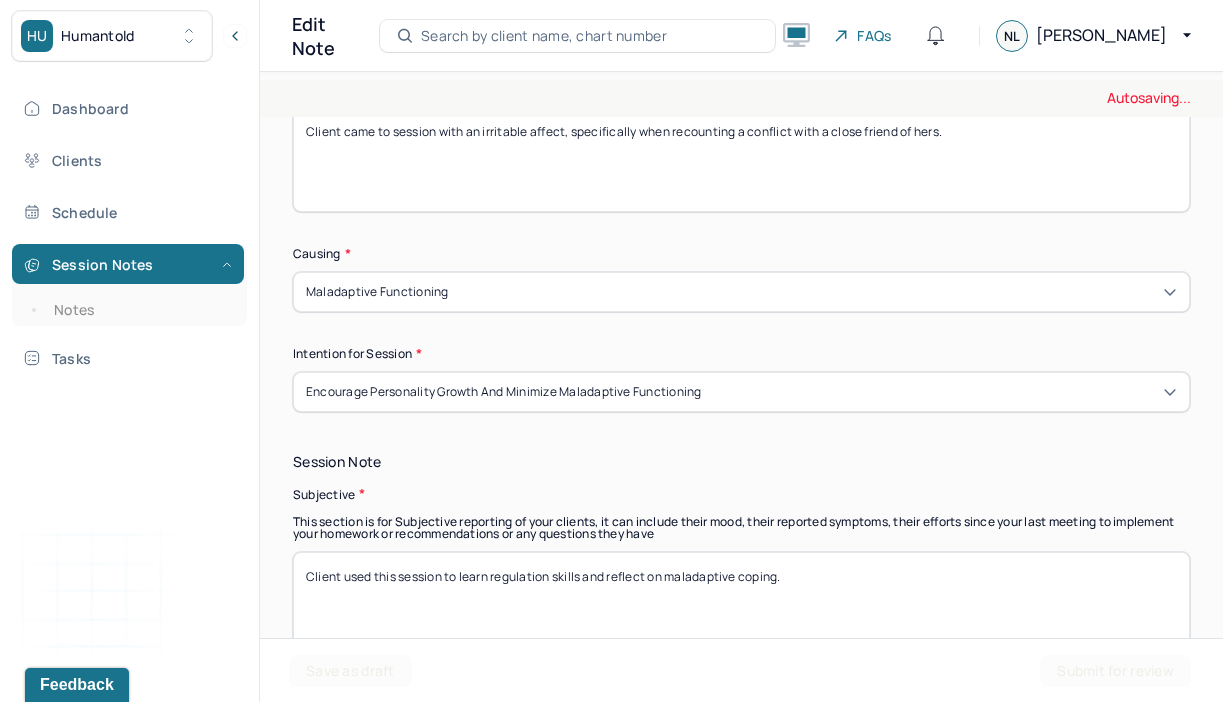 drag, startPoint x: 819, startPoint y: 538, endPoint x: 629, endPoint y: 435, distance: 216.12265 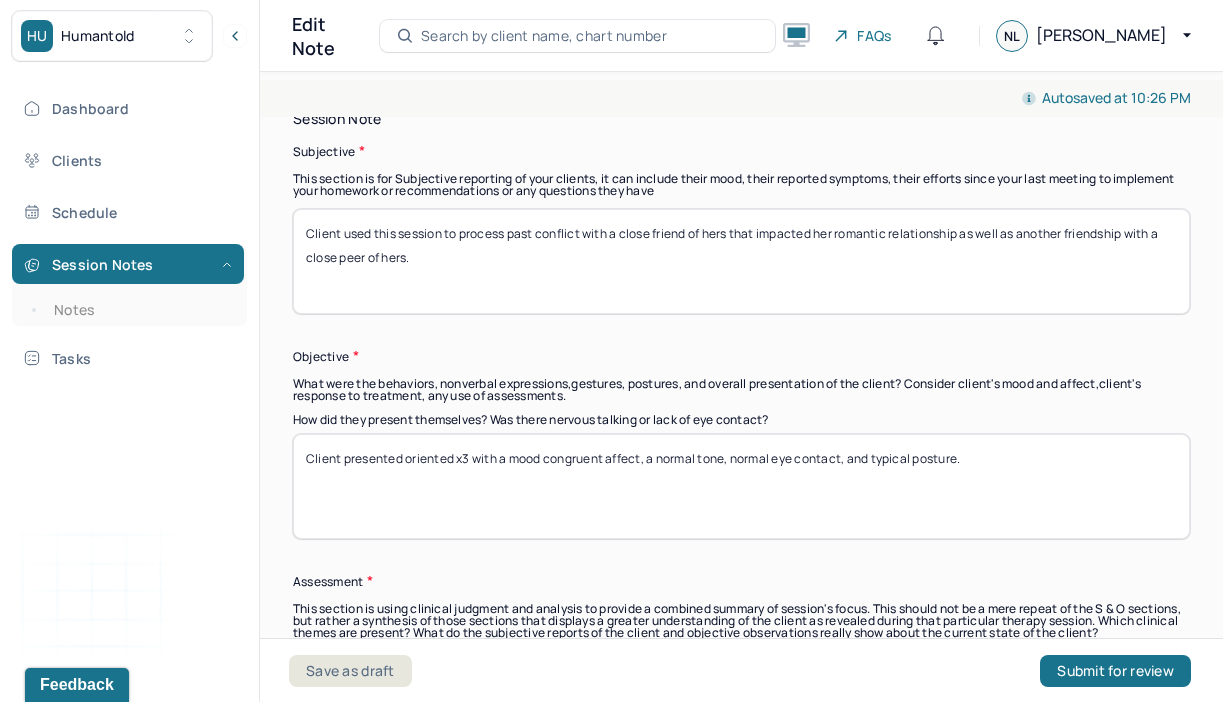scroll, scrollTop: 1477, scrollLeft: 0, axis: vertical 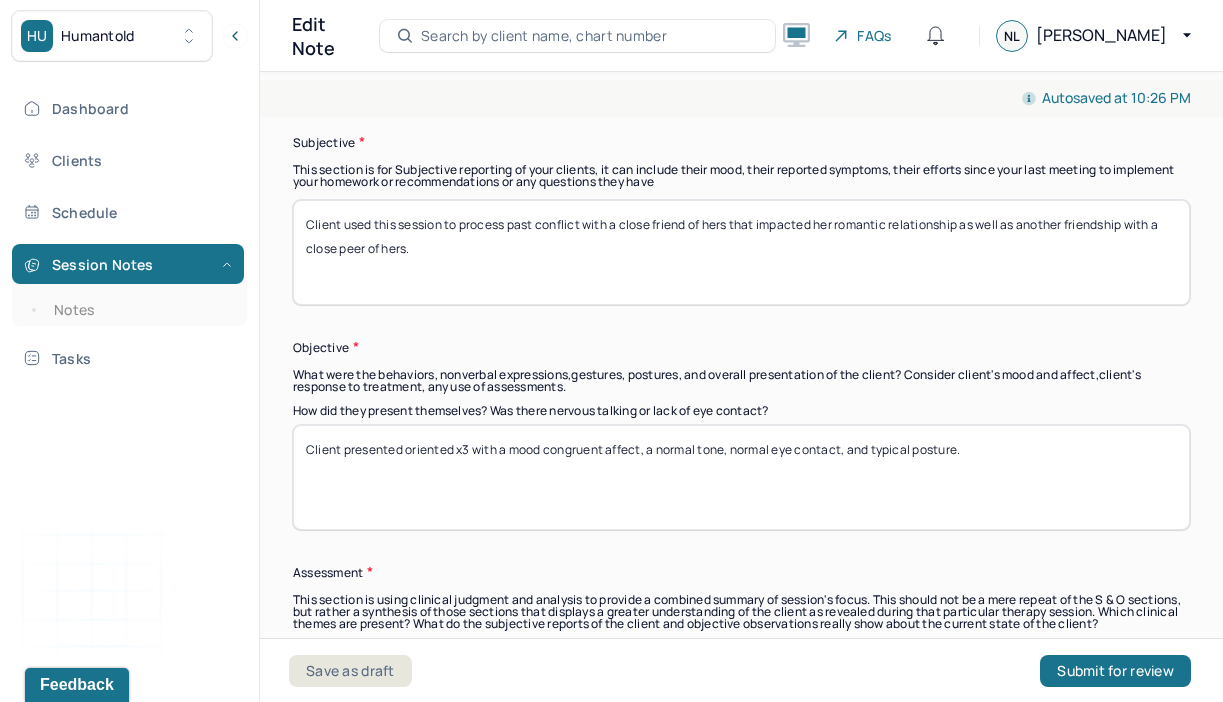 type on "Client used this session to process past conflict with a close friend of hers that impacted her romantic relationship as well as another friendship with a close peer of hers." 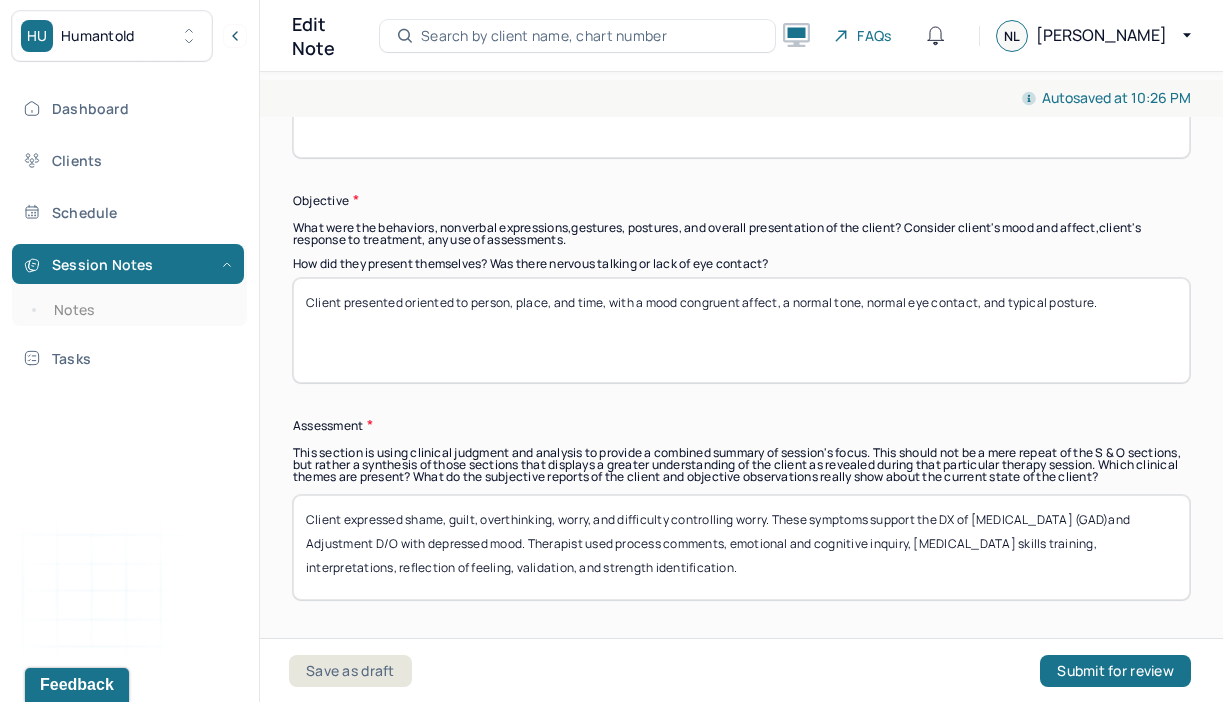 scroll, scrollTop: 1633, scrollLeft: 0, axis: vertical 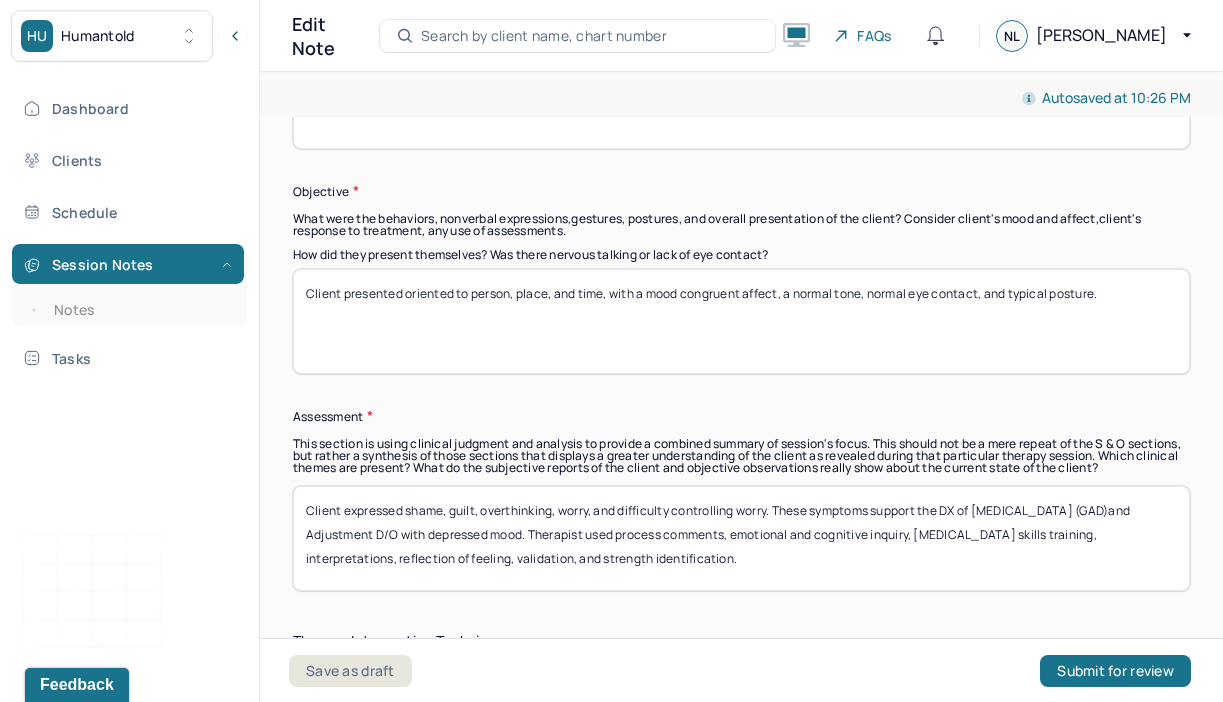 type on "Client presented oriented to person, place, and time, with a mood congruent affect, a normal tone, normal eye contact, and typical posture." 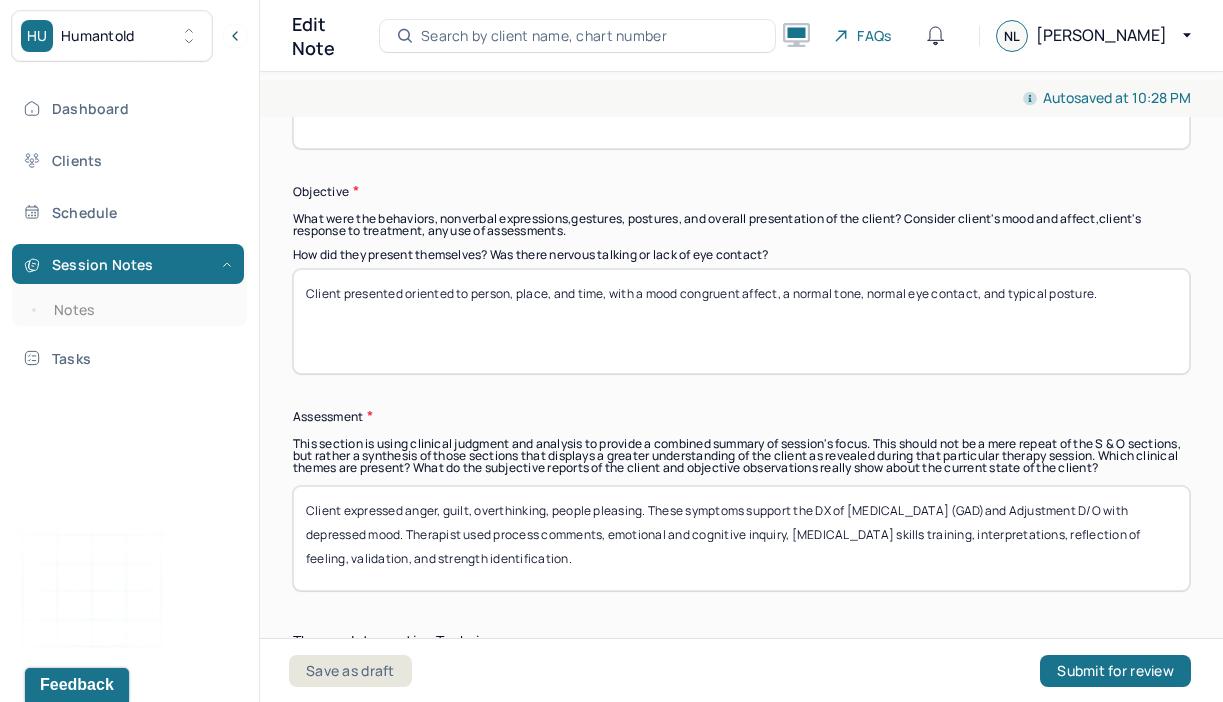click on "Client expressed anger, guilt, overthinking, people pleasing, amd . These symptoms support the DX of [MEDICAL_DATA] (GAD)and Adjustment D/O with depressed mood. Therapist used process comments, emotional and cognitive inquiry, [MEDICAL_DATA] skills training, interpretations, reflection of feeling, validation, and strength identification." at bounding box center [741, 538] 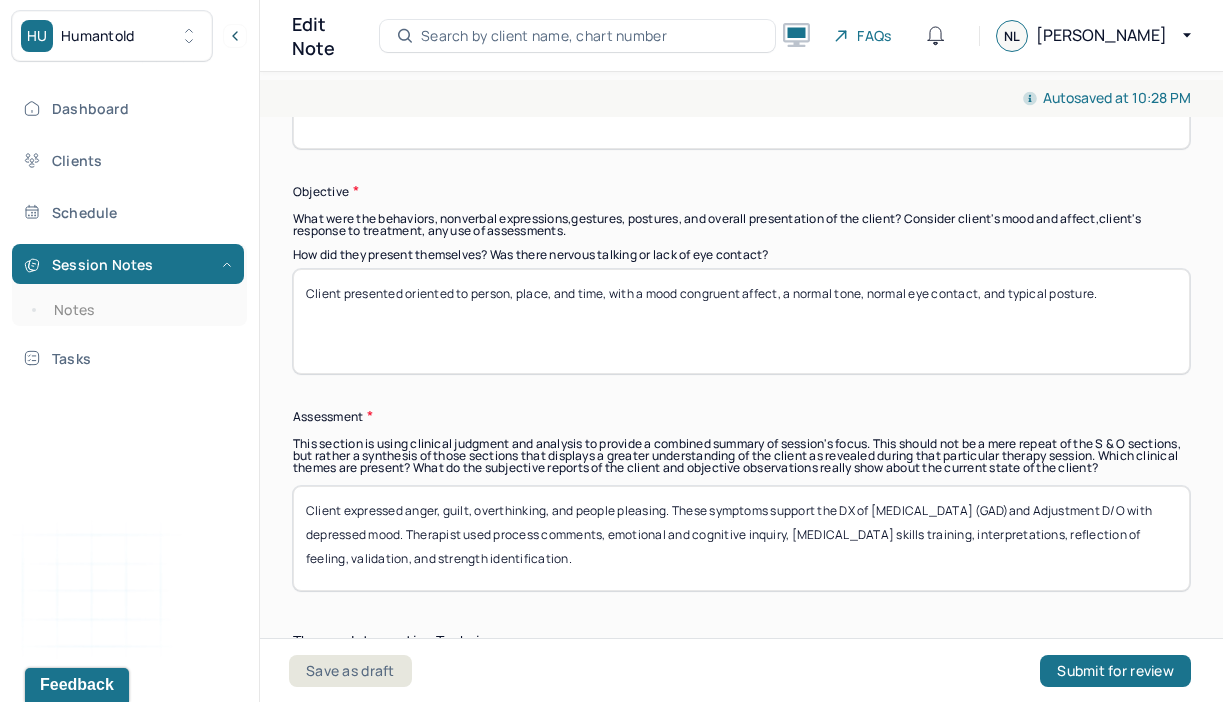 drag, startPoint x: 301, startPoint y: 462, endPoint x: 794, endPoint y: 563, distance: 503.2395 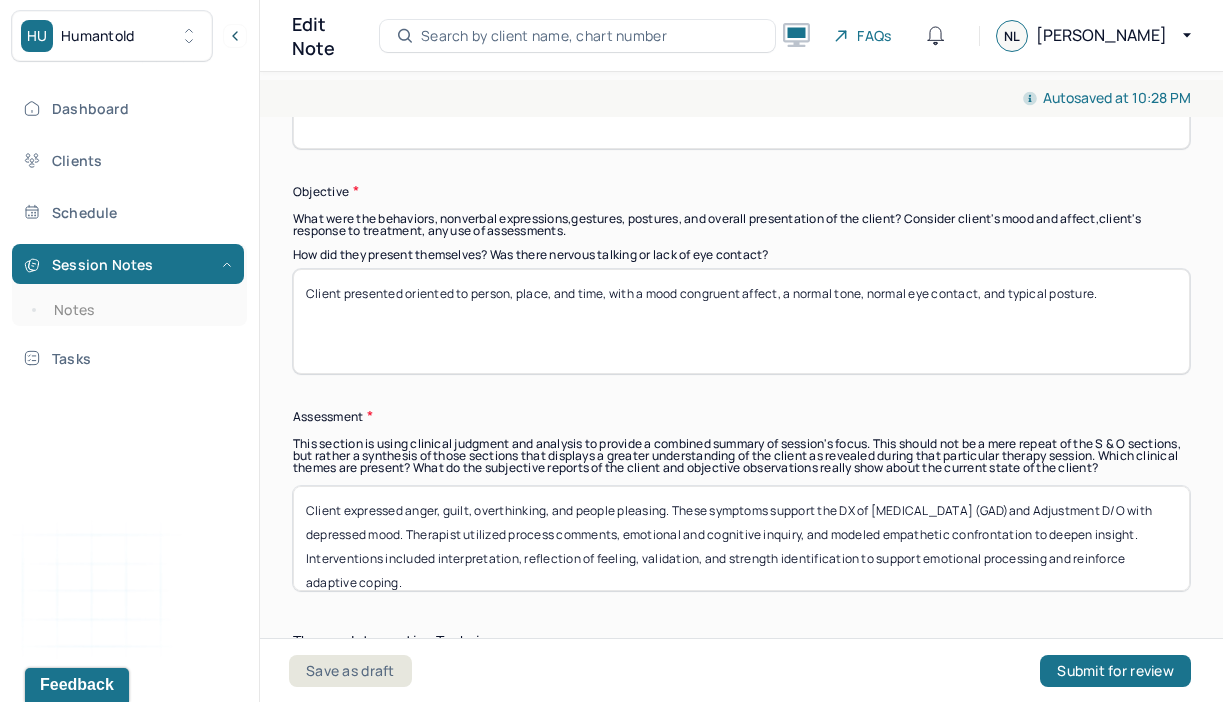 scroll, scrollTop: 16, scrollLeft: 0, axis: vertical 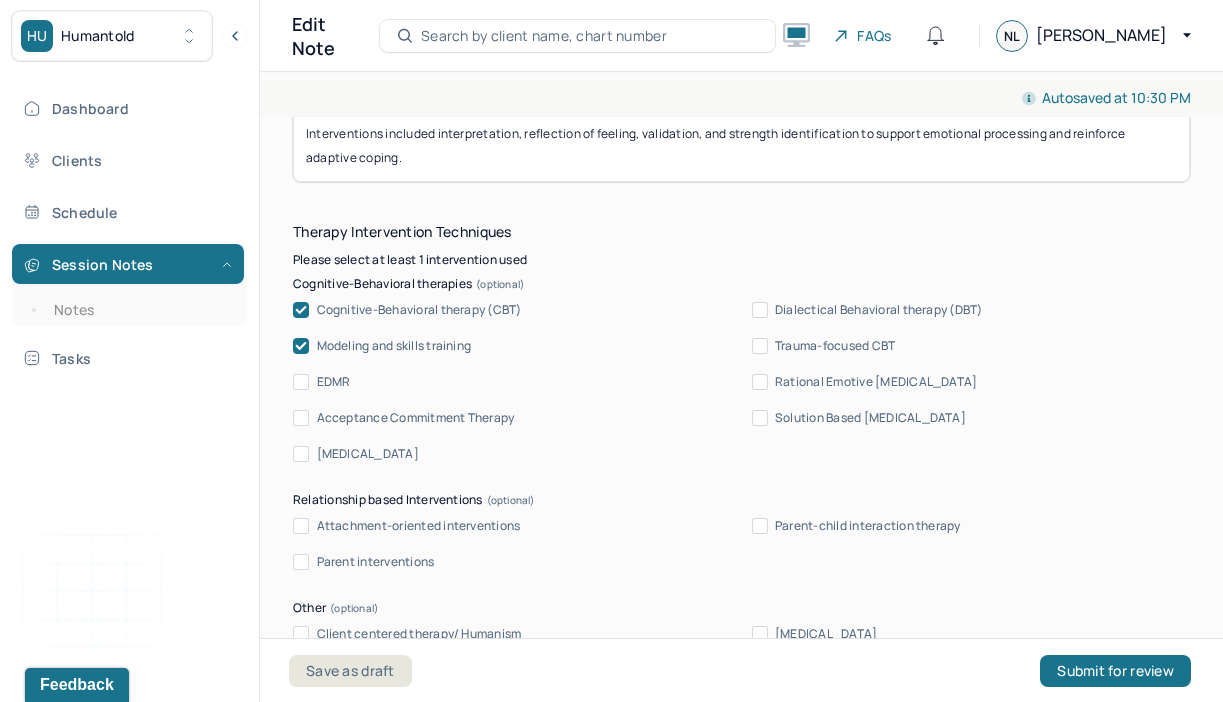 type on "Client expressed anger, guilt, overthinking, and people pleasing. These symptoms support the DX of [MEDICAL_DATA] (GAD)and Adjustment D/O with depressed mood. Therapist utilized process comments, emotional and cognitive inquiry, and modeled empathetic confrontation to deepen insight. Interventions included interpretation, reflection of feeling, validation, and strength identification to support emotional processing and reinforce adaptive coping." 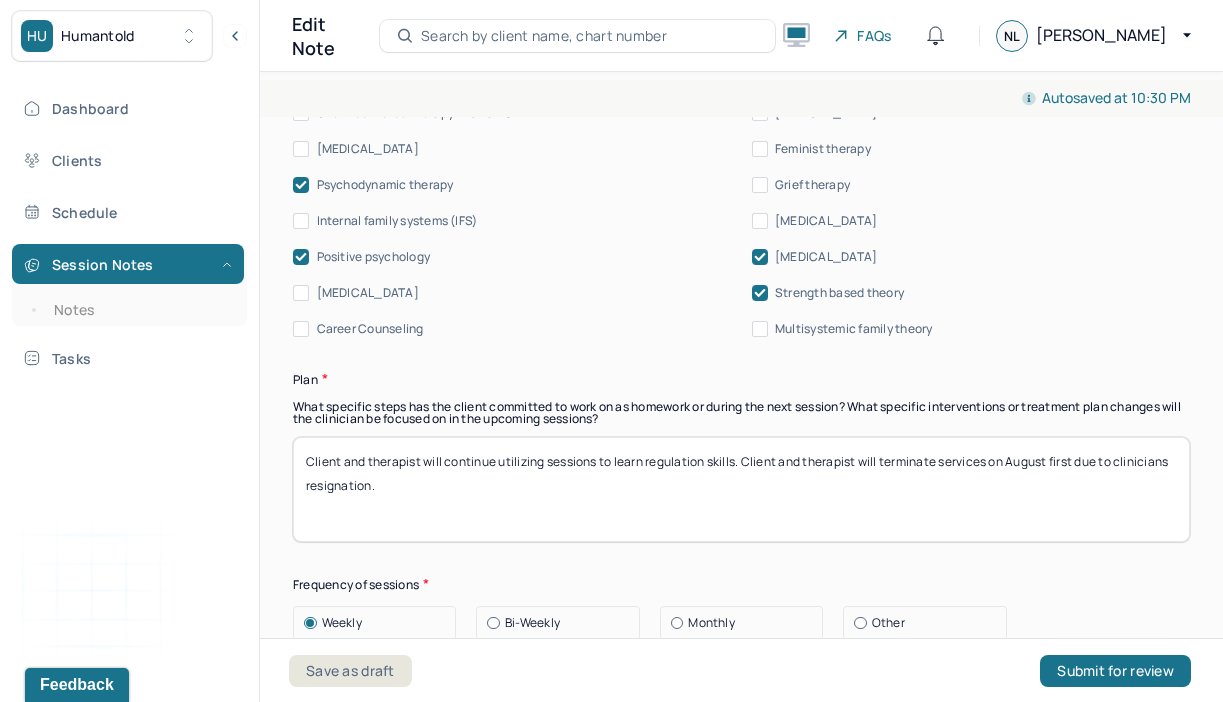 scroll, scrollTop: 2587, scrollLeft: 0, axis: vertical 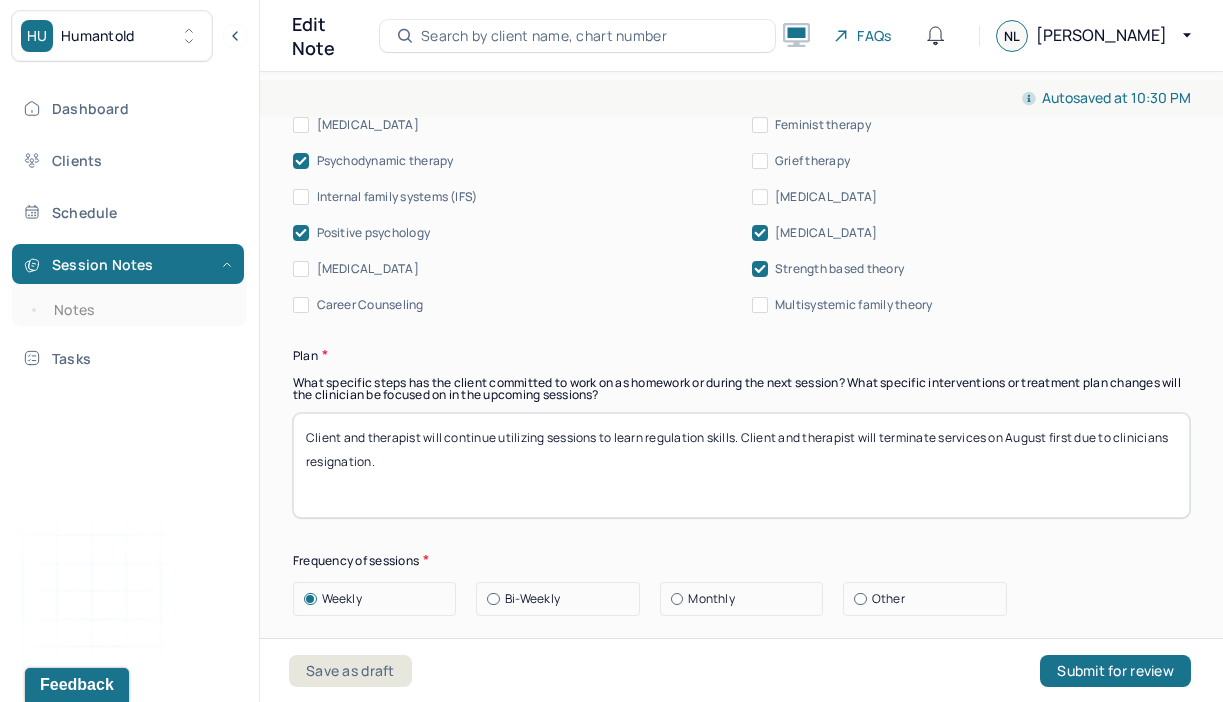 drag, startPoint x: 735, startPoint y: 390, endPoint x: 536, endPoint y: 345, distance: 204.0245 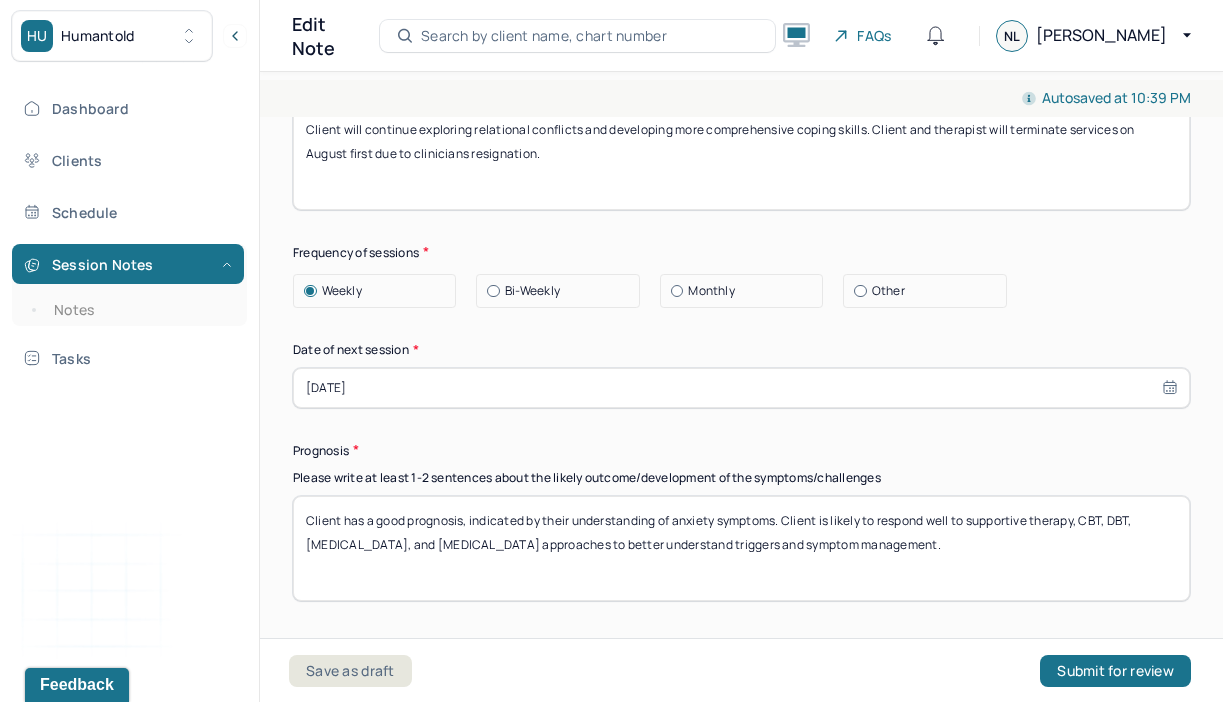 scroll, scrollTop: 2907, scrollLeft: 0, axis: vertical 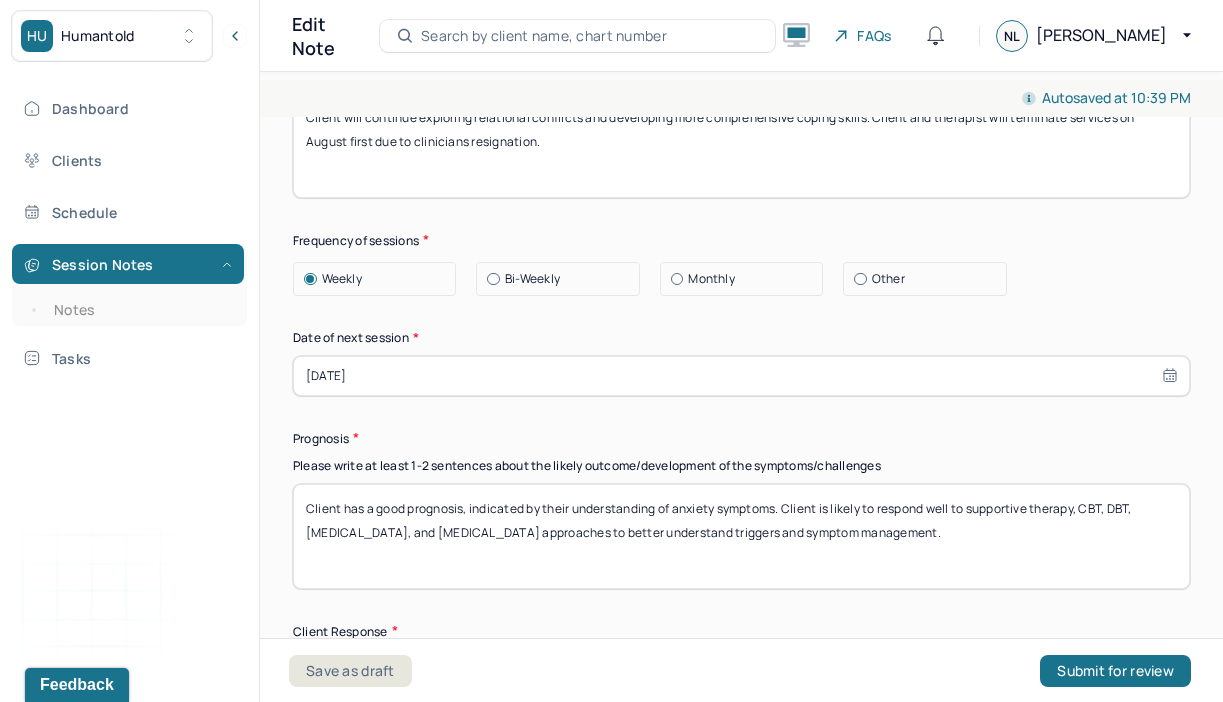 type on "Client will continue exploring relational conflicts and developing more comprehensive coping skills. Client and therapist will terminate services on August first due to clinicians resignation." 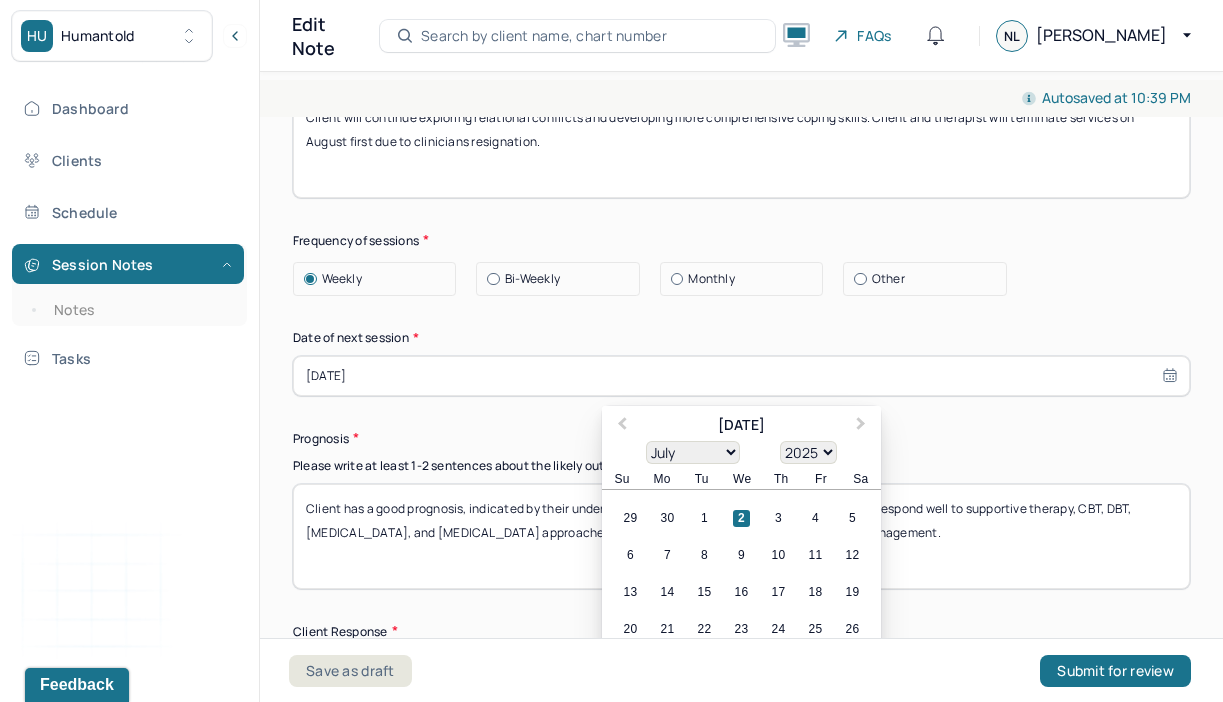 click on "[DATE]" at bounding box center [741, 376] 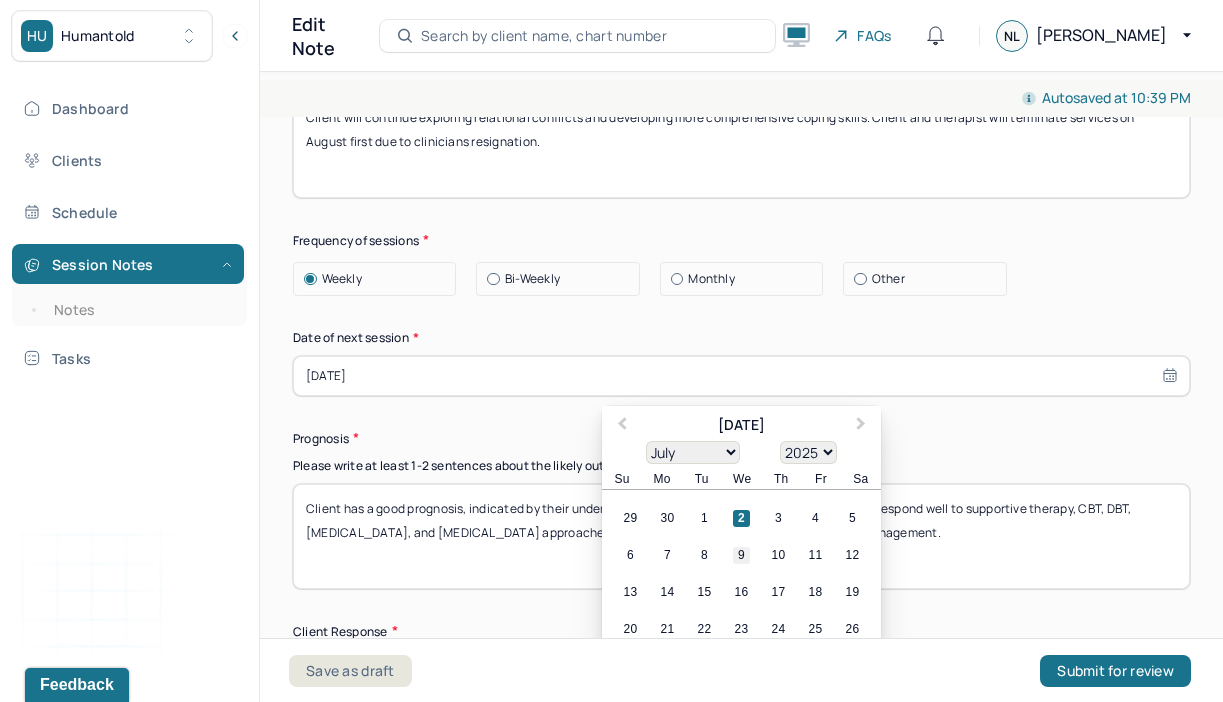 click on "9" at bounding box center (741, 555) 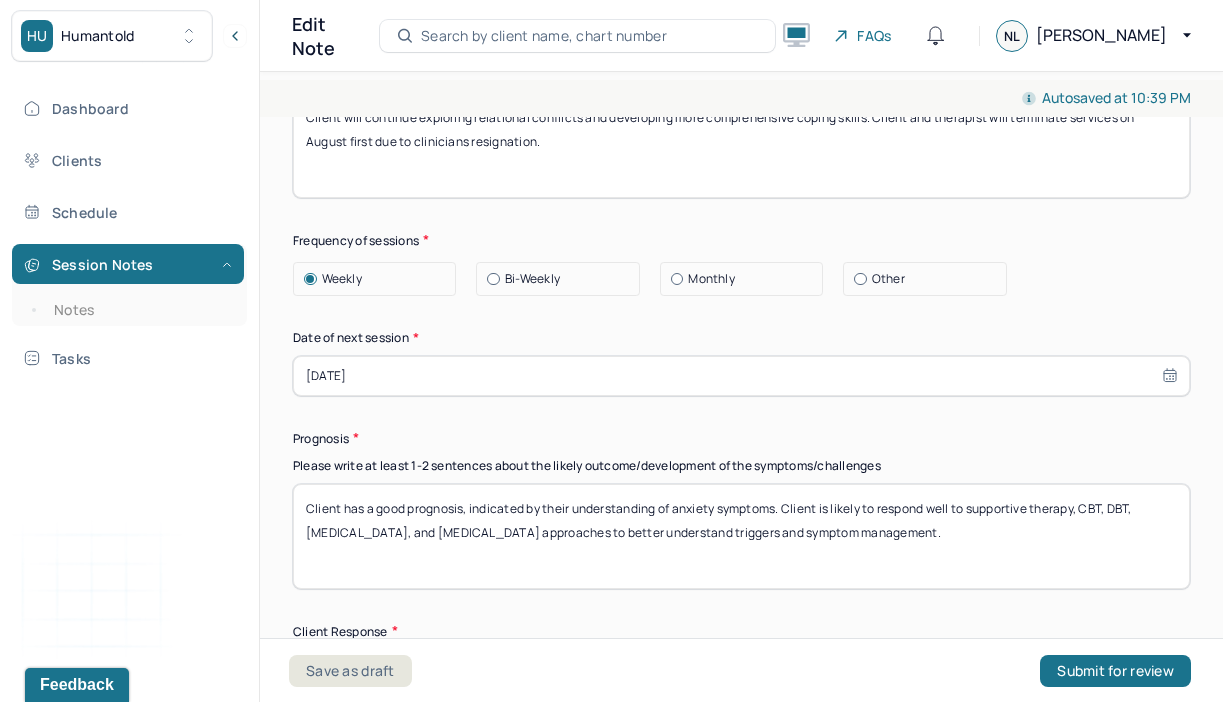 click on "[DATE]" at bounding box center (741, 376) 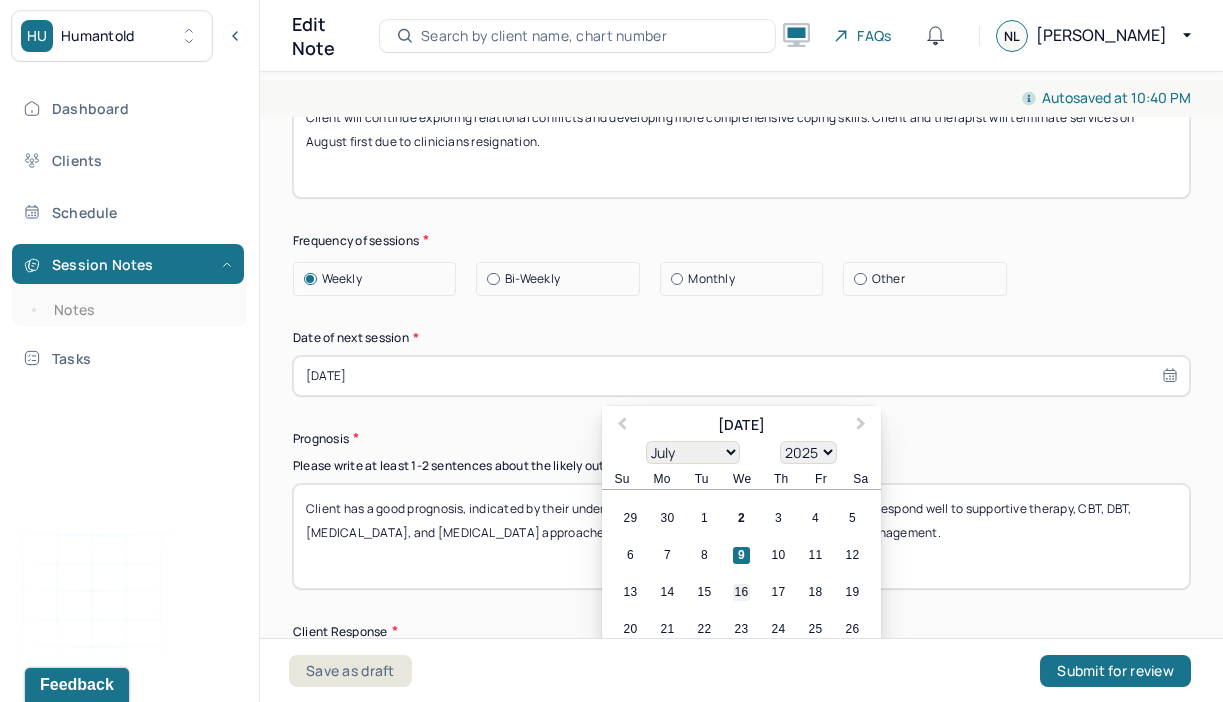 click on "16" at bounding box center [741, 592] 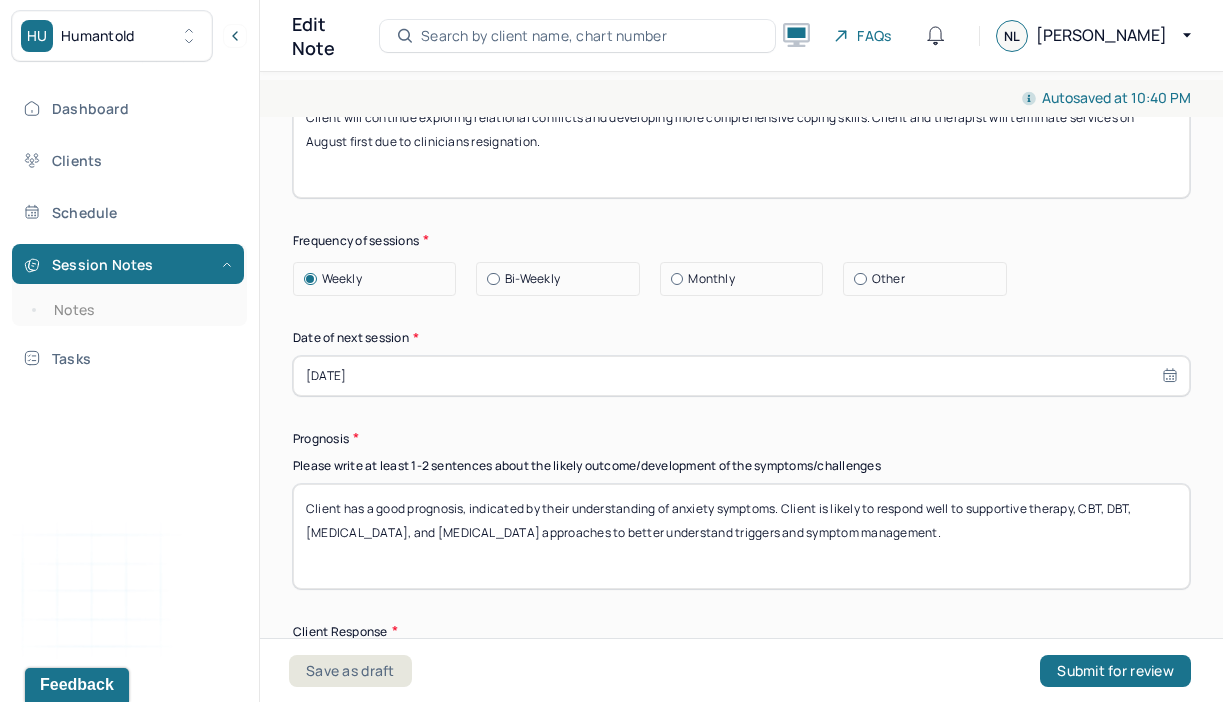 scroll, scrollTop: 2986, scrollLeft: 0, axis: vertical 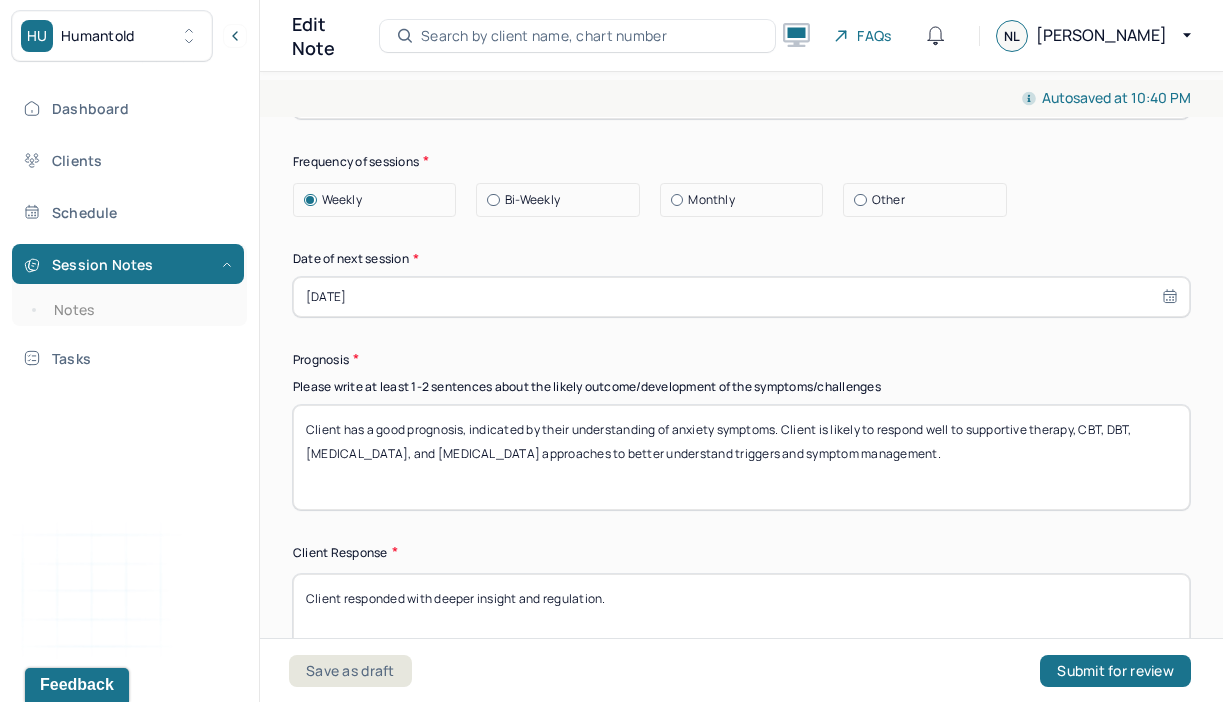 click on "Client has a good prognosis, indicated by their understanding of anxiety symptoms. Client is likely to respond well to supportive therapy, CBT, DBT, [MEDICAL_DATA], and [MEDICAL_DATA] approaches to better understand triggers and symptom management." at bounding box center [741, 457] 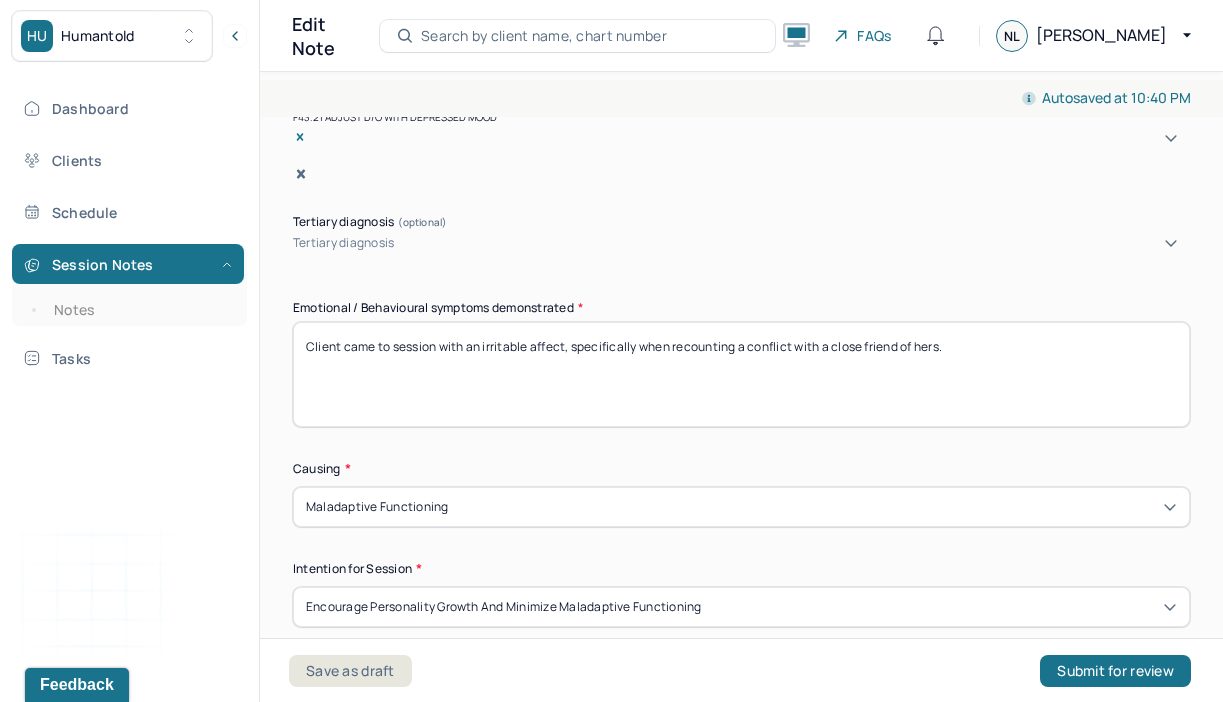 scroll, scrollTop: 0, scrollLeft: 0, axis: both 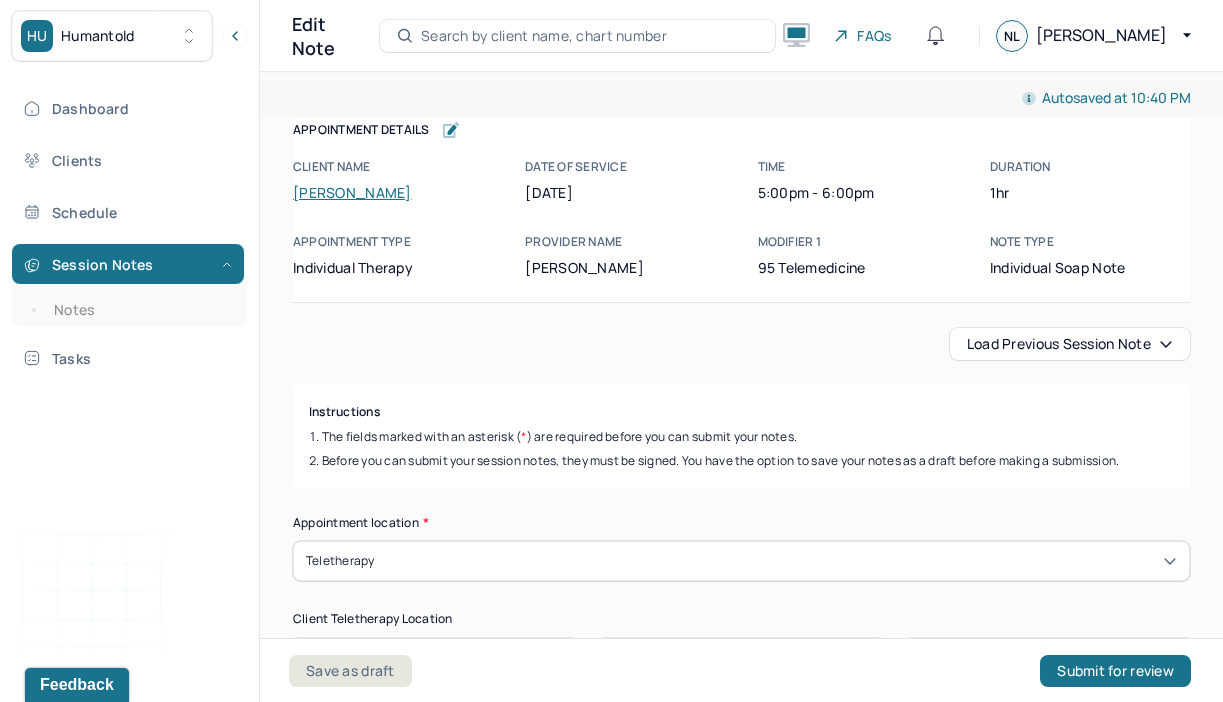 type on "As stated on 6/18: Client has a good prognosis, indicated by their understanding of anxiety symptoms. Client is likely to respond well to supportive therapy, CBT, DBT, [MEDICAL_DATA], and [MEDICAL_DATA] approaches to better understand triggers and symptom management." 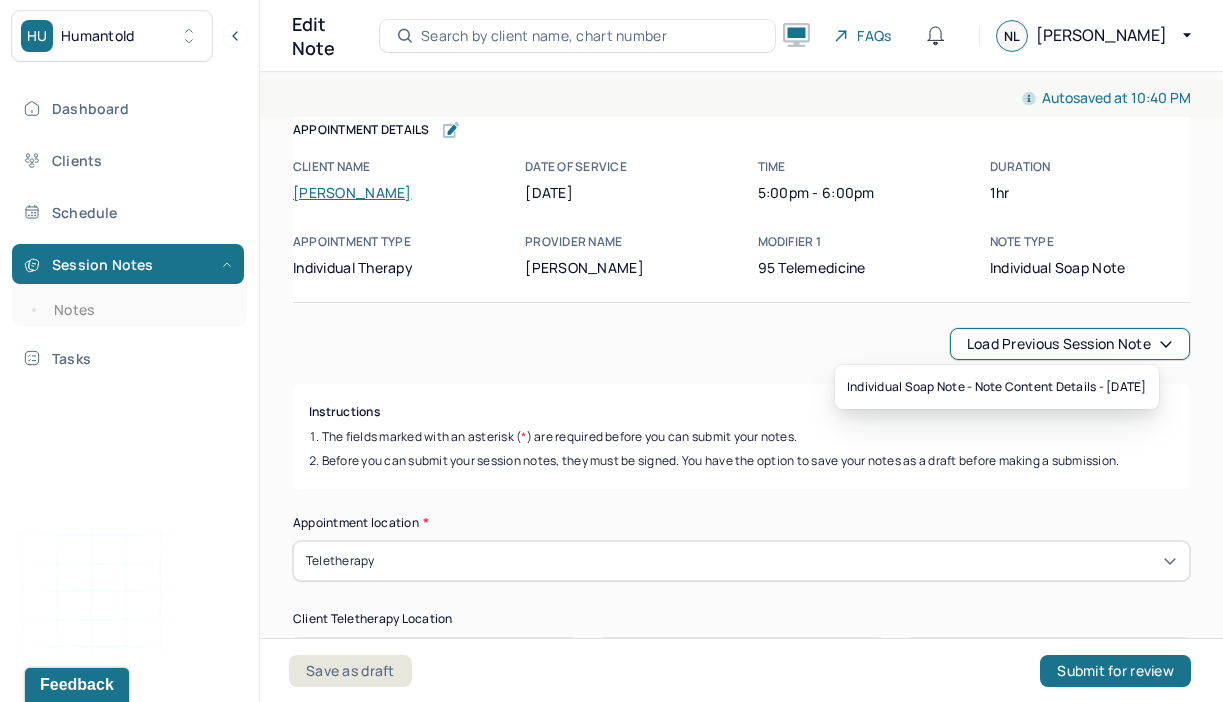 click on "Instructions The fields marked with an asterisk ( * ) are required before you can submit your notes. Before you can submit your session notes, they must be signed. You have the option to save your notes as a draft before making a submission." at bounding box center (741, 436) 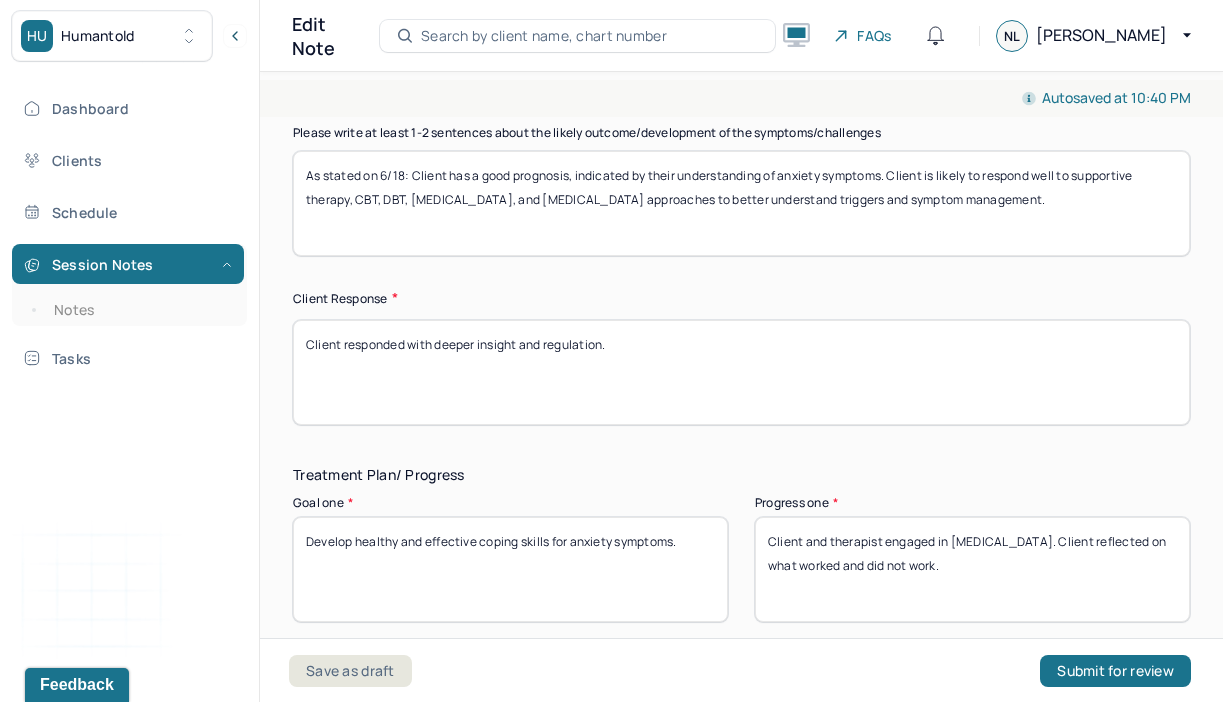 scroll, scrollTop: 3241, scrollLeft: 0, axis: vertical 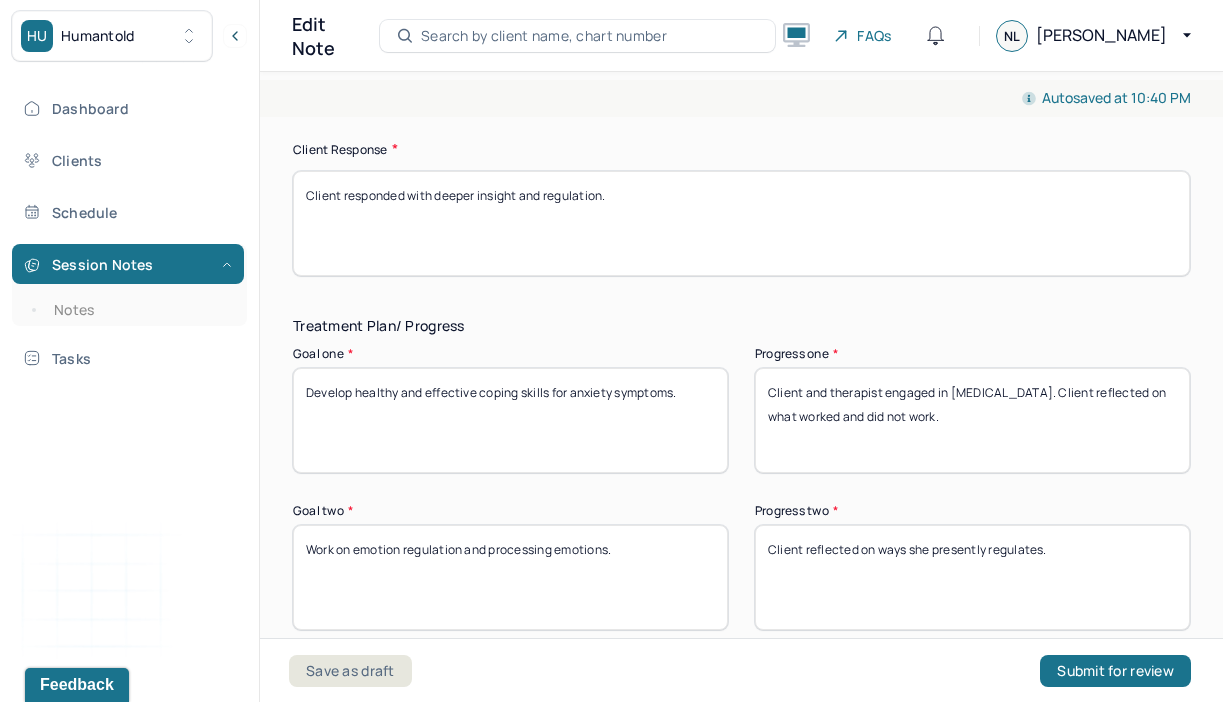 drag, startPoint x: 1036, startPoint y: 383, endPoint x: 774, endPoint y: 245, distance: 296.12158 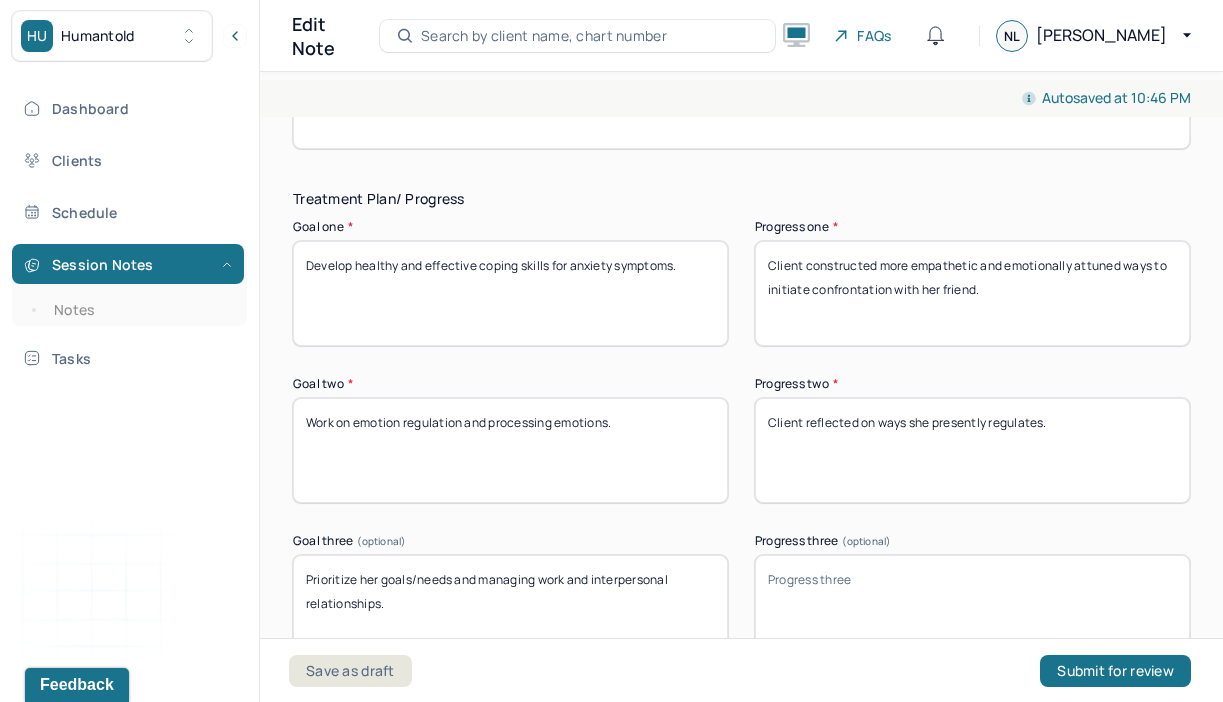 scroll, scrollTop: 3522, scrollLeft: 0, axis: vertical 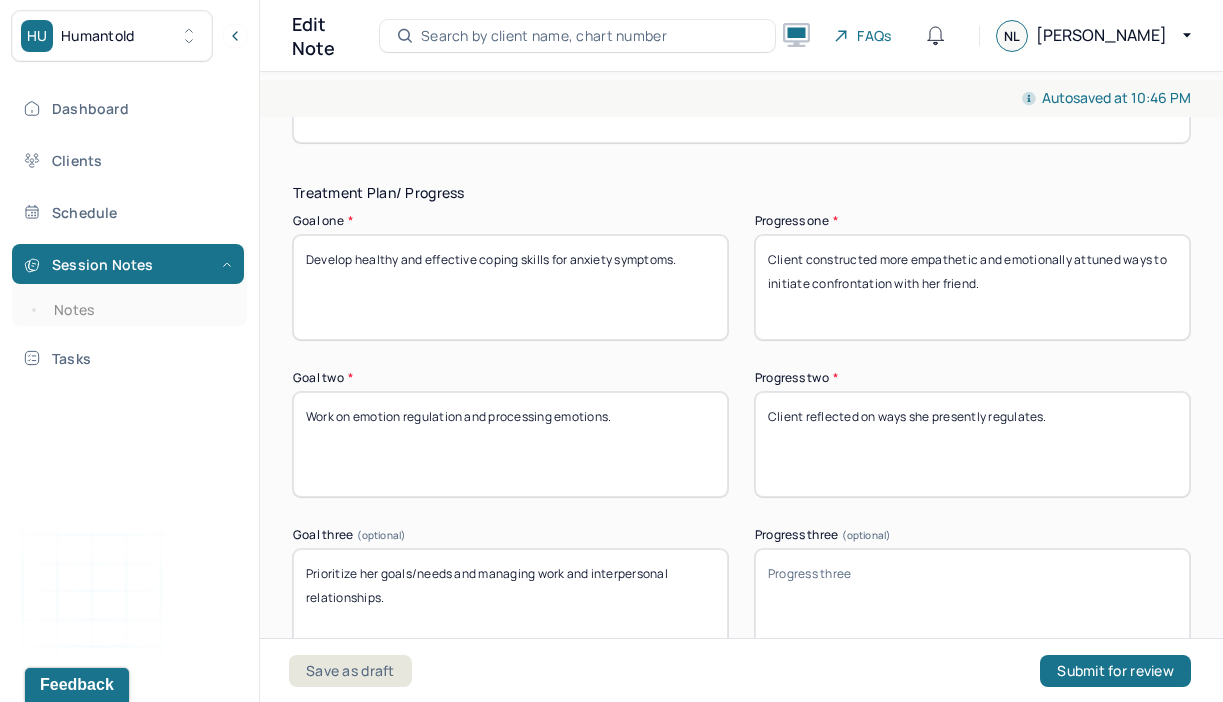 type on "Client constructed more empathetic and emotionally attuned ways to initiate confrontation with her friend." 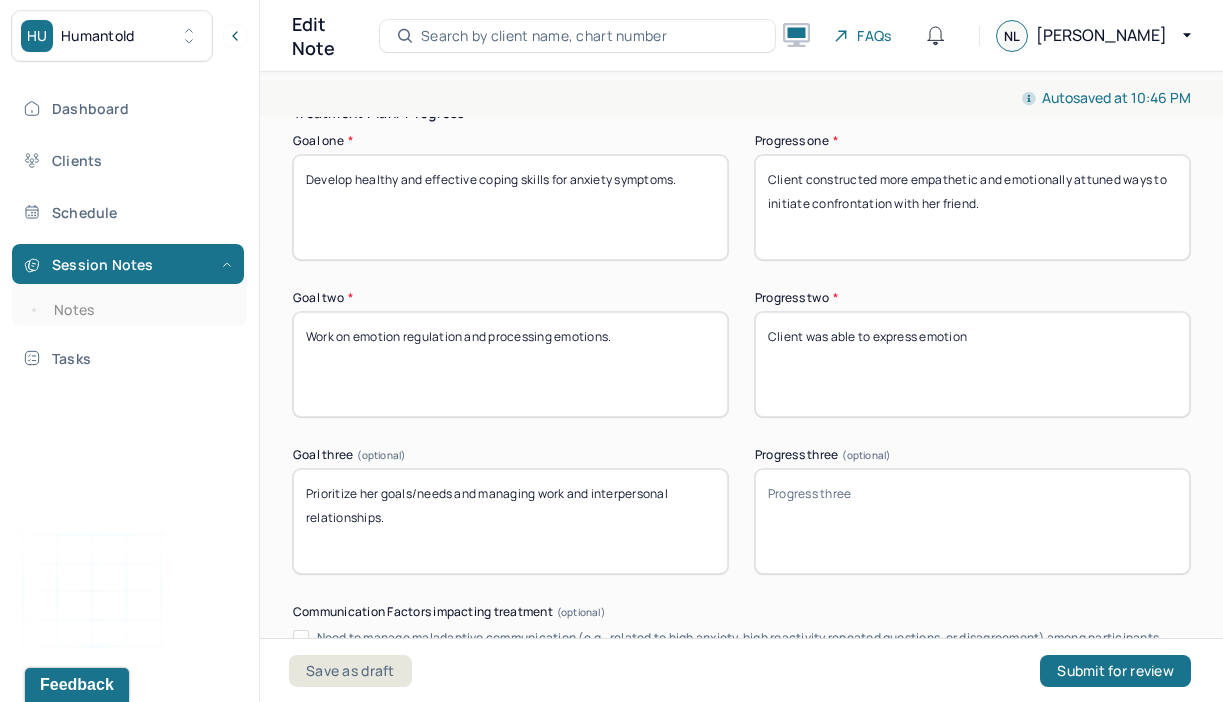 scroll, scrollTop: 3605, scrollLeft: 0, axis: vertical 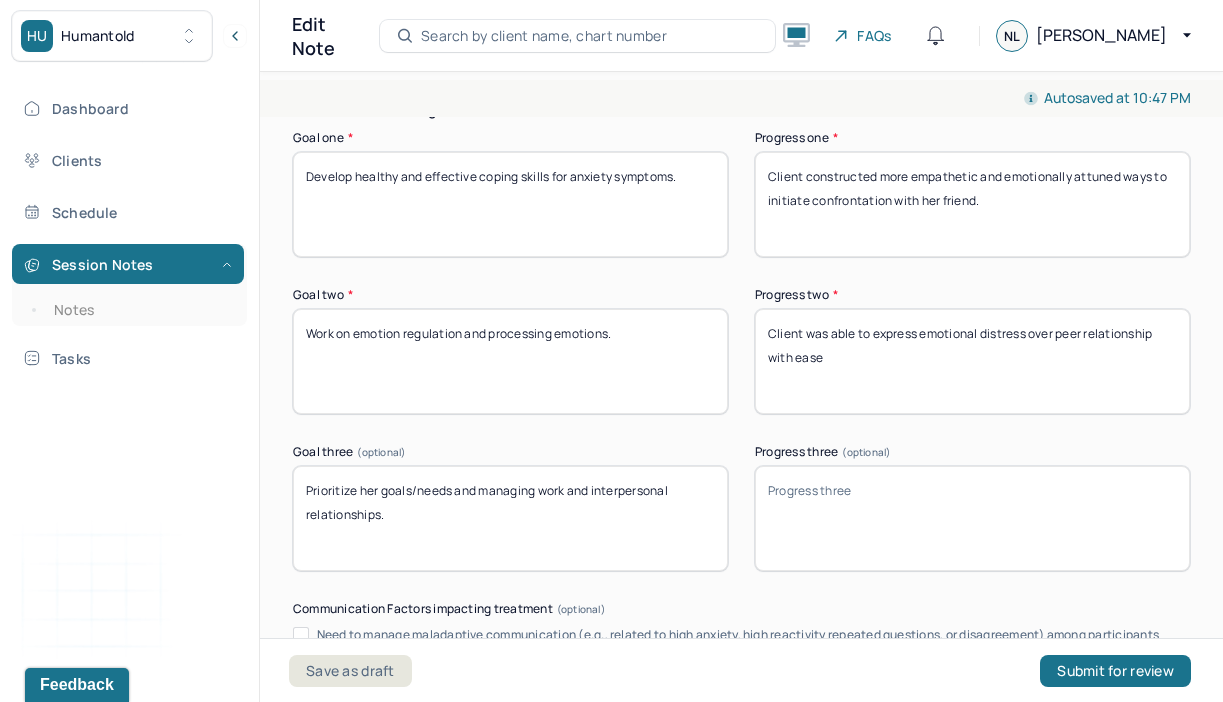 drag, startPoint x: 916, startPoint y: 286, endPoint x: 875, endPoint y: 287, distance: 41.01219 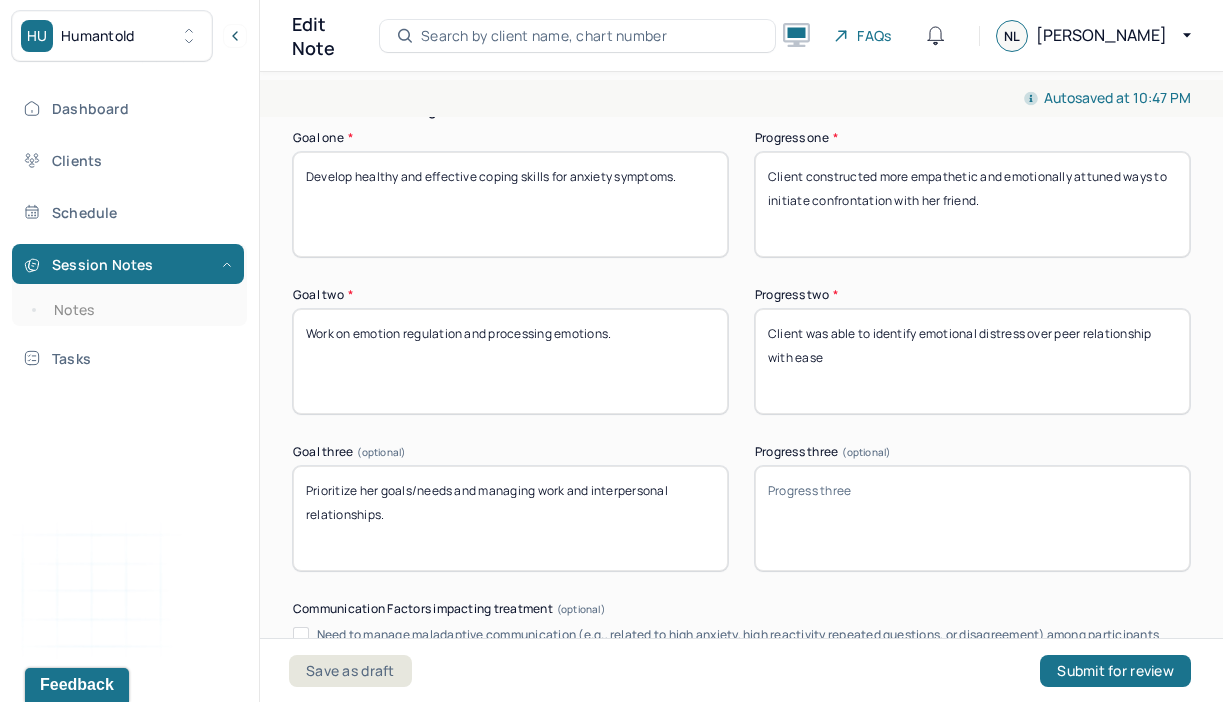 click on "Client was able to express emotional distress over peer relationship with ease" at bounding box center [972, 361] 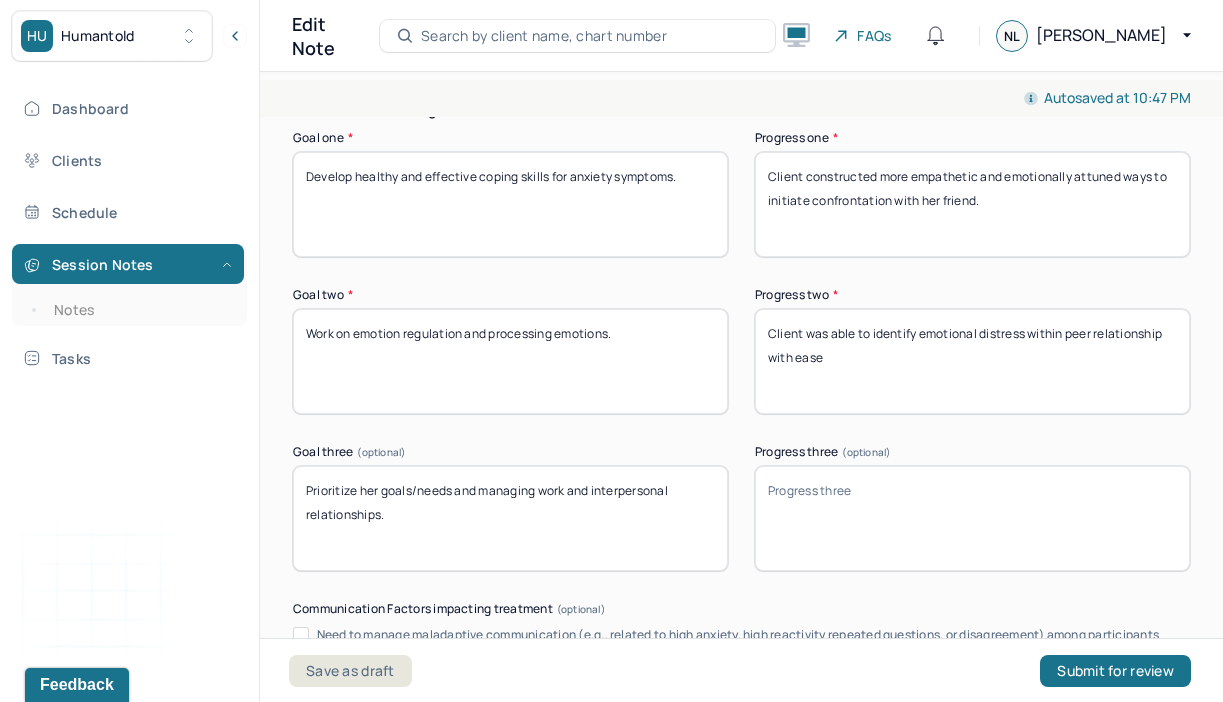 click on "Client was able to identify emotional distress over peer relationship with ease" at bounding box center (972, 361) 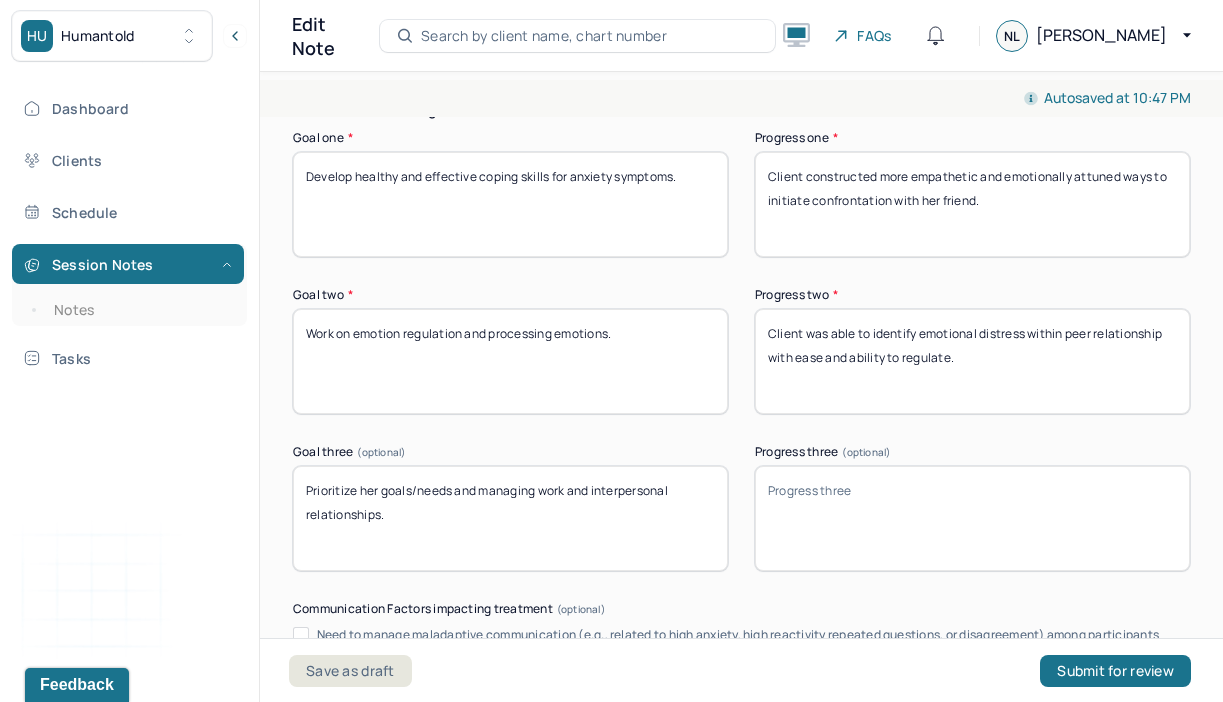 type on "Client was able to identify emotional distress within peer relationship with ease and ability to regulate." 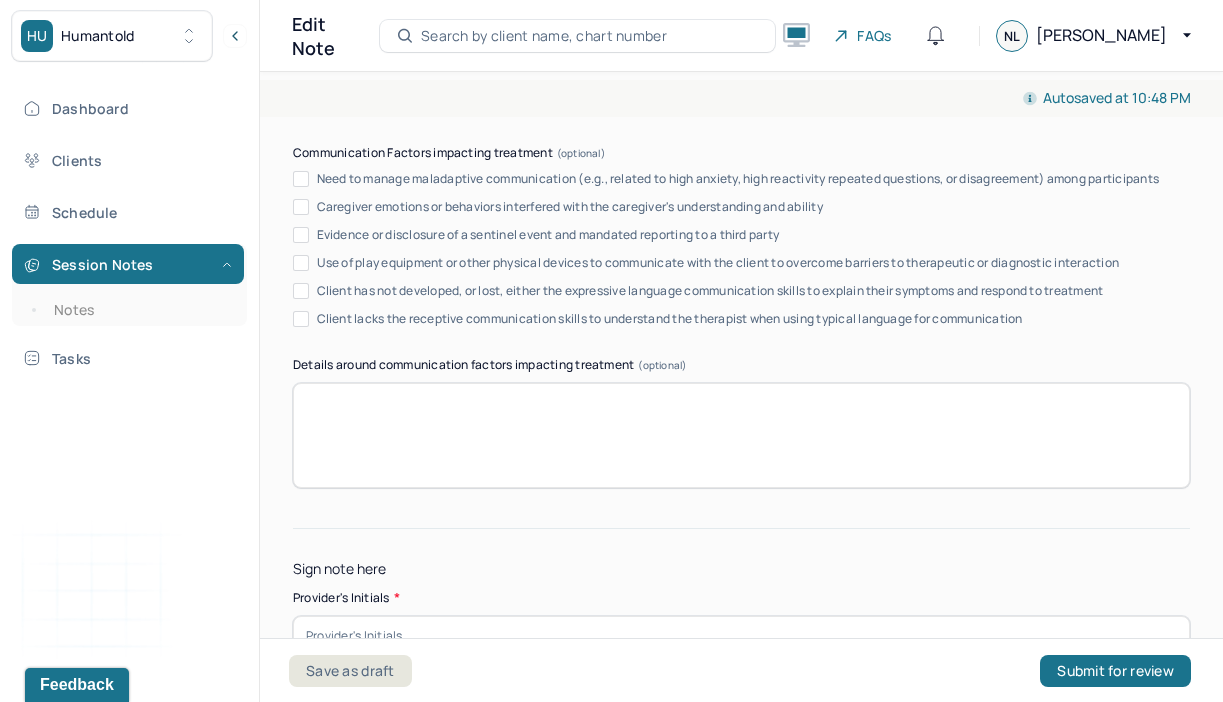 scroll, scrollTop: 4110, scrollLeft: 0, axis: vertical 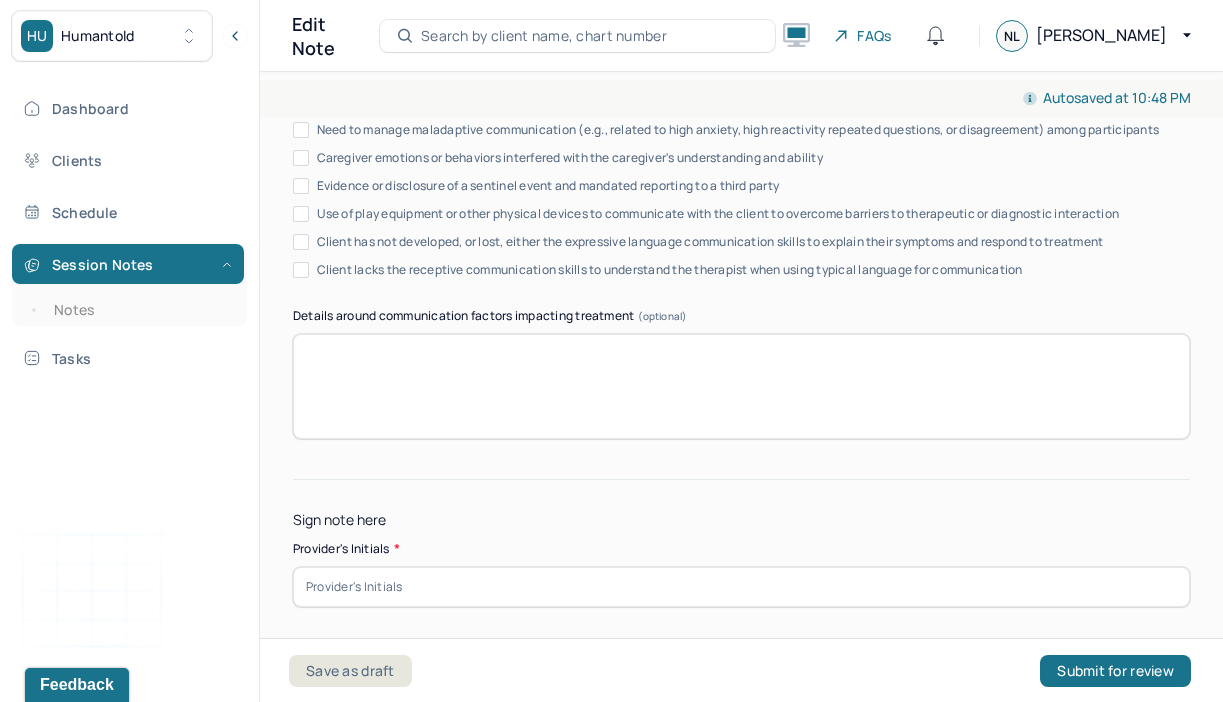 type on "Client was able to find a compromise between her wants and needs and the needs of her partner." 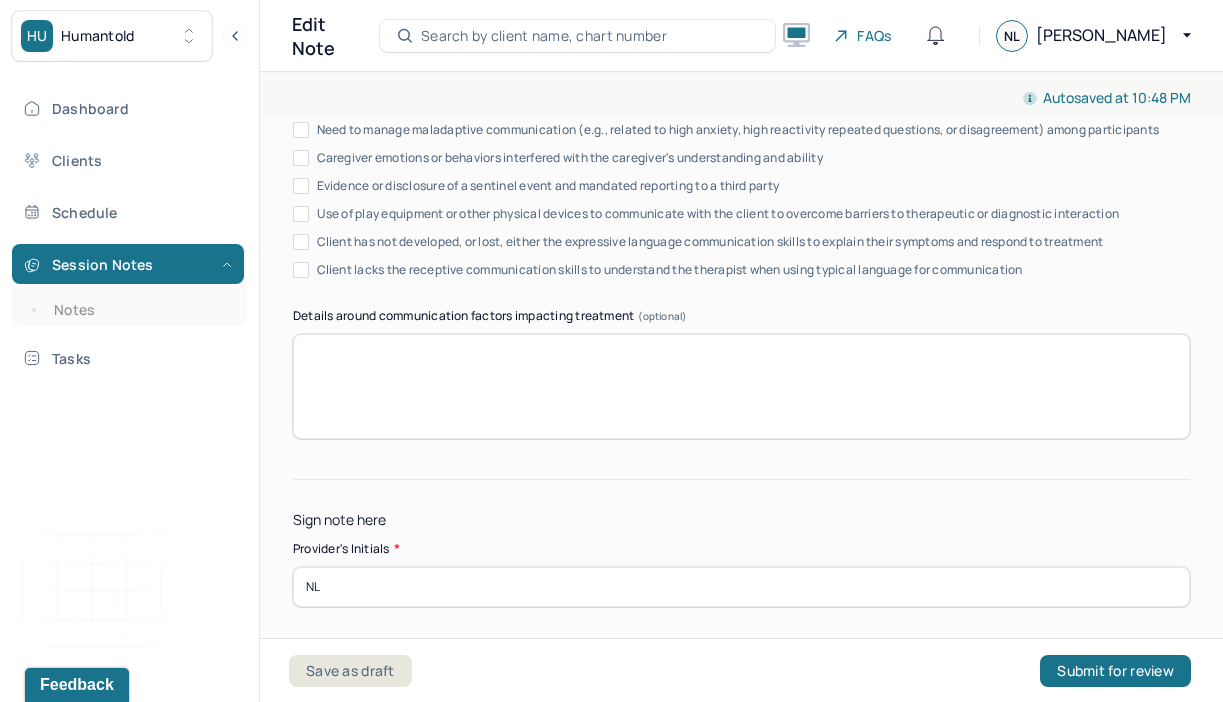 scroll, scrollTop: 4149, scrollLeft: 0, axis: vertical 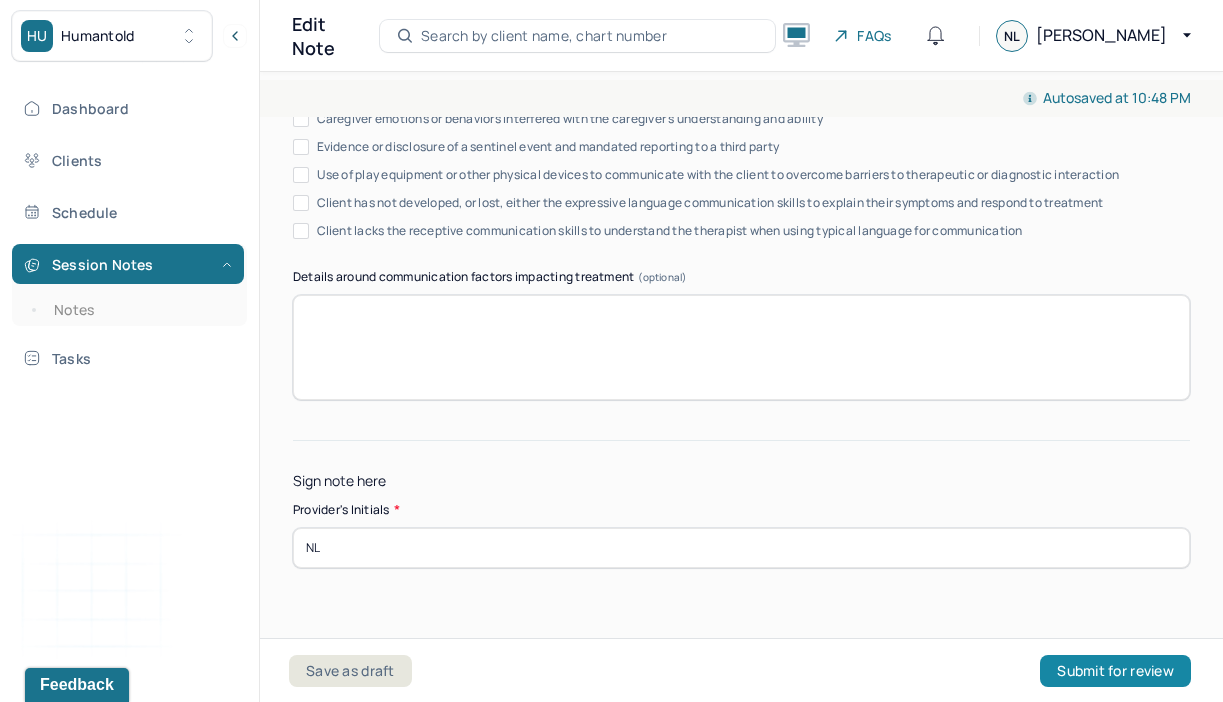 type on "NL" 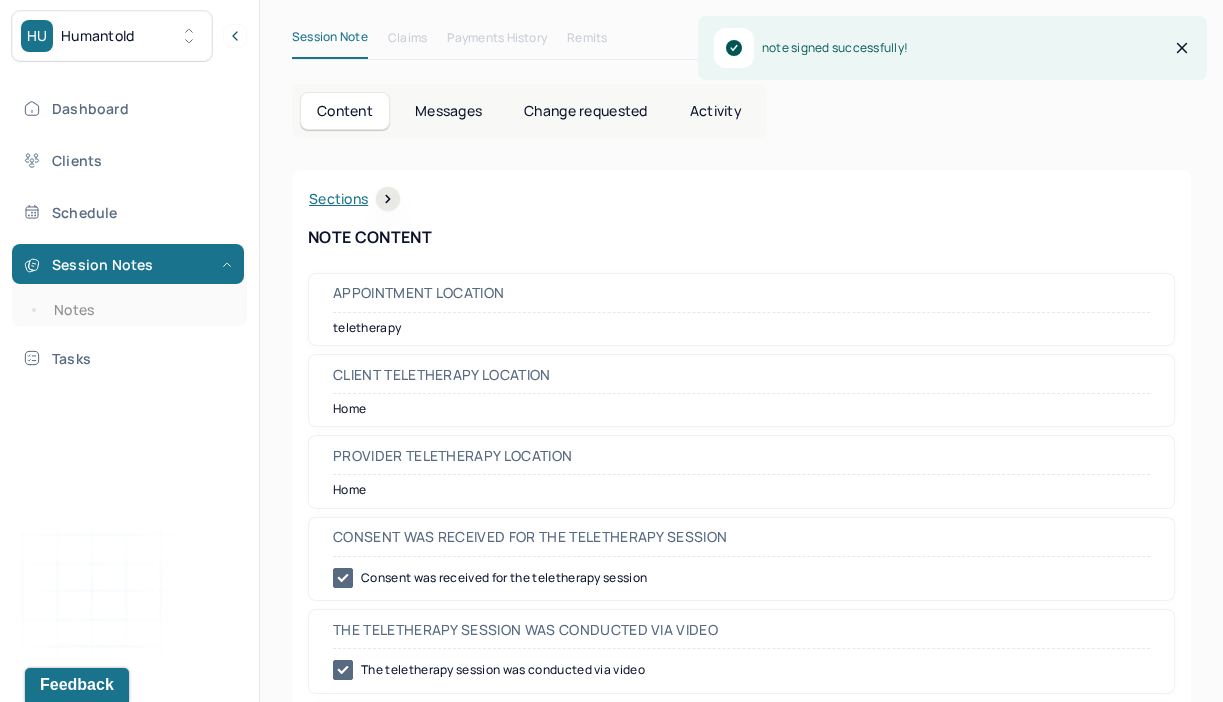 scroll, scrollTop: 549, scrollLeft: 0, axis: vertical 